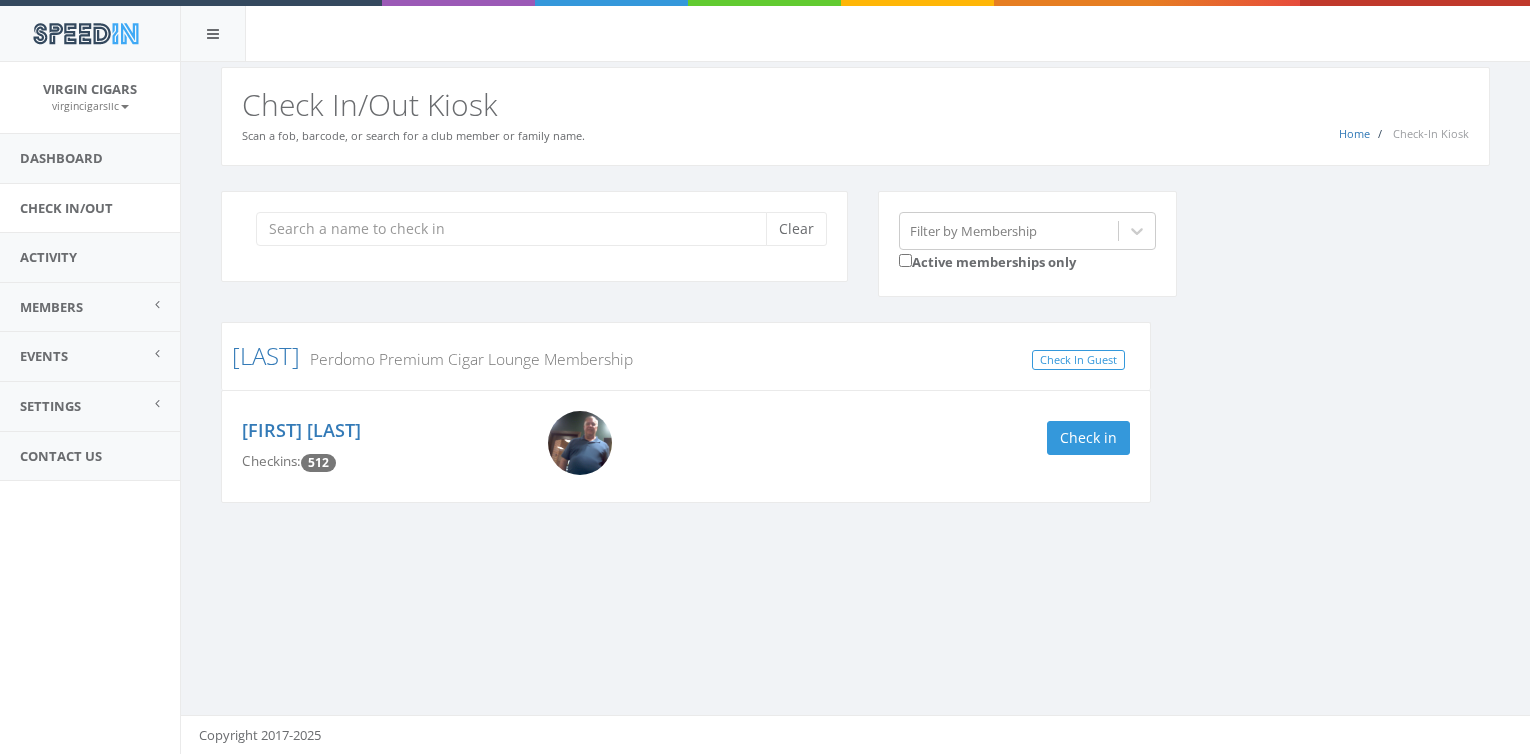 scroll, scrollTop: 0, scrollLeft: 0, axis: both 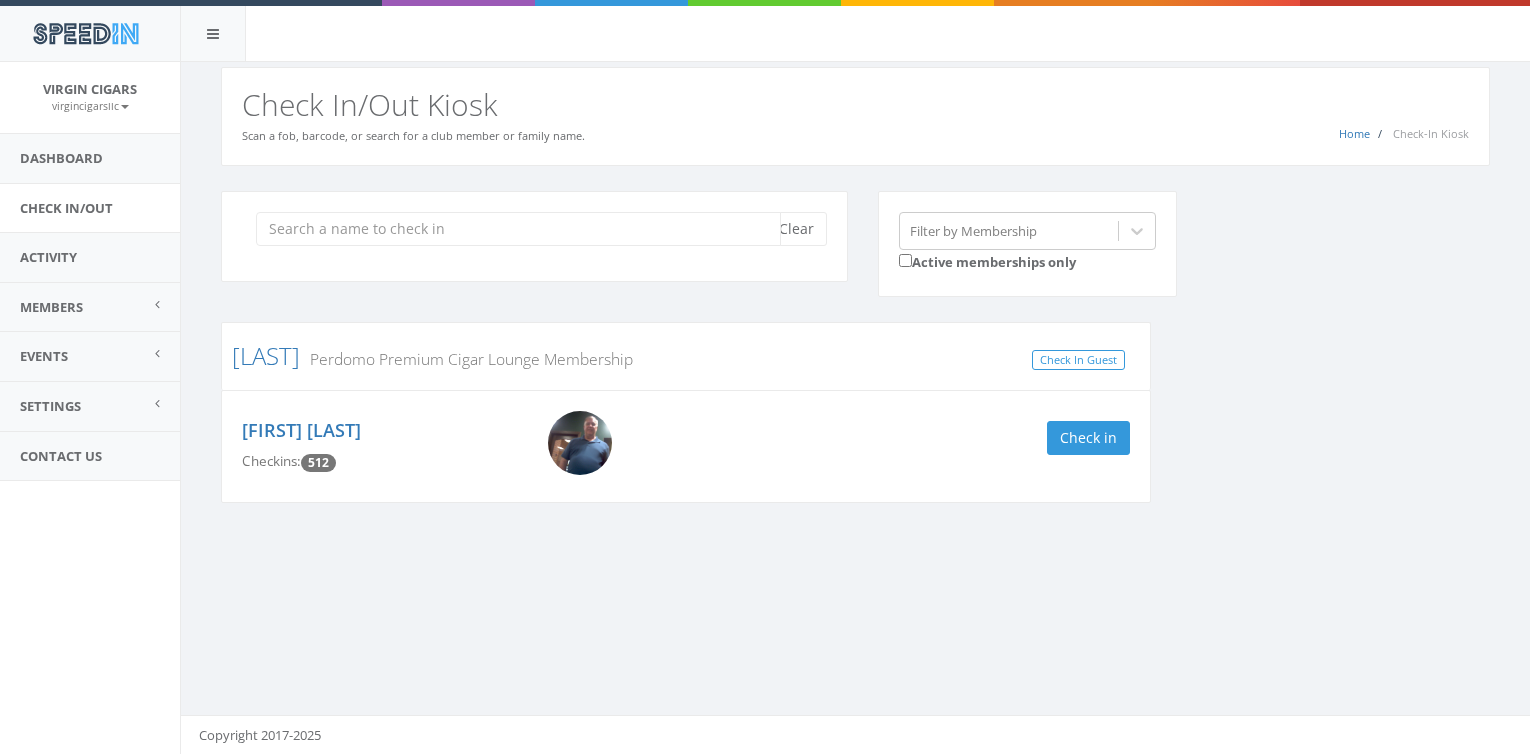 click at bounding box center (518, 229) 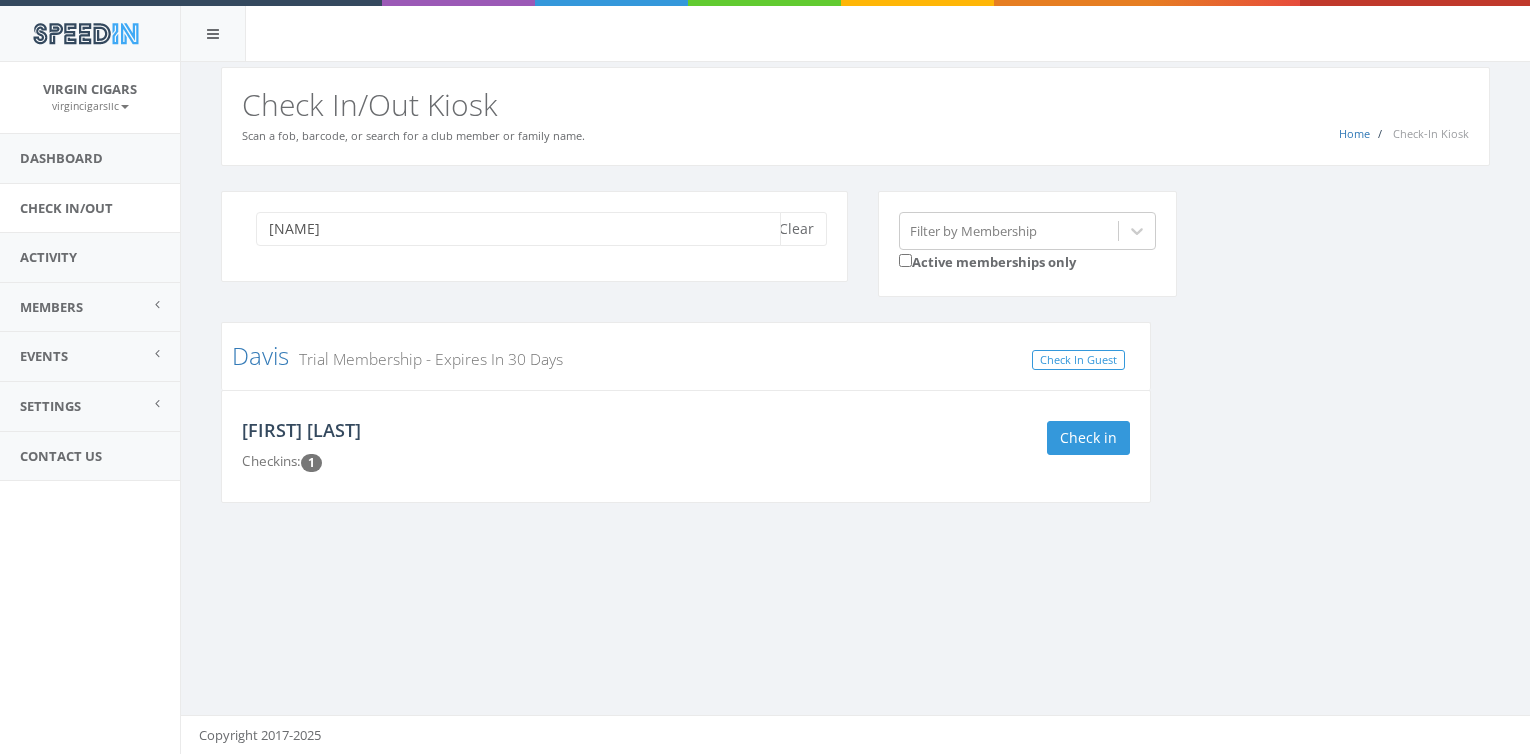 type on "ronnie" 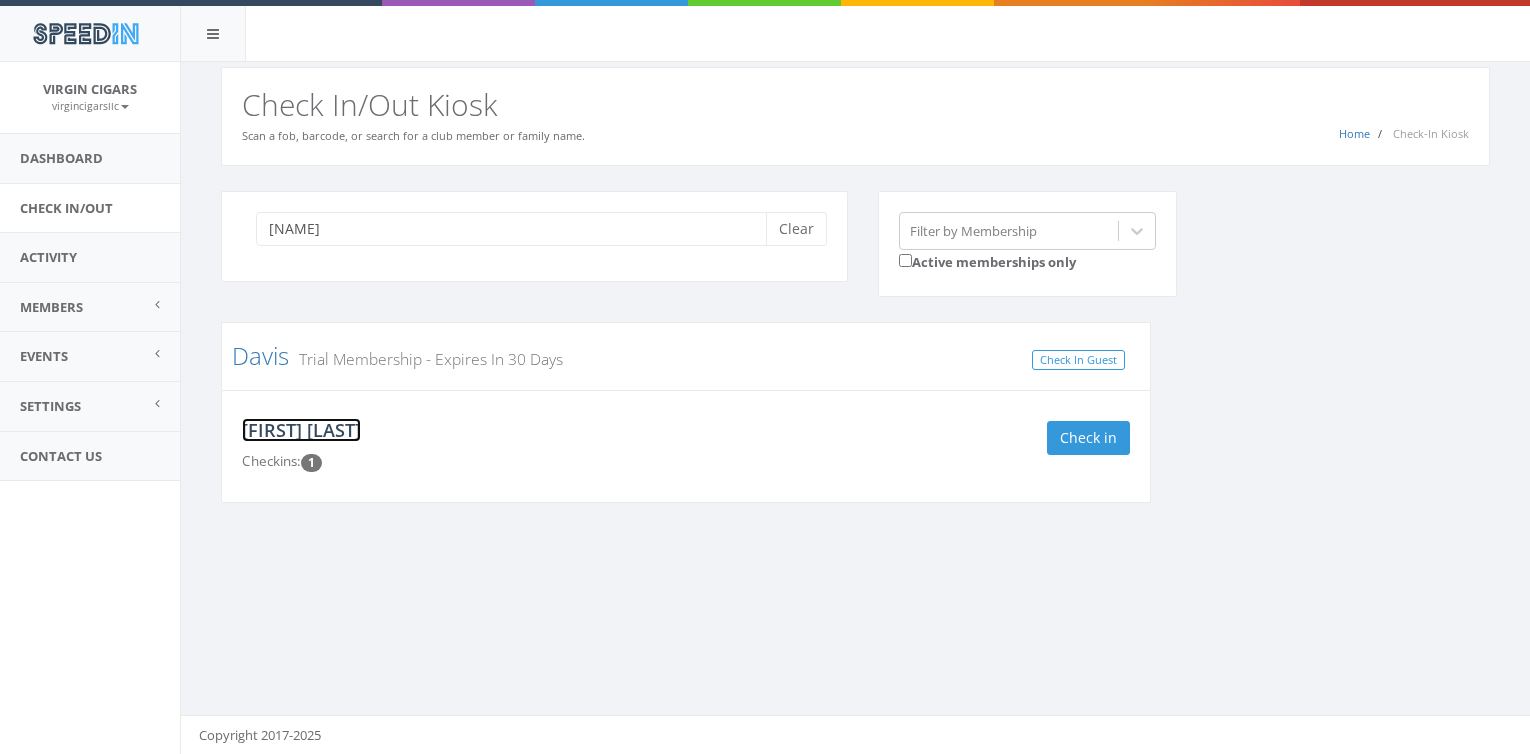 click on "[FIRST] [LAST]" at bounding box center (301, 430) 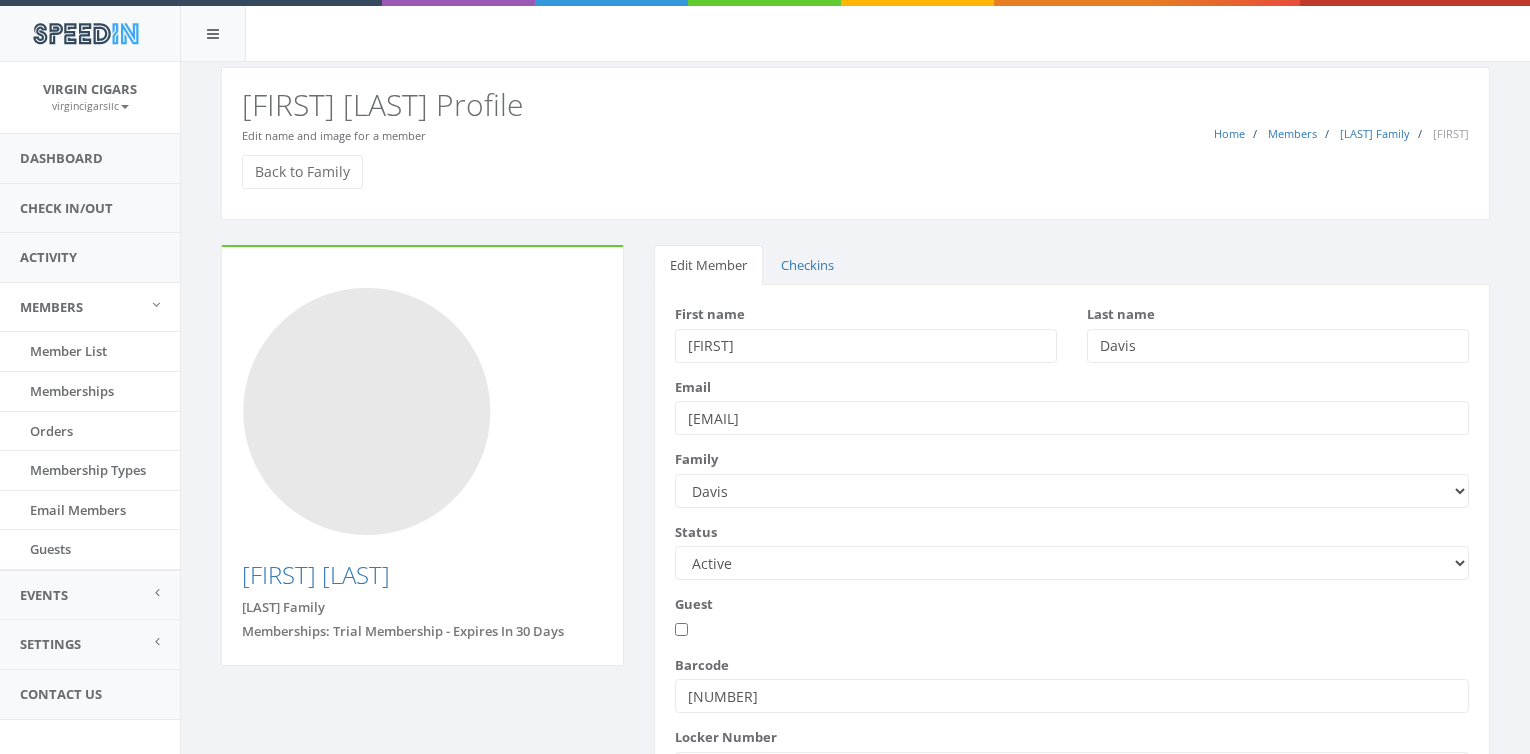 scroll, scrollTop: 0, scrollLeft: 0, axis: both 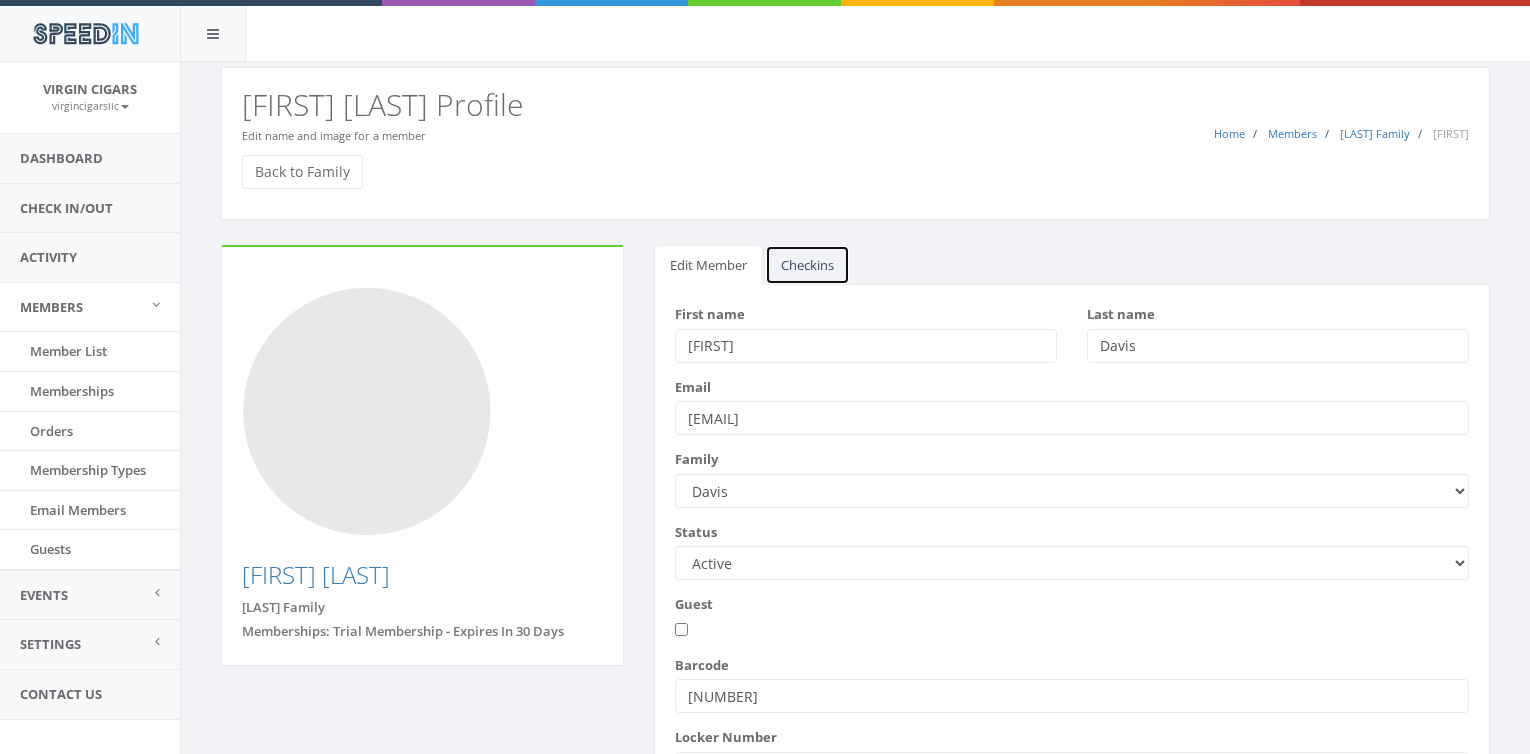 click on "Checkins" at bounding box center [807, 265] 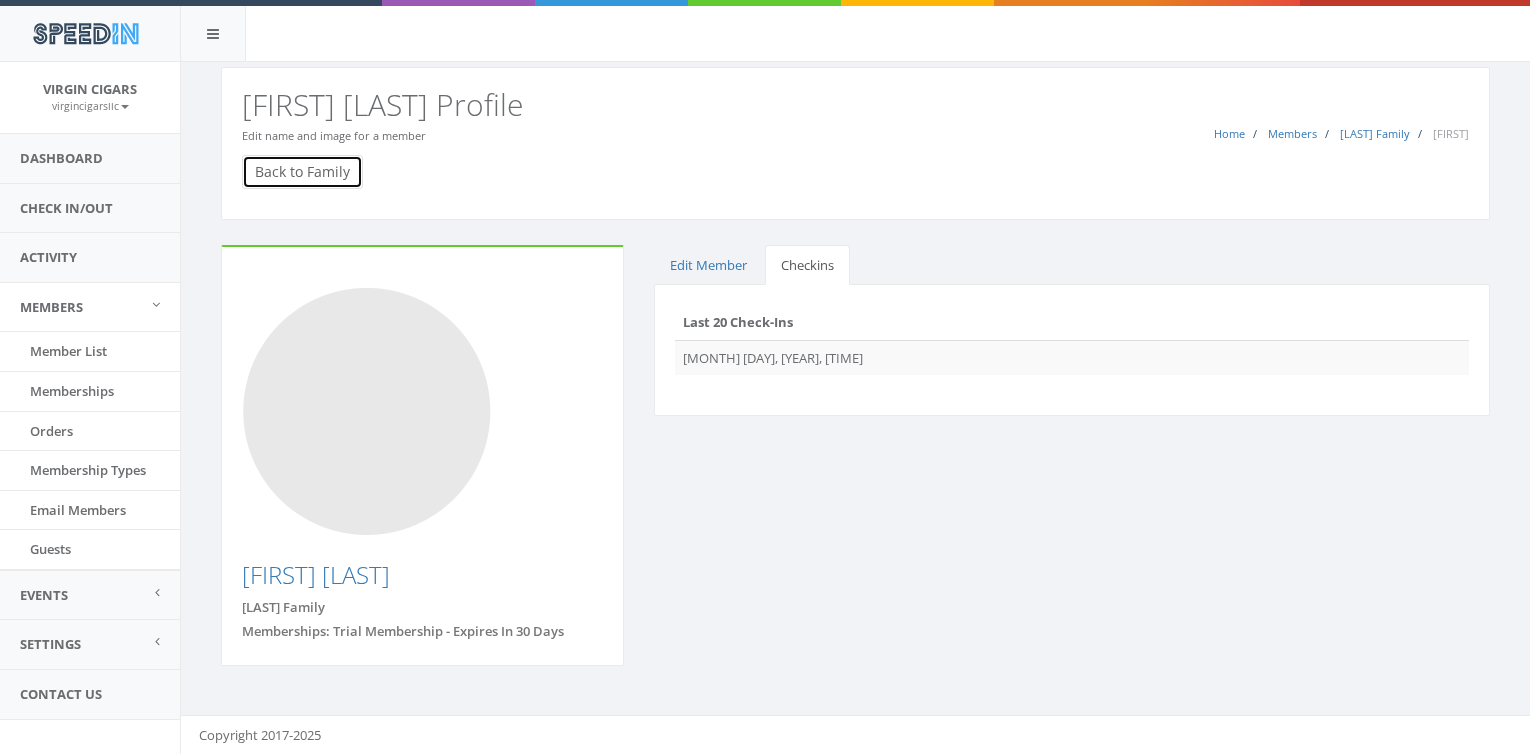 click on "Back to Family" at bounding box center (302, 172) 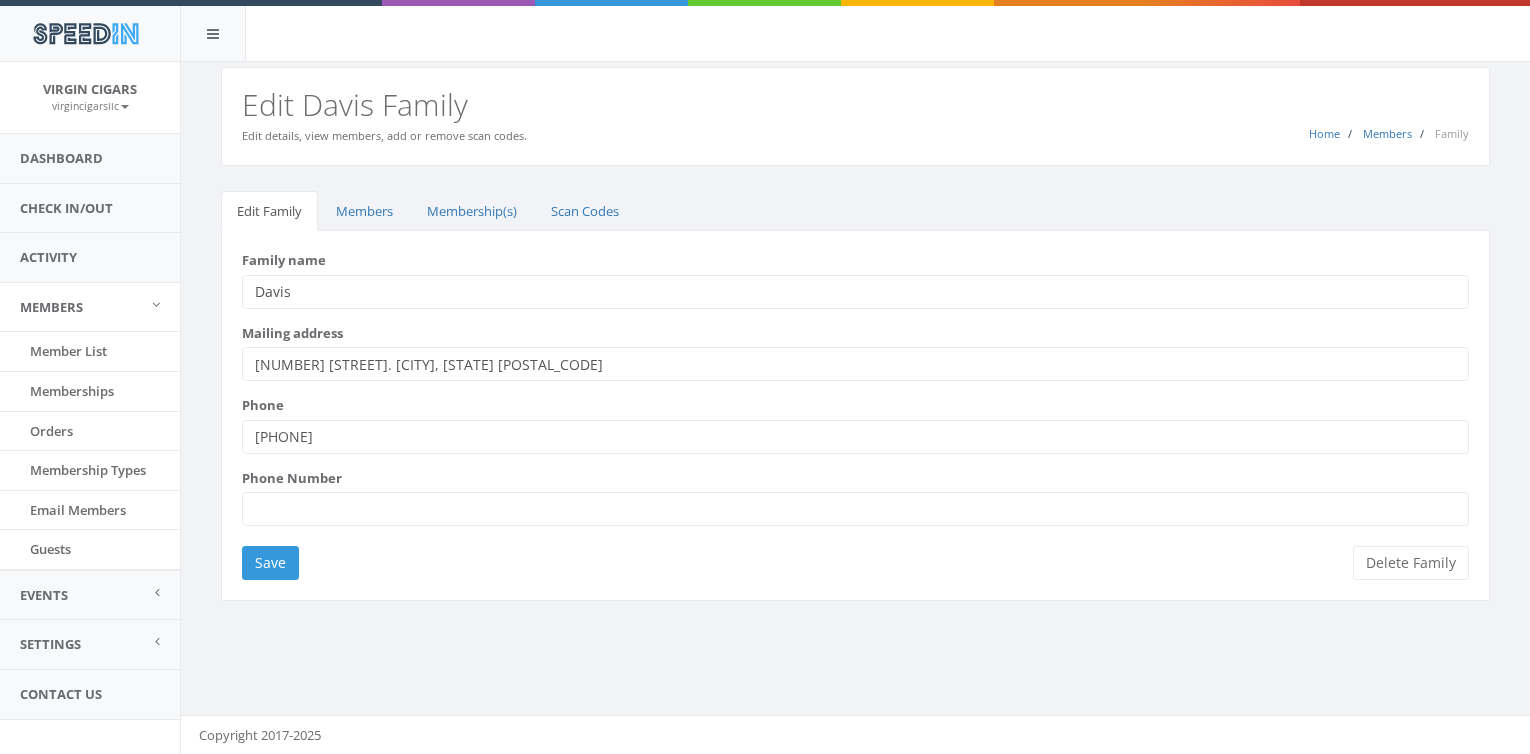 scroll, scrollTop: 0, scrollLeft: 0, axis: both 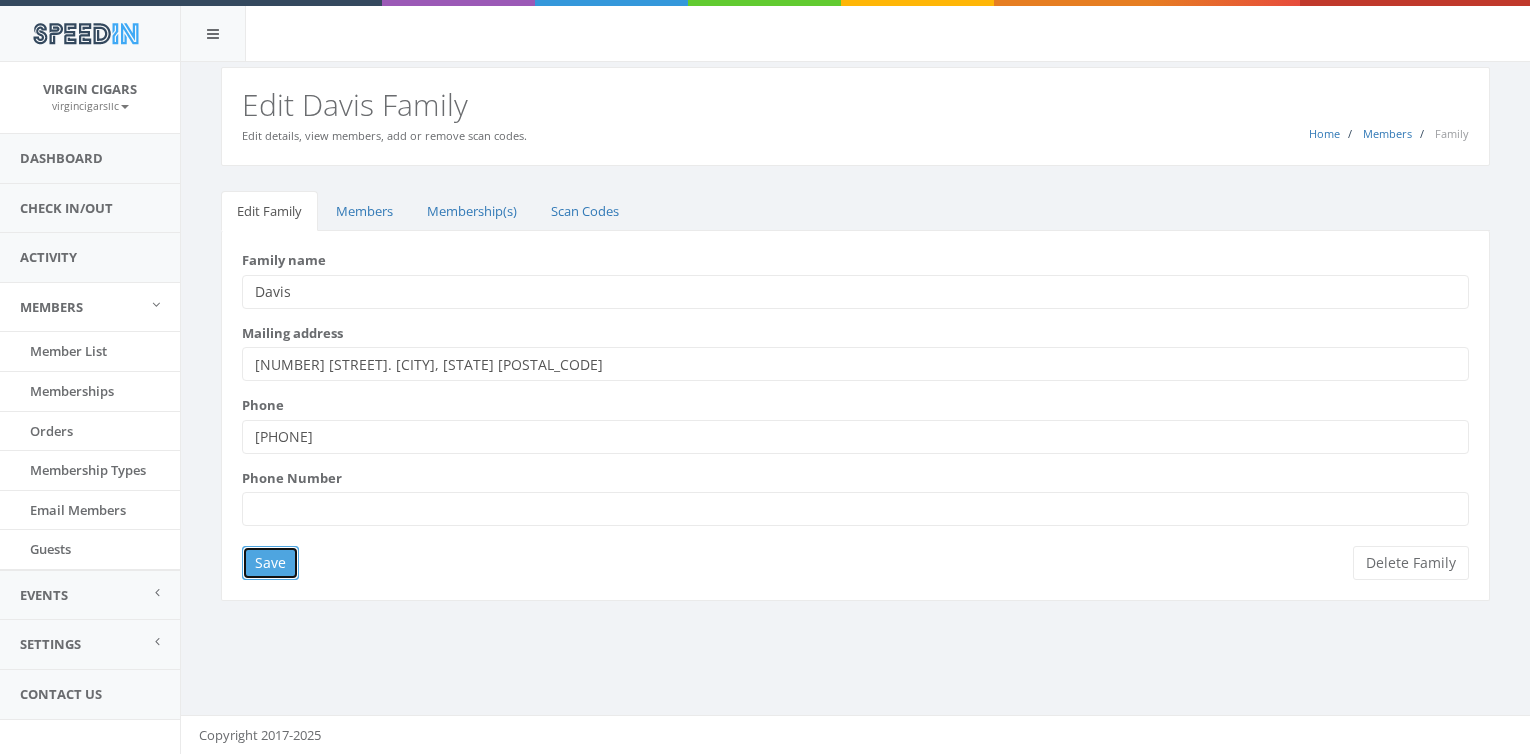click on "Save" at bounding box center [270, 563] 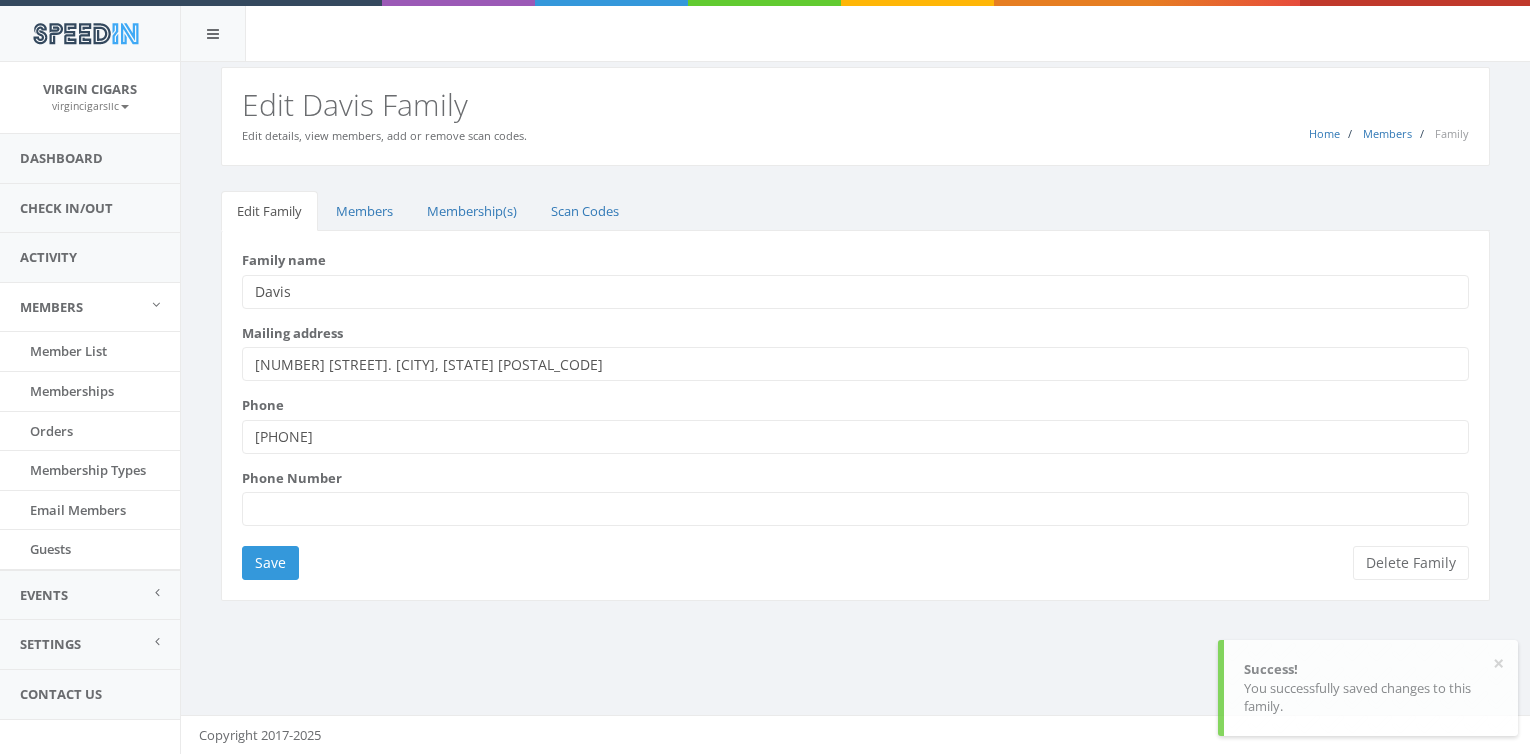 scroll, scrollTop: 0, scrollLeft: 0, axis: both 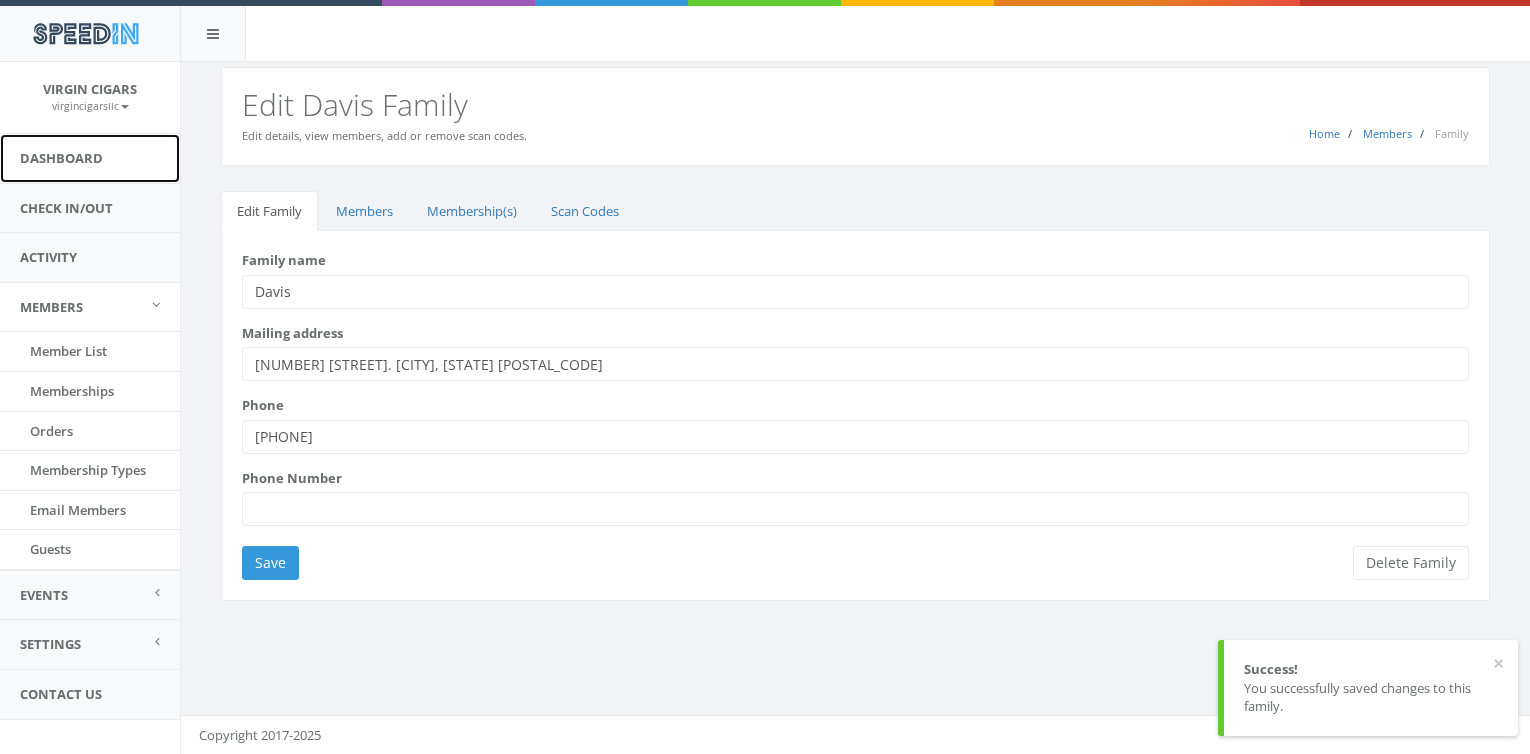 click on "Dashboard" at bounding box center (90, 158) 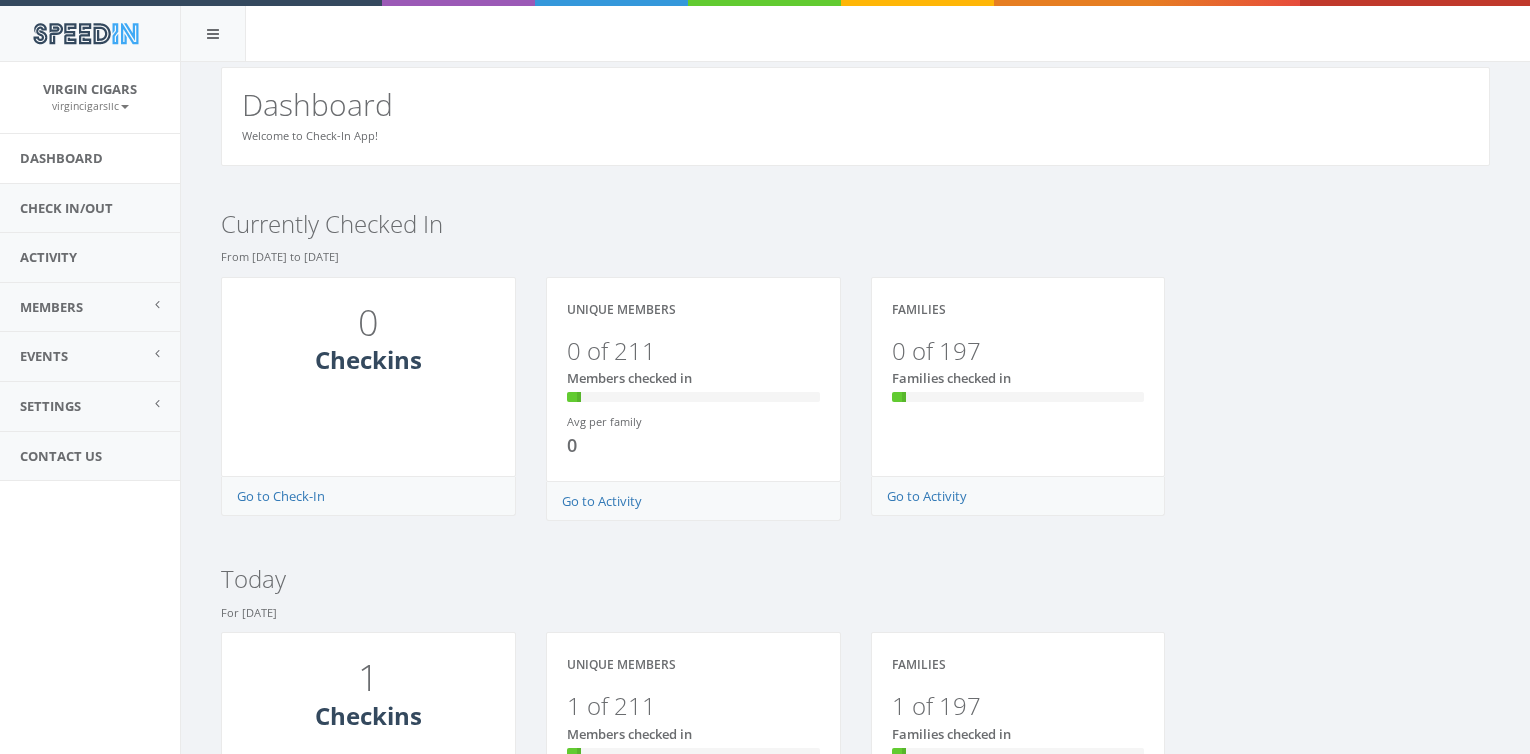 scroll, scrollTop: 0, scrollLeft: 0, axis: both 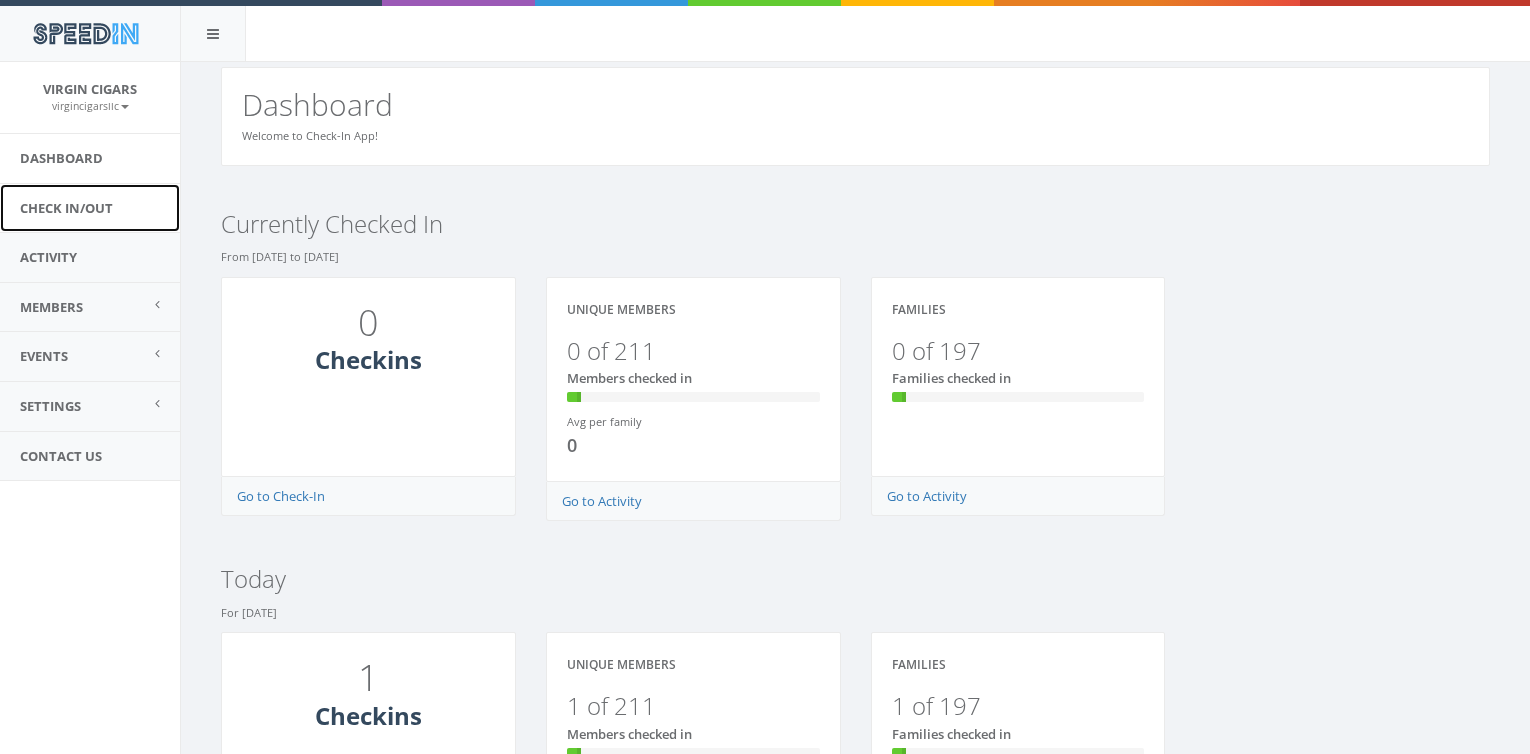 click on "Check In/Out" at bounding box center (90, 208) 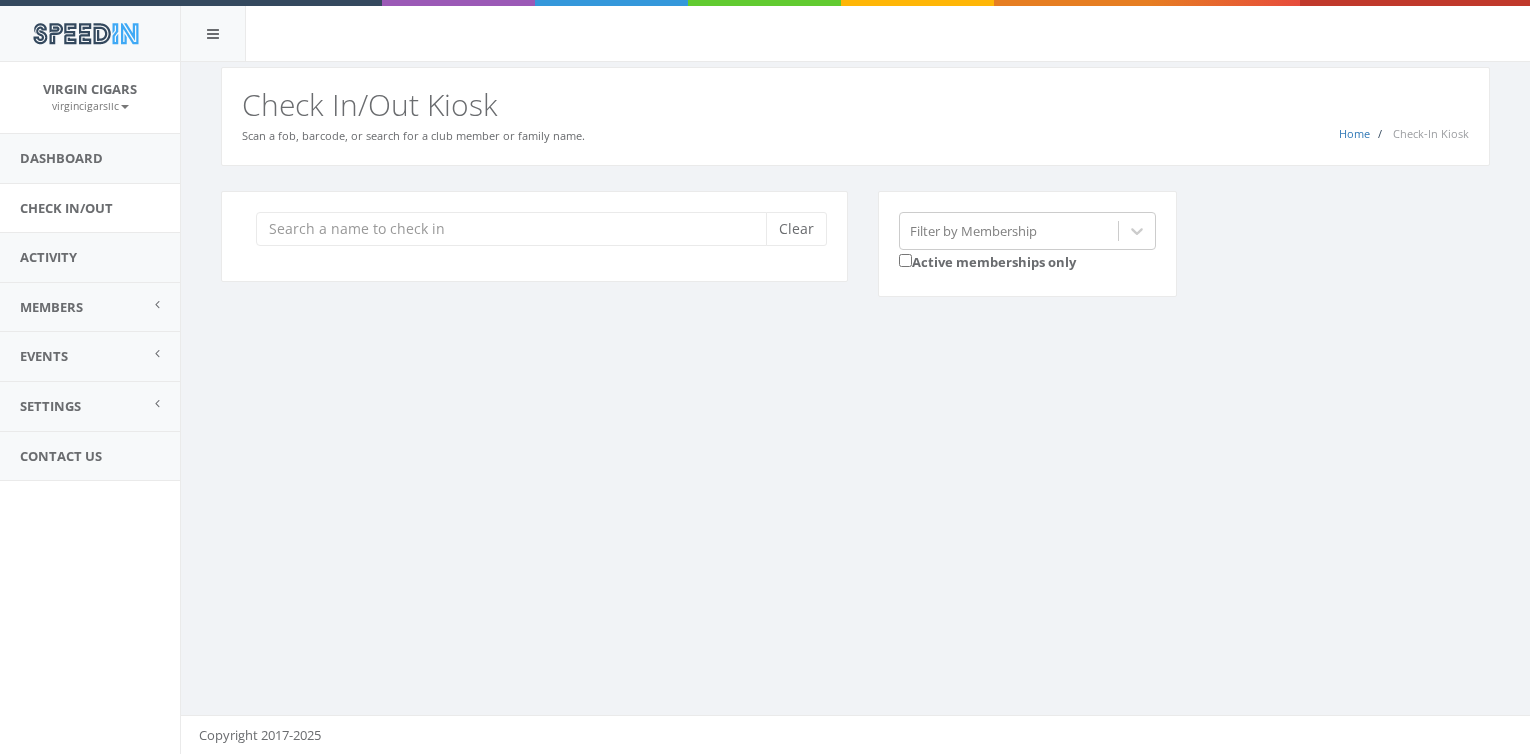 scroll, scrollTop: 0, scrollLeft: 0, axis: both 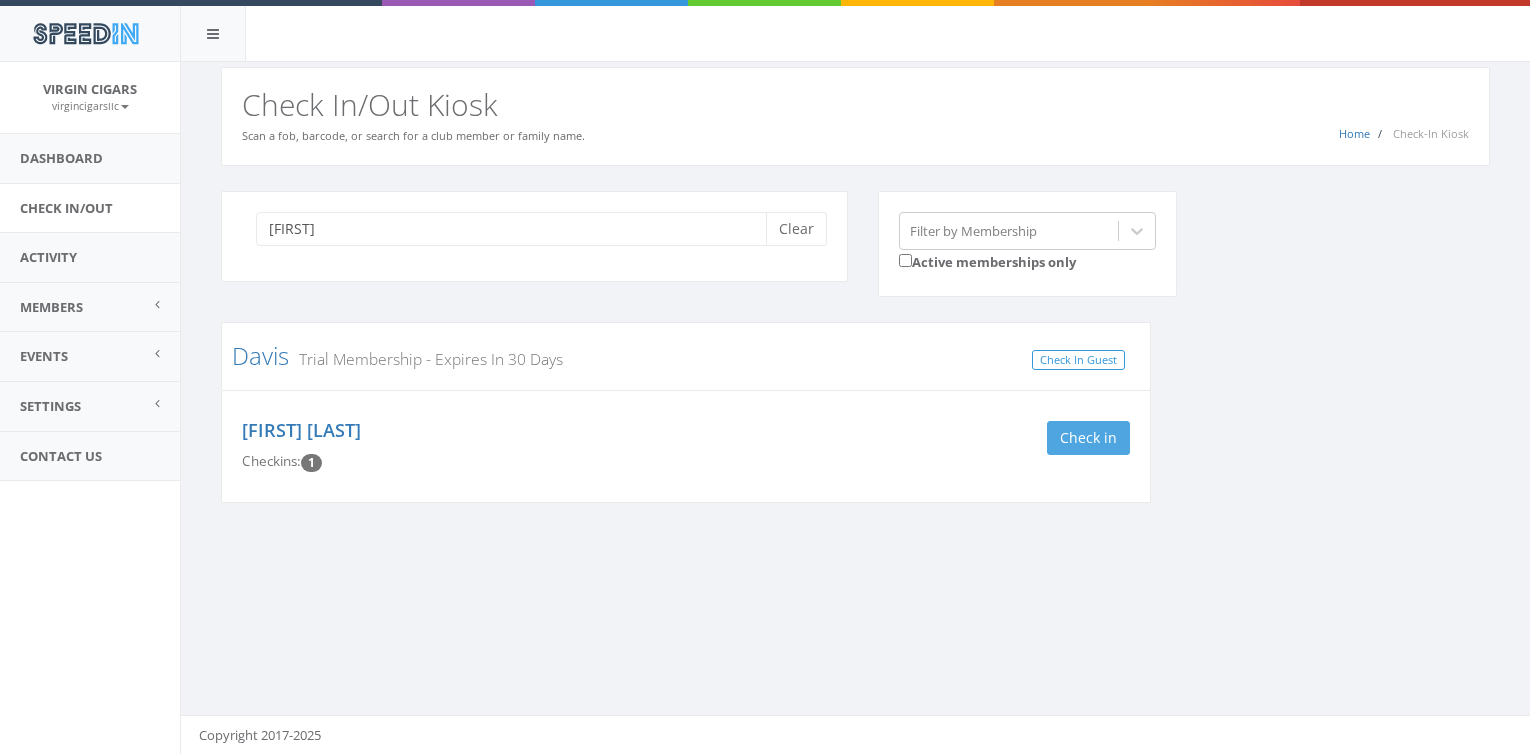 type on "[FIRST]" 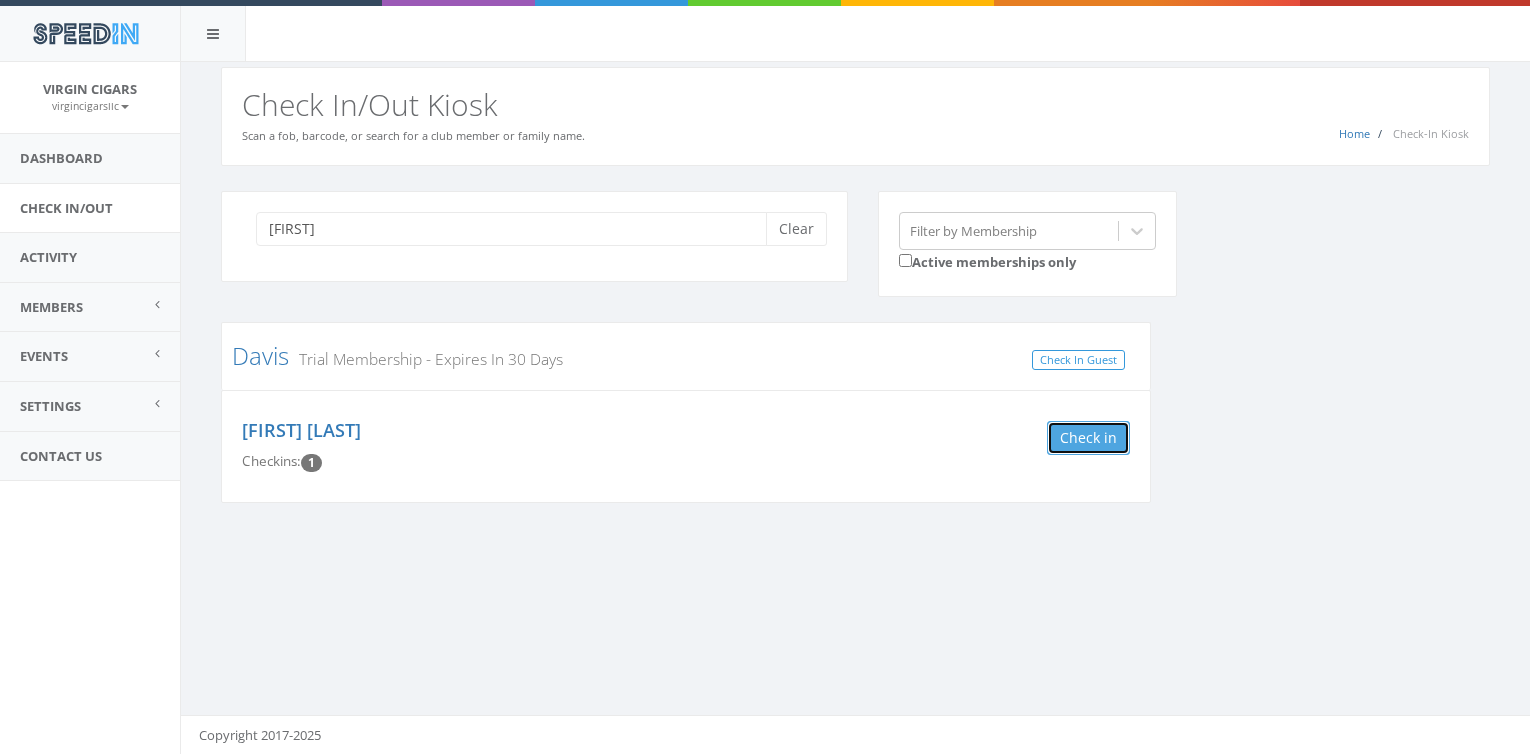type 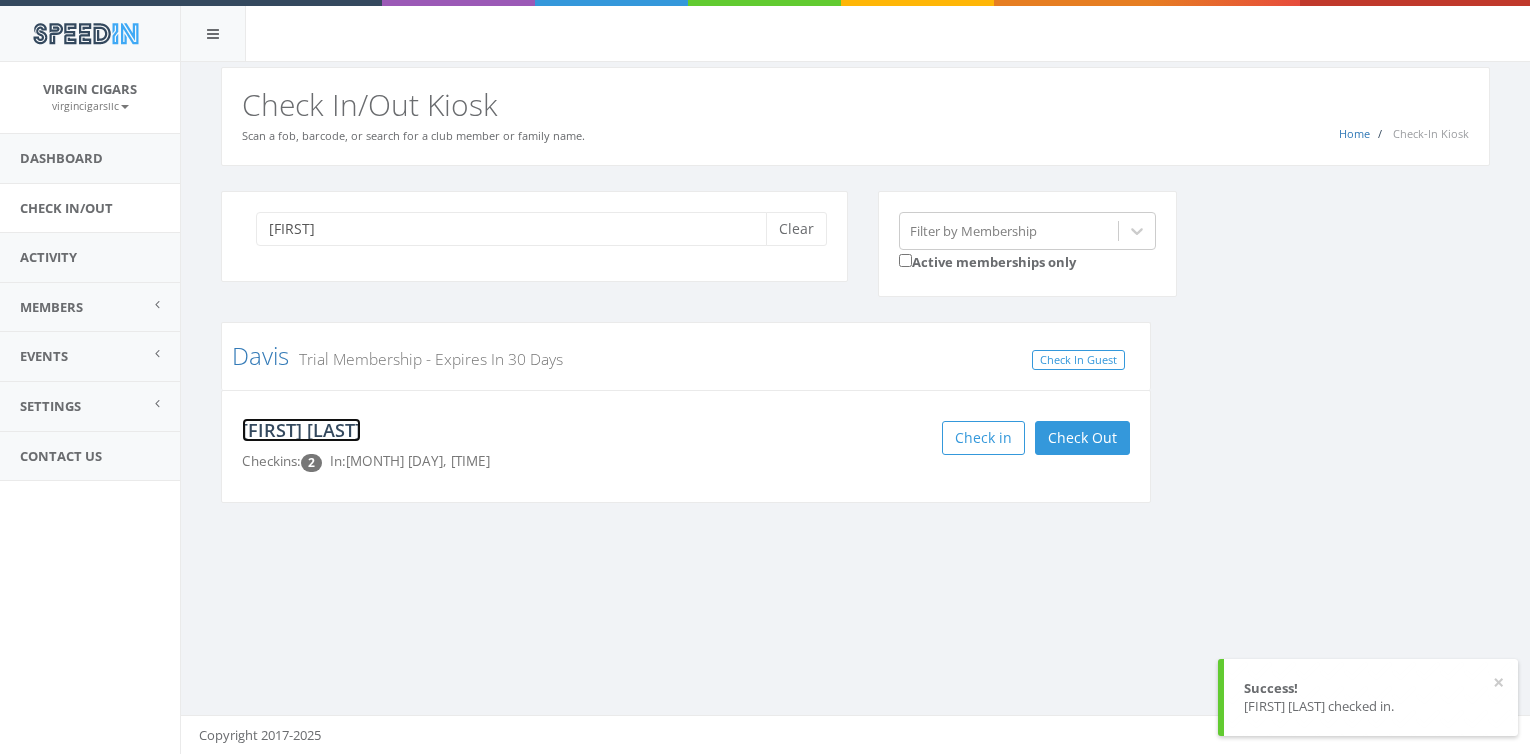 click on "[FIRST] [LAST]" at bounding box center [301, 430] 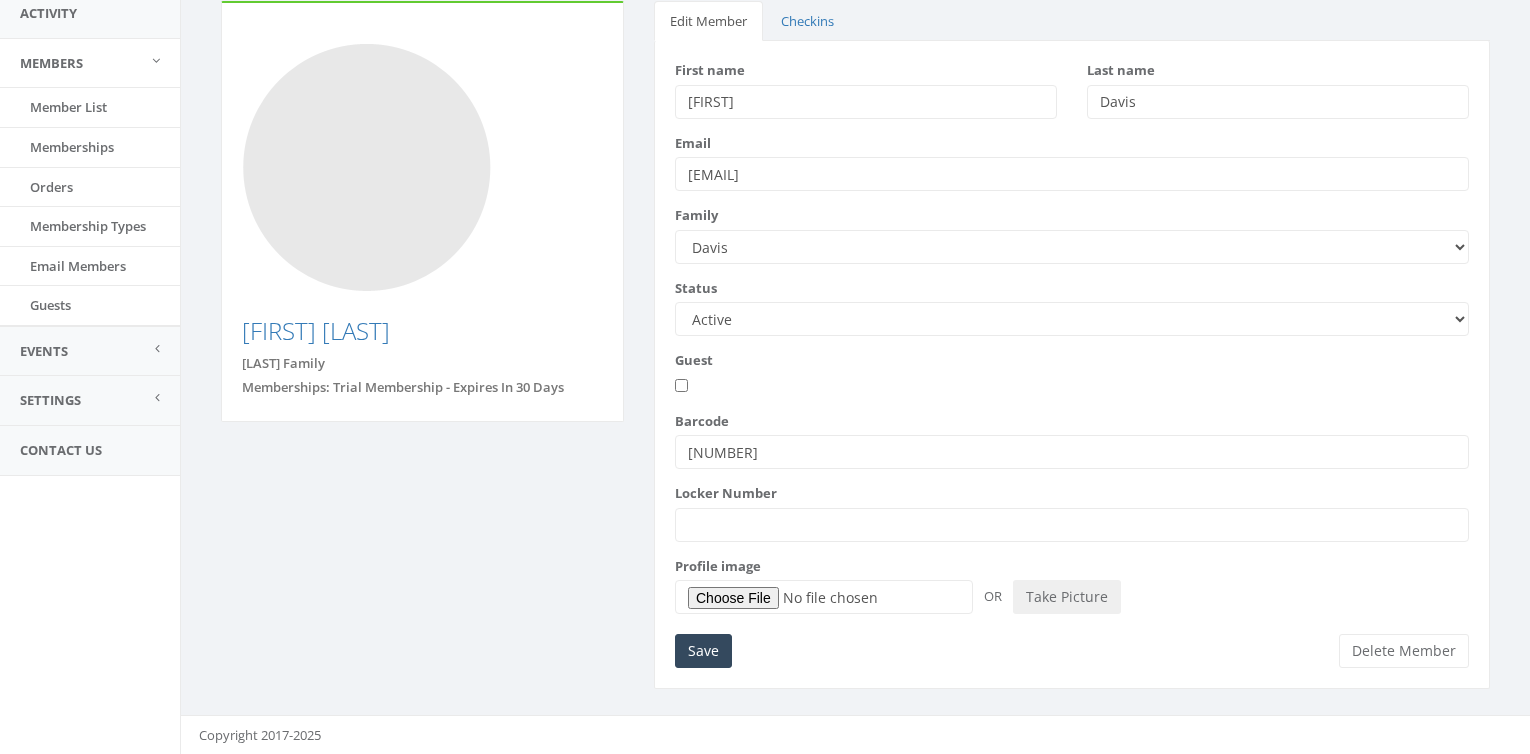 scroll, scrollTop: 0, scrollLeft: 0, axis: both 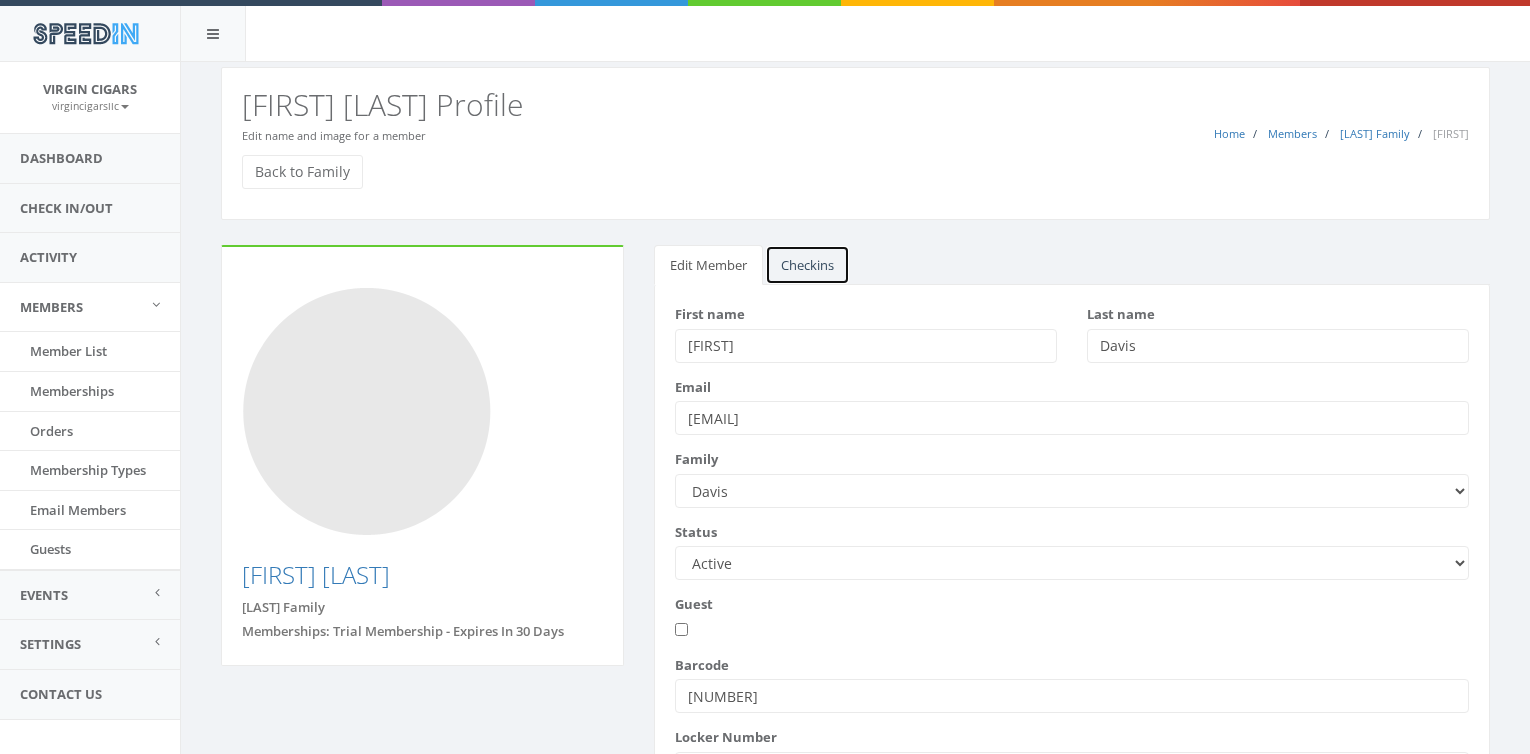 click on "Checkins" at bounding box center (807, 265) 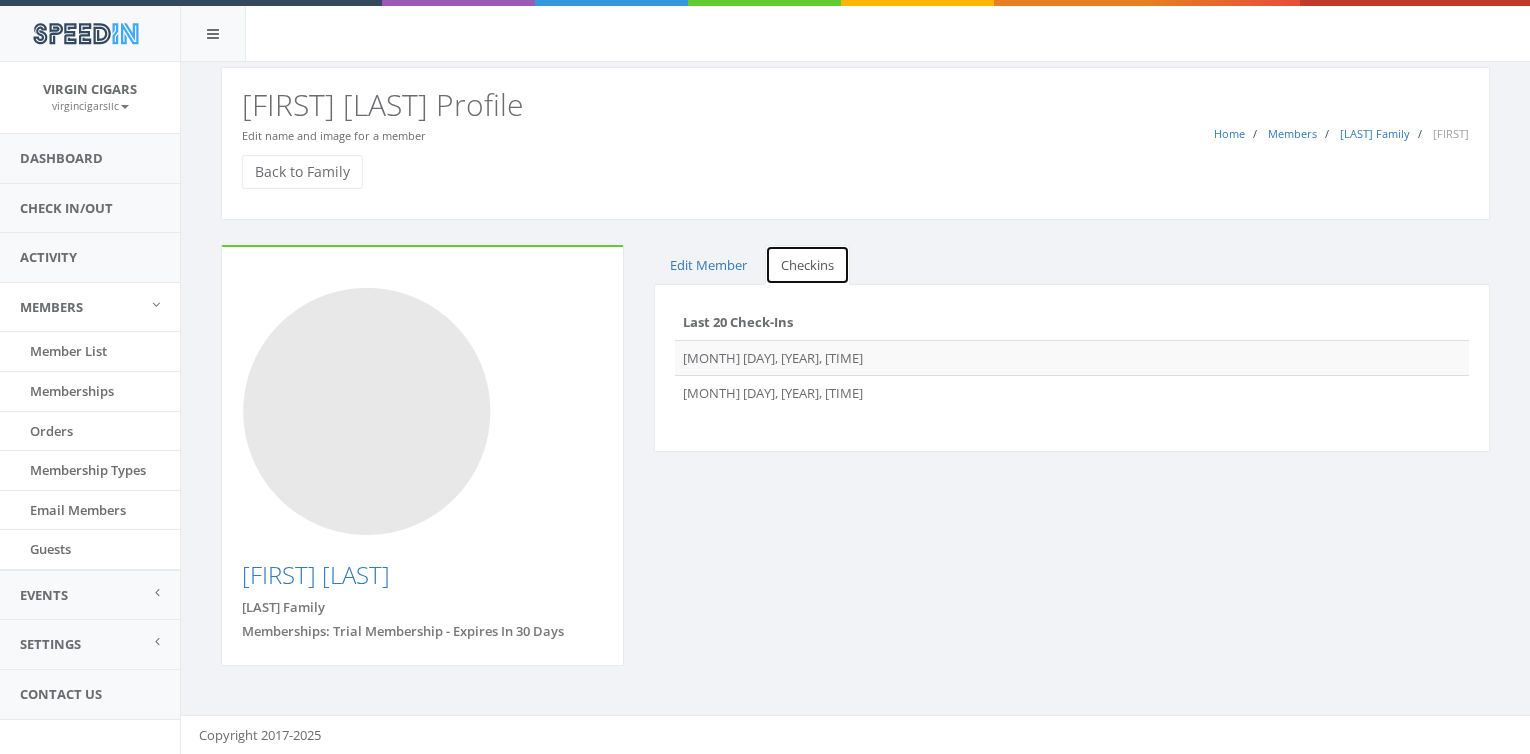 scroll, scrollTop: 1, scrollLeft: 0, axis: vertical 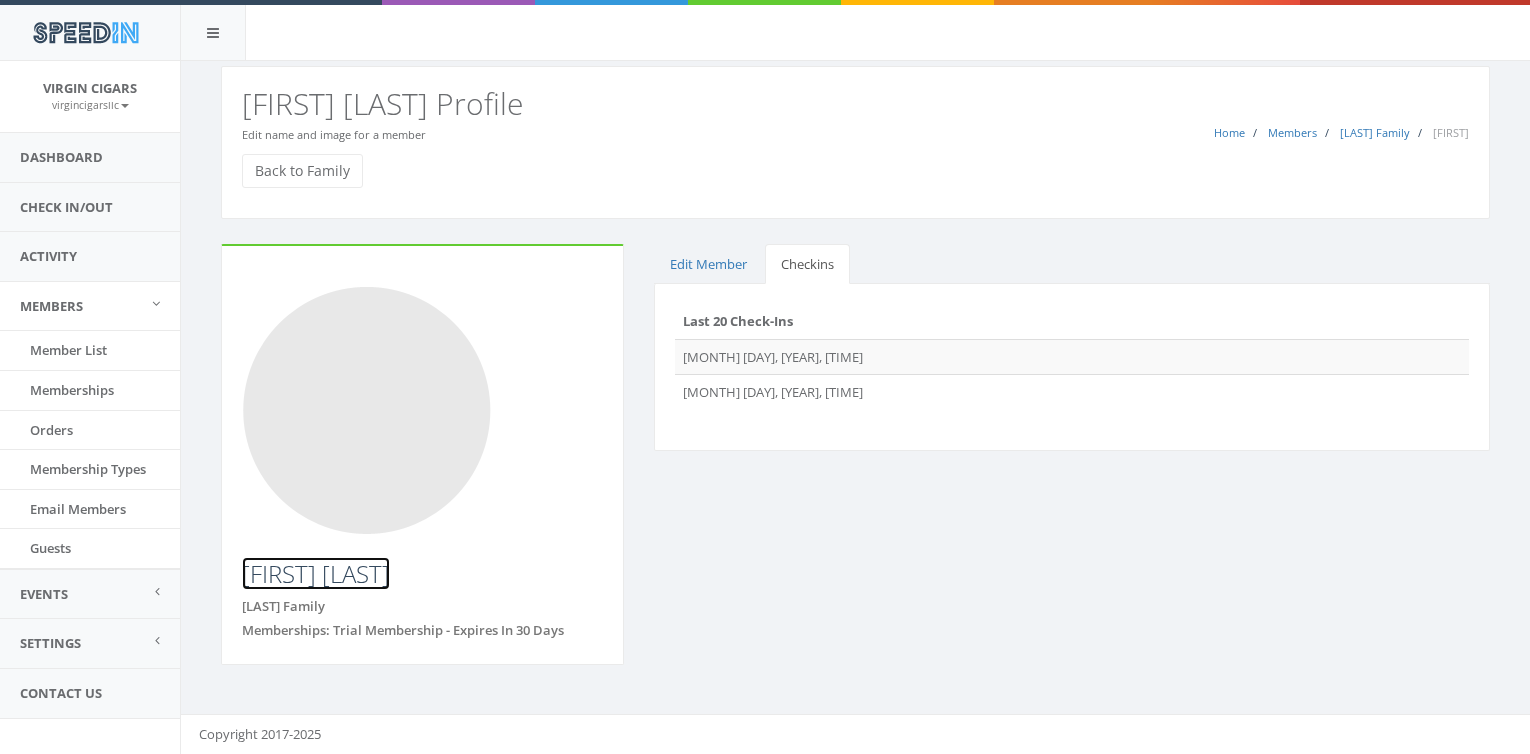 click on "Ronnie Davis" at bounding box center [316, 573] 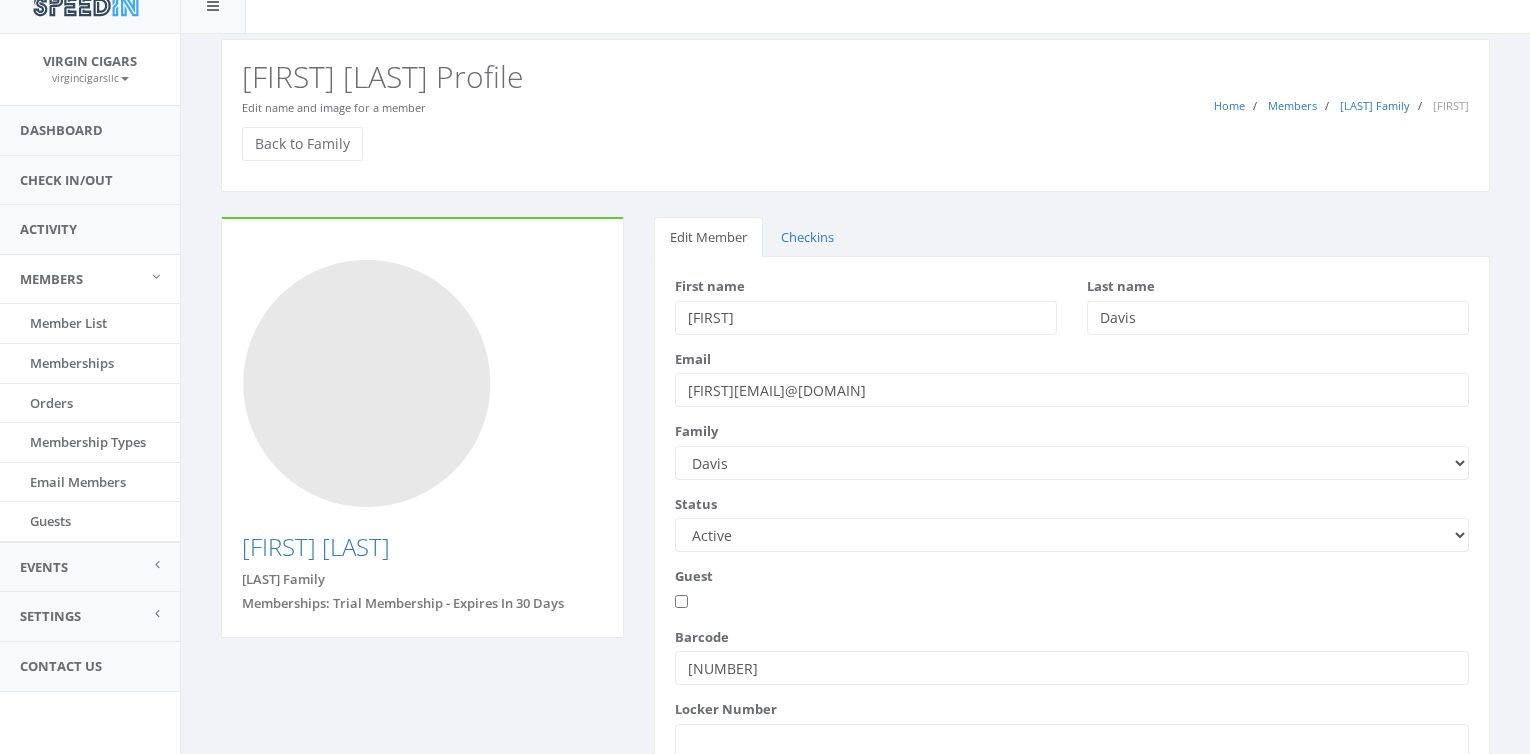 scroll, scrollTop: 0, scrollLeft: 0, axis: both 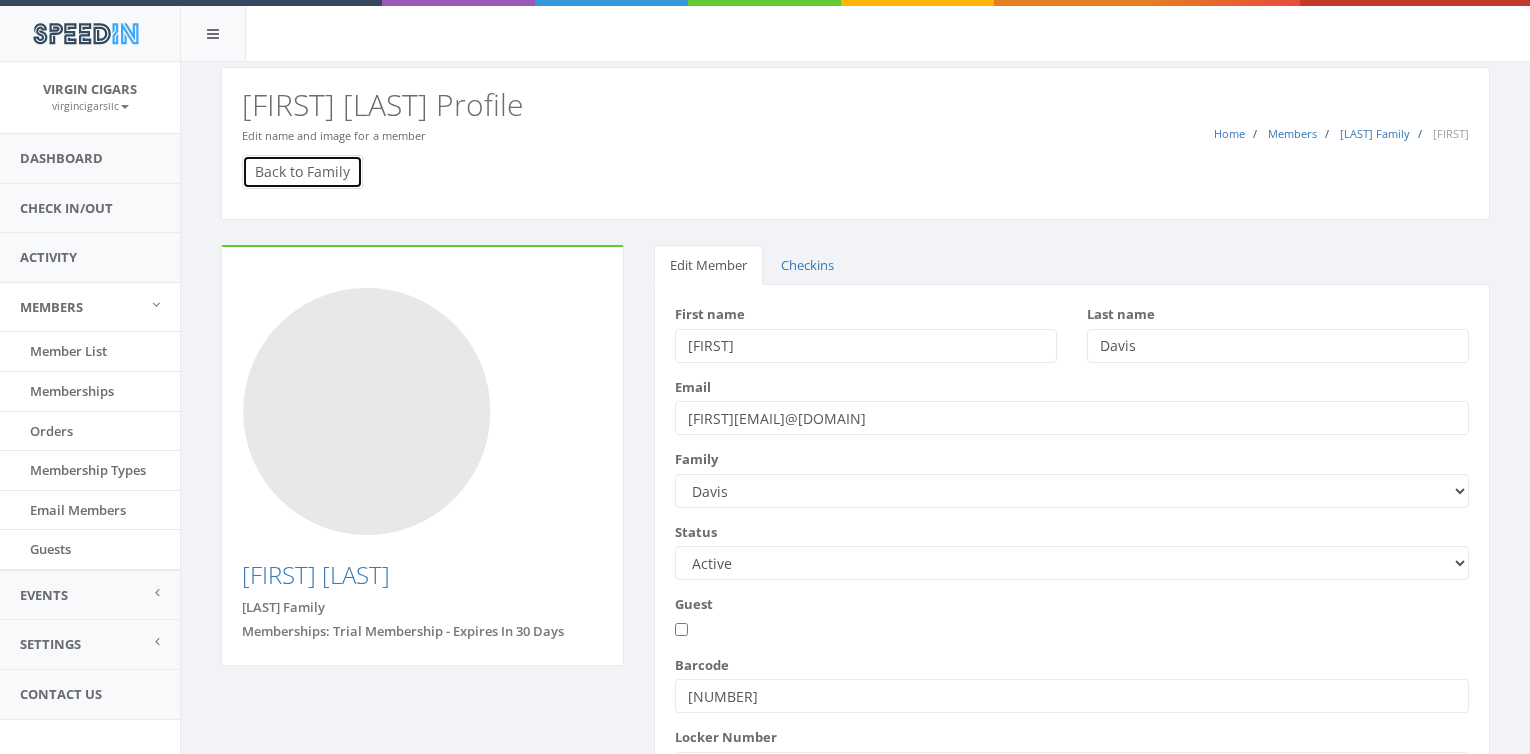 click on "Back to Family" at bounding box center [302, 172] 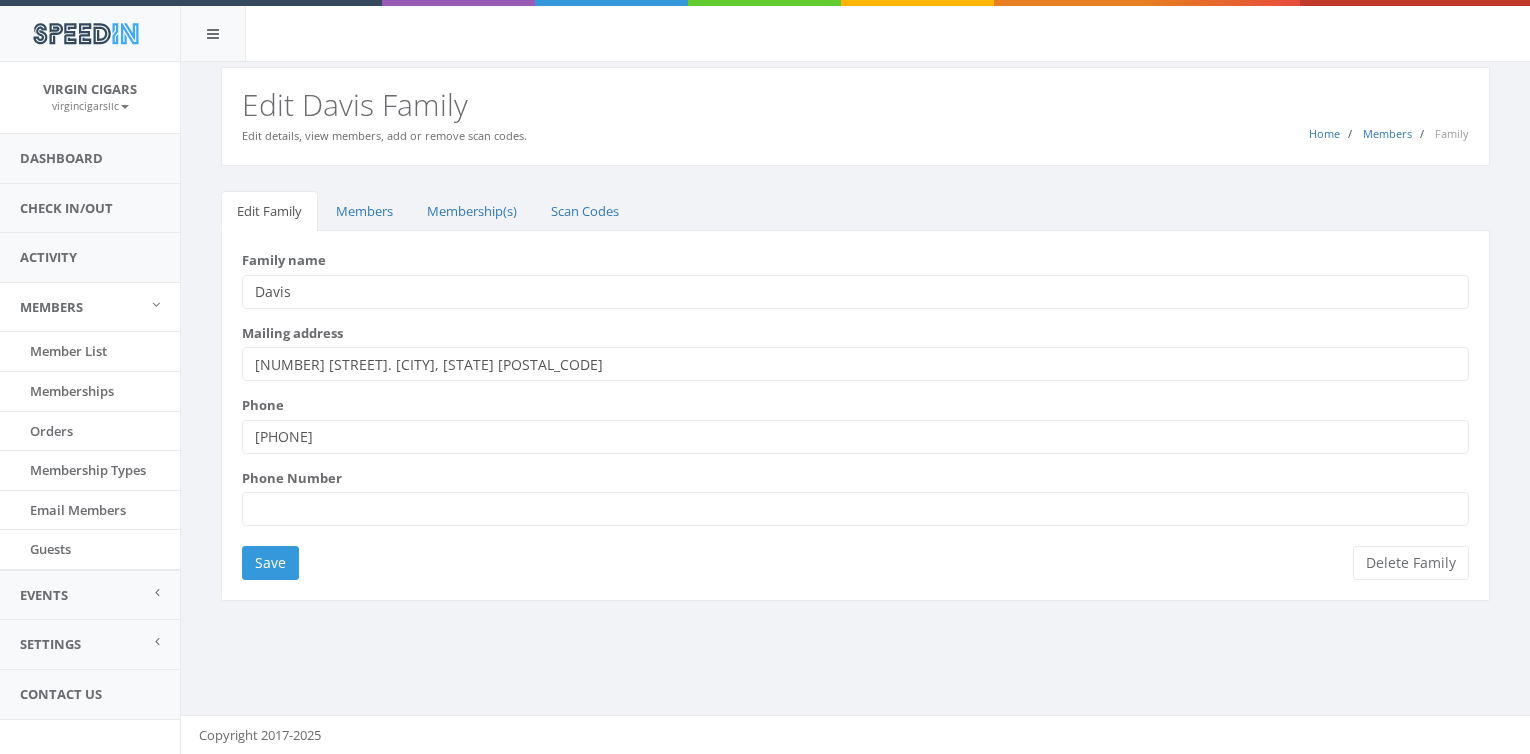 scroll, scrollTop: 0, scrollLeft: 0, axis: both 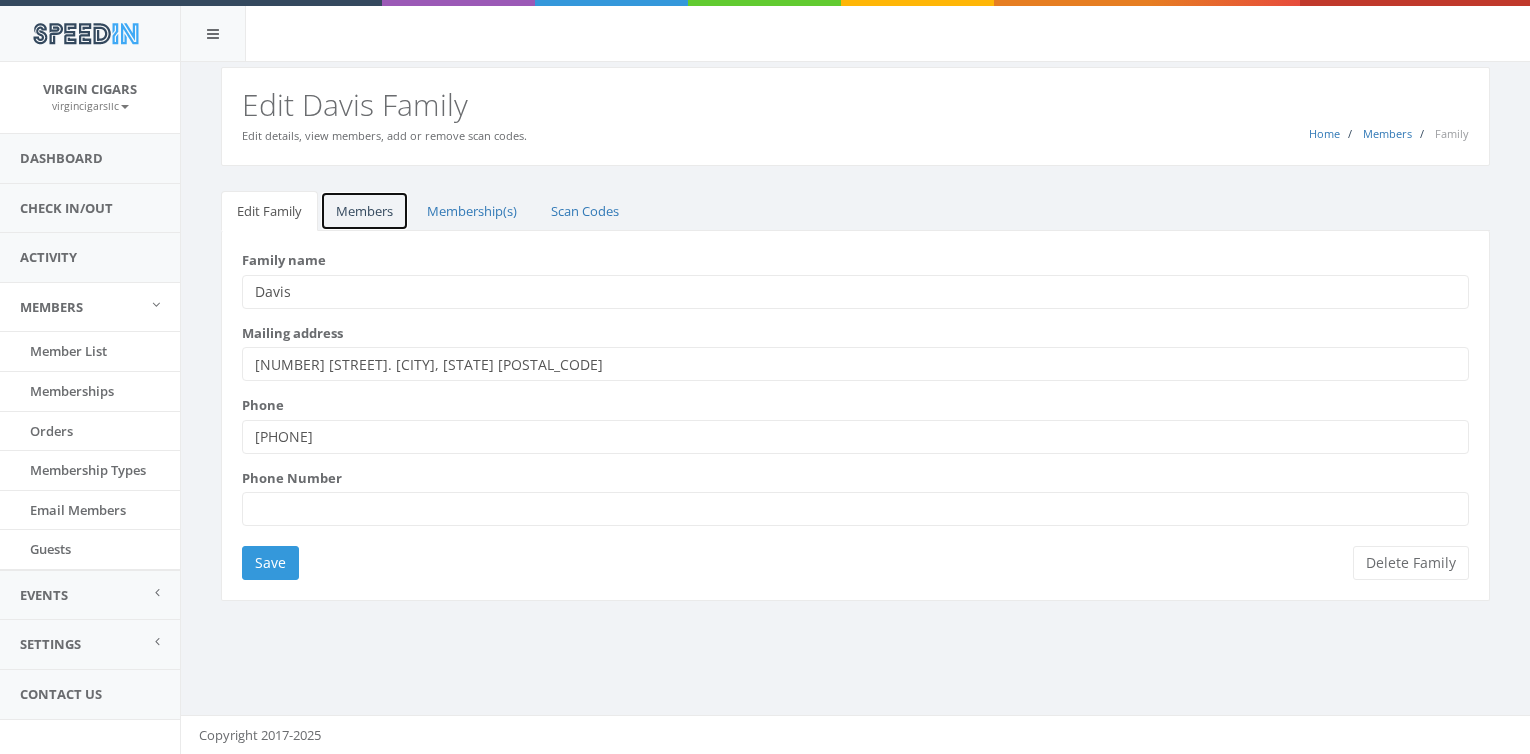 click on "Members" at bounding box center [364, 211] 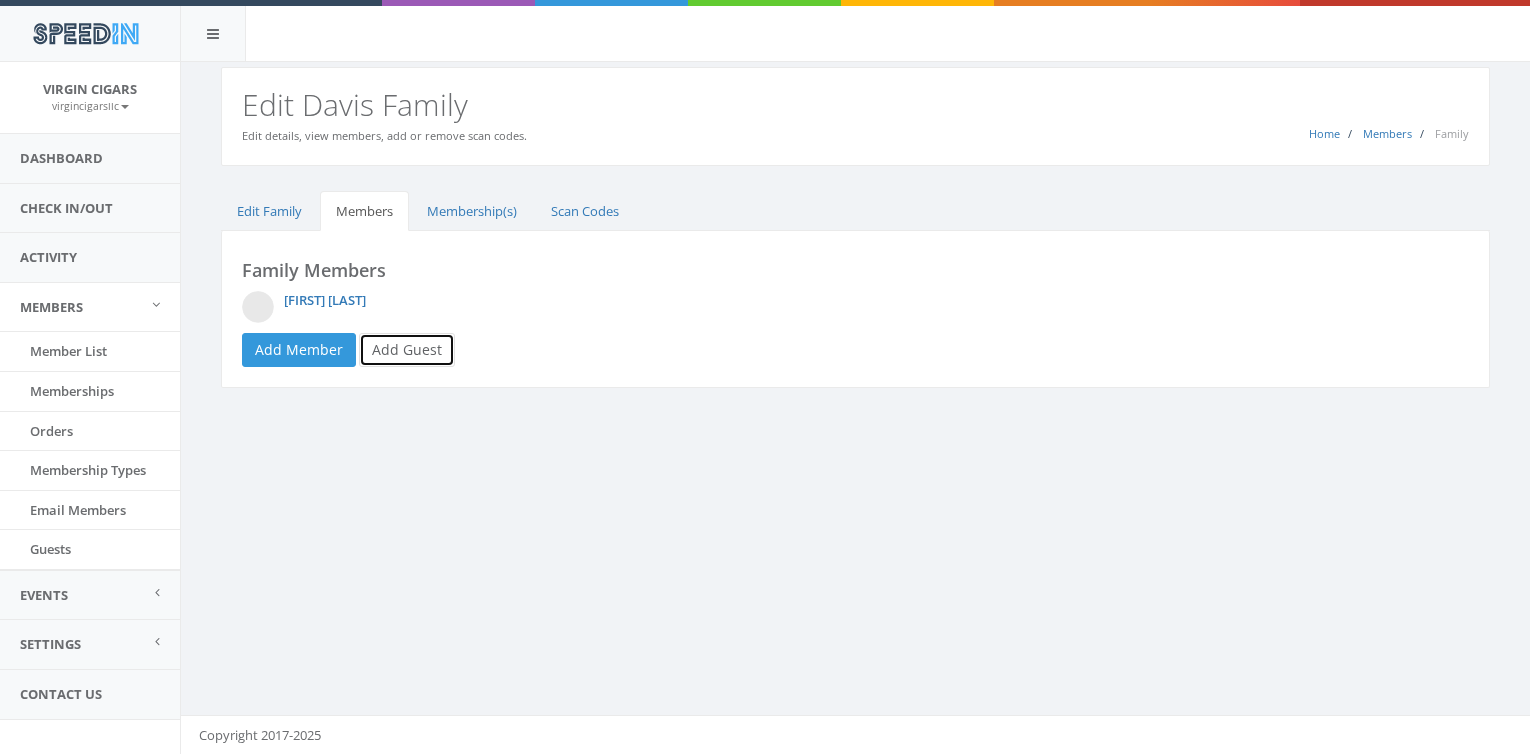 click on "Add Guest" at bounding box center (407, 350) 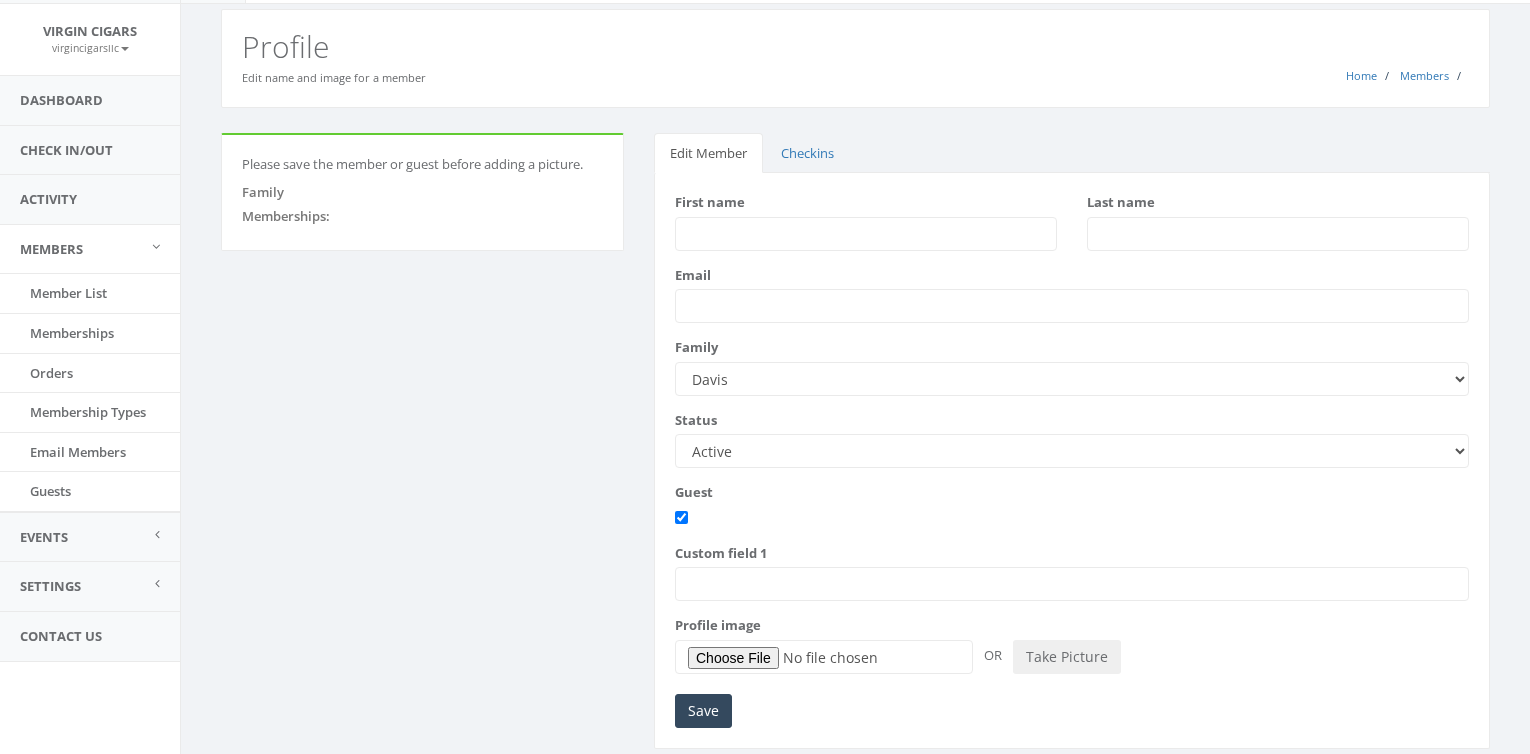 scroll, scrollTop: 0, scrollLeft: 0, axis: both 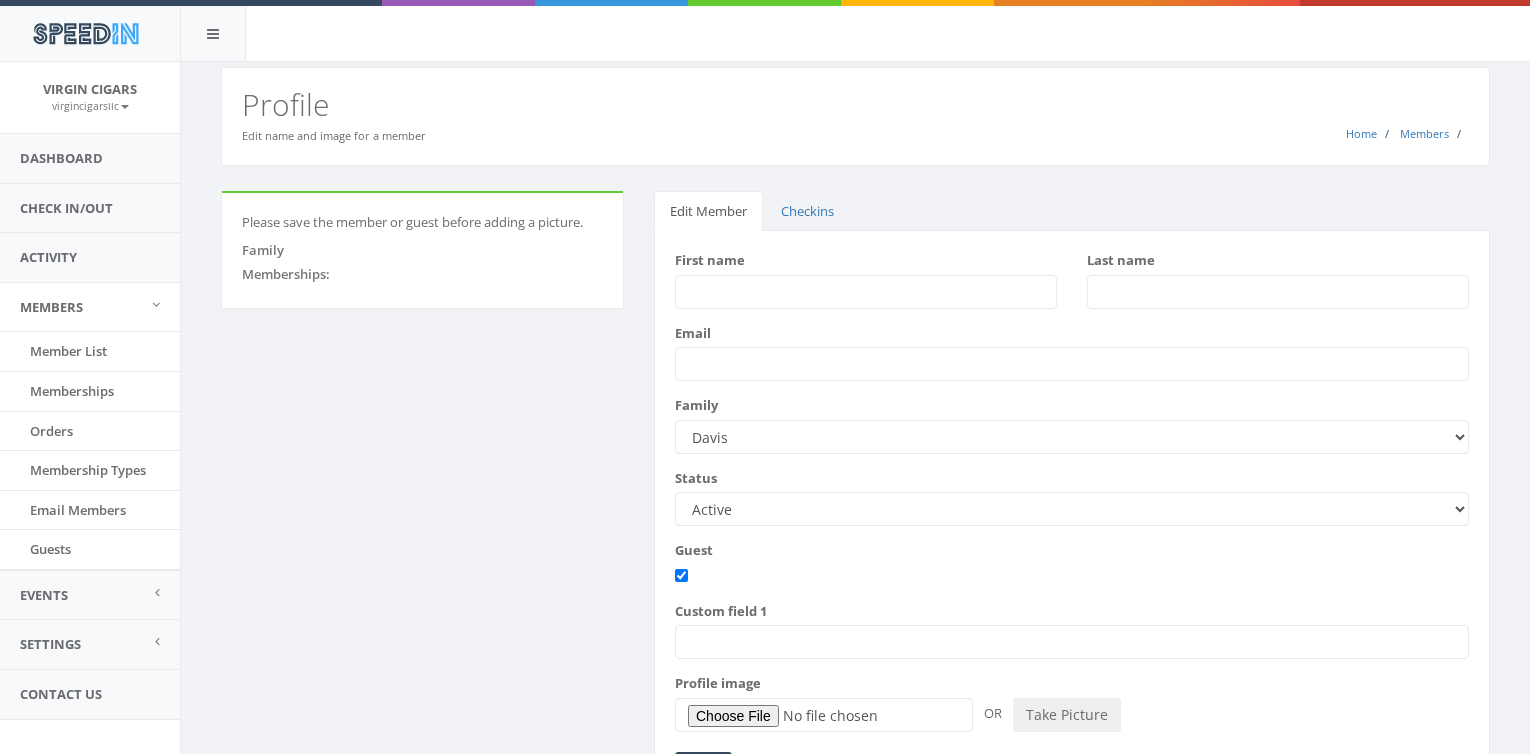 click on "Members" at bounding box center [90, 307] 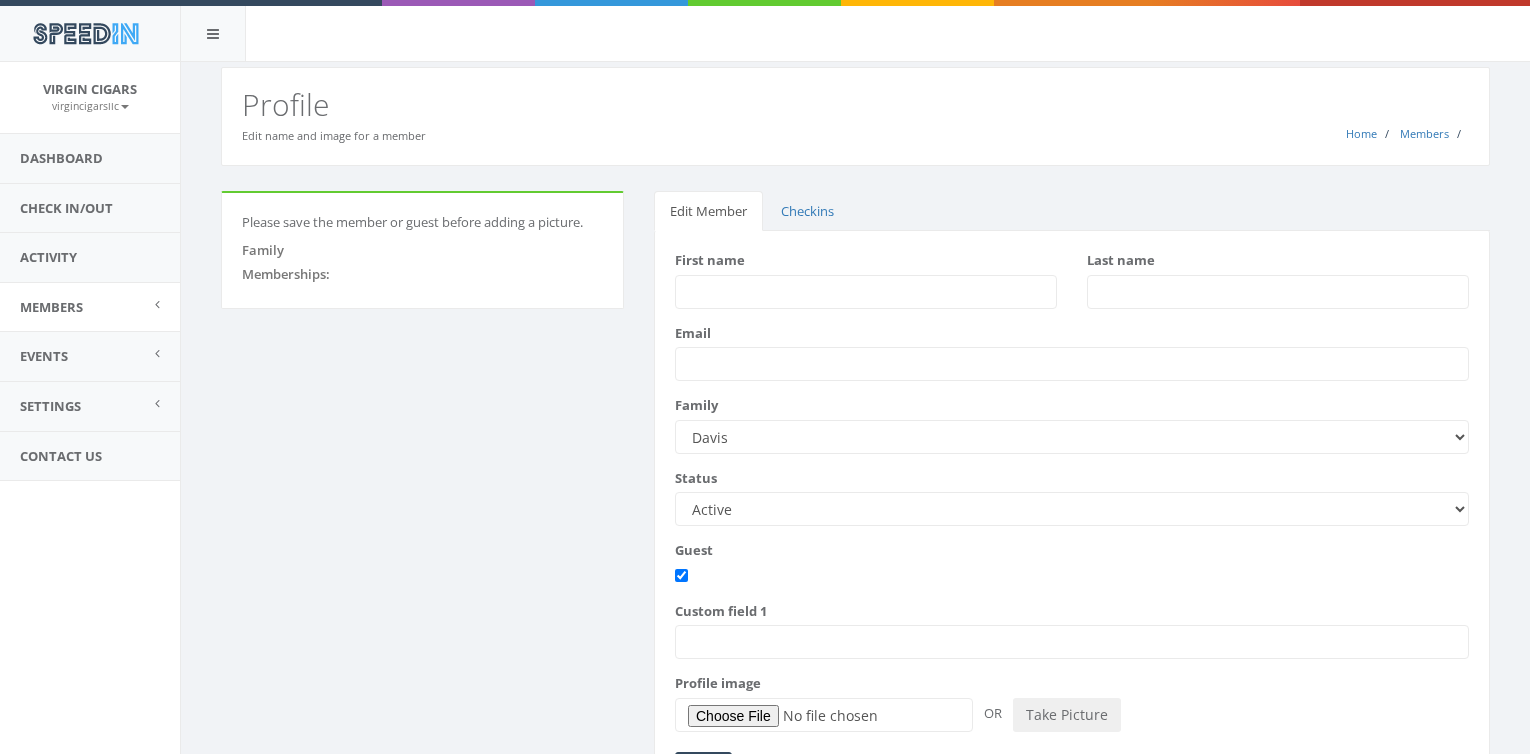 click on "Members" at bounding box center [90, 307] 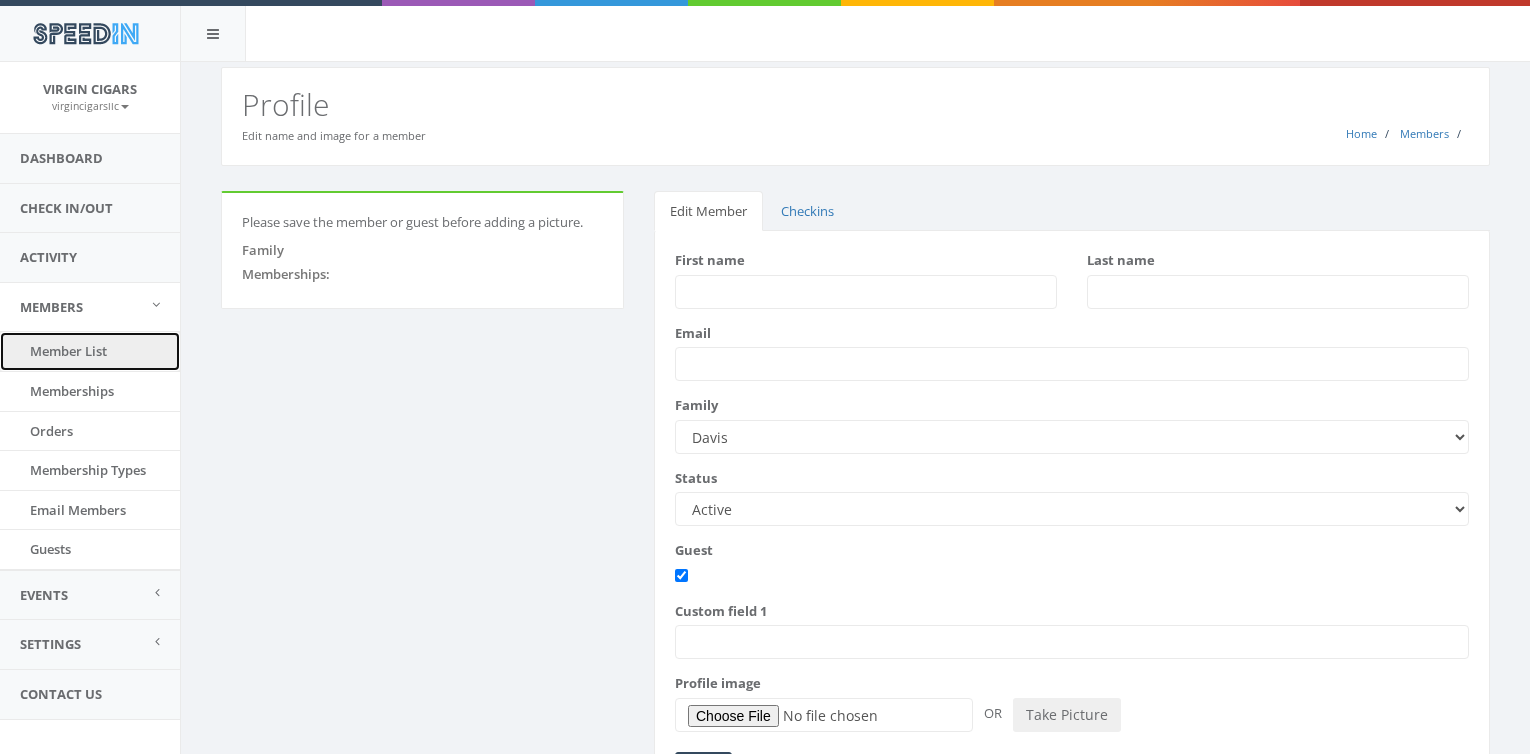 click on "Member List" at bounding box center [90, 351] 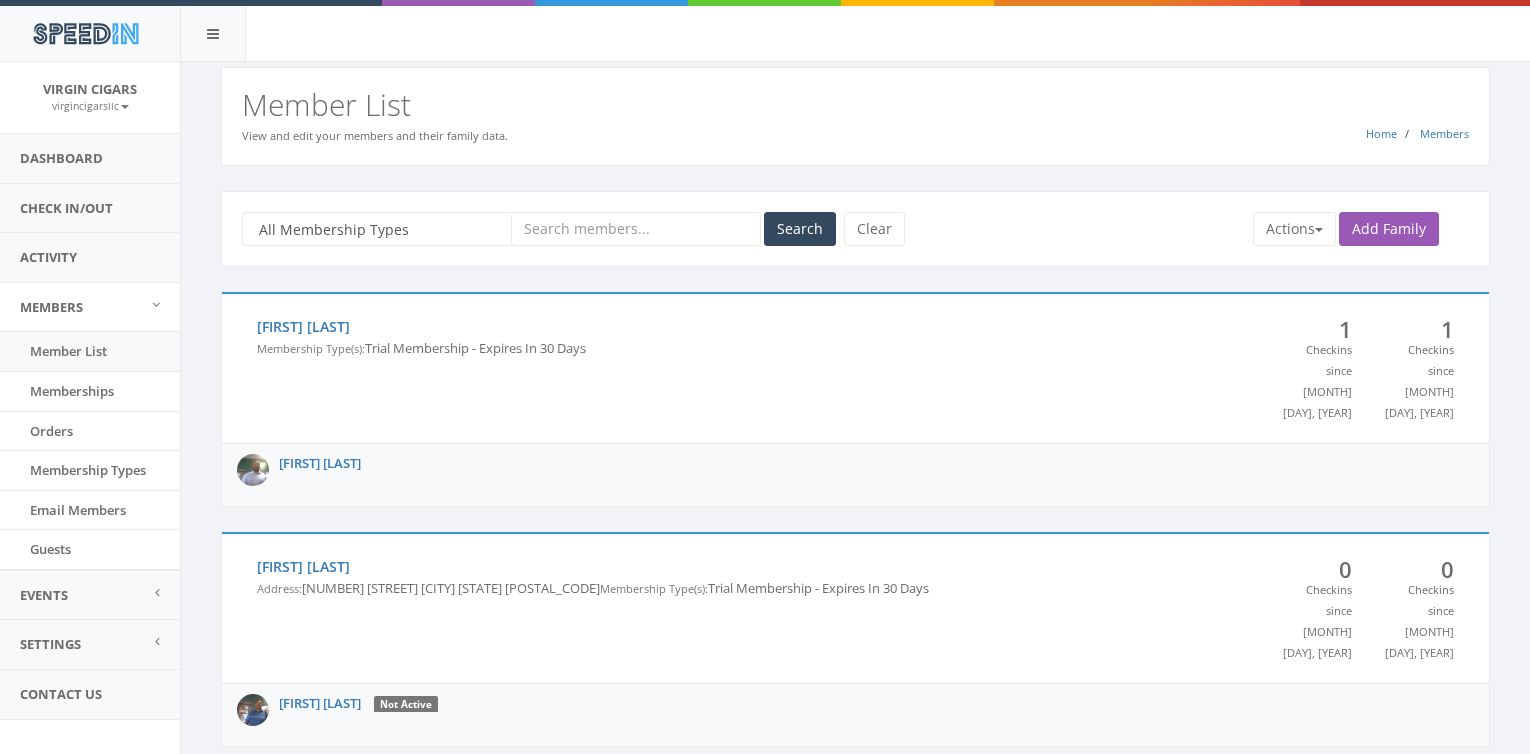 scroll, scrollTop: 0, scrollLeft: 0, axis: both 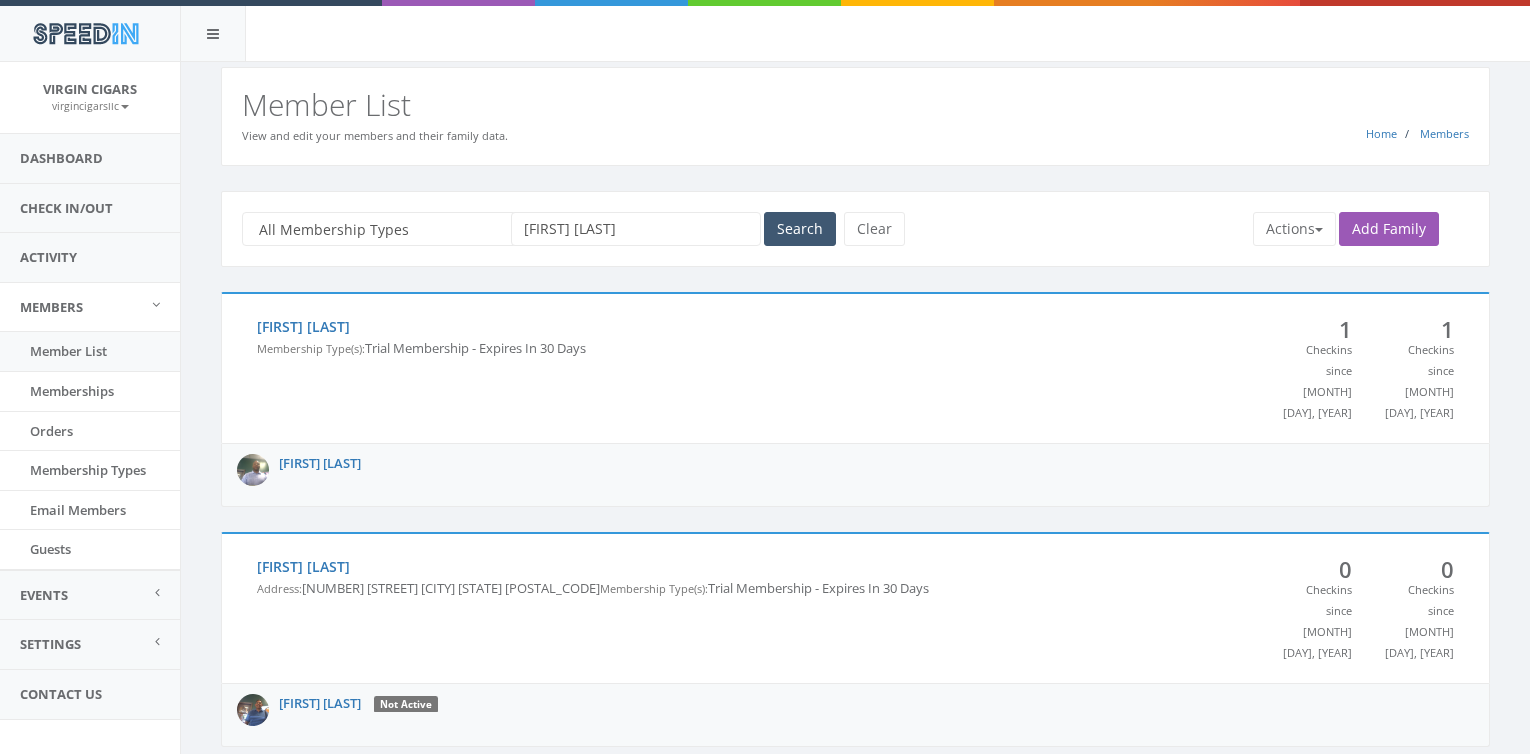type on "garry brown" 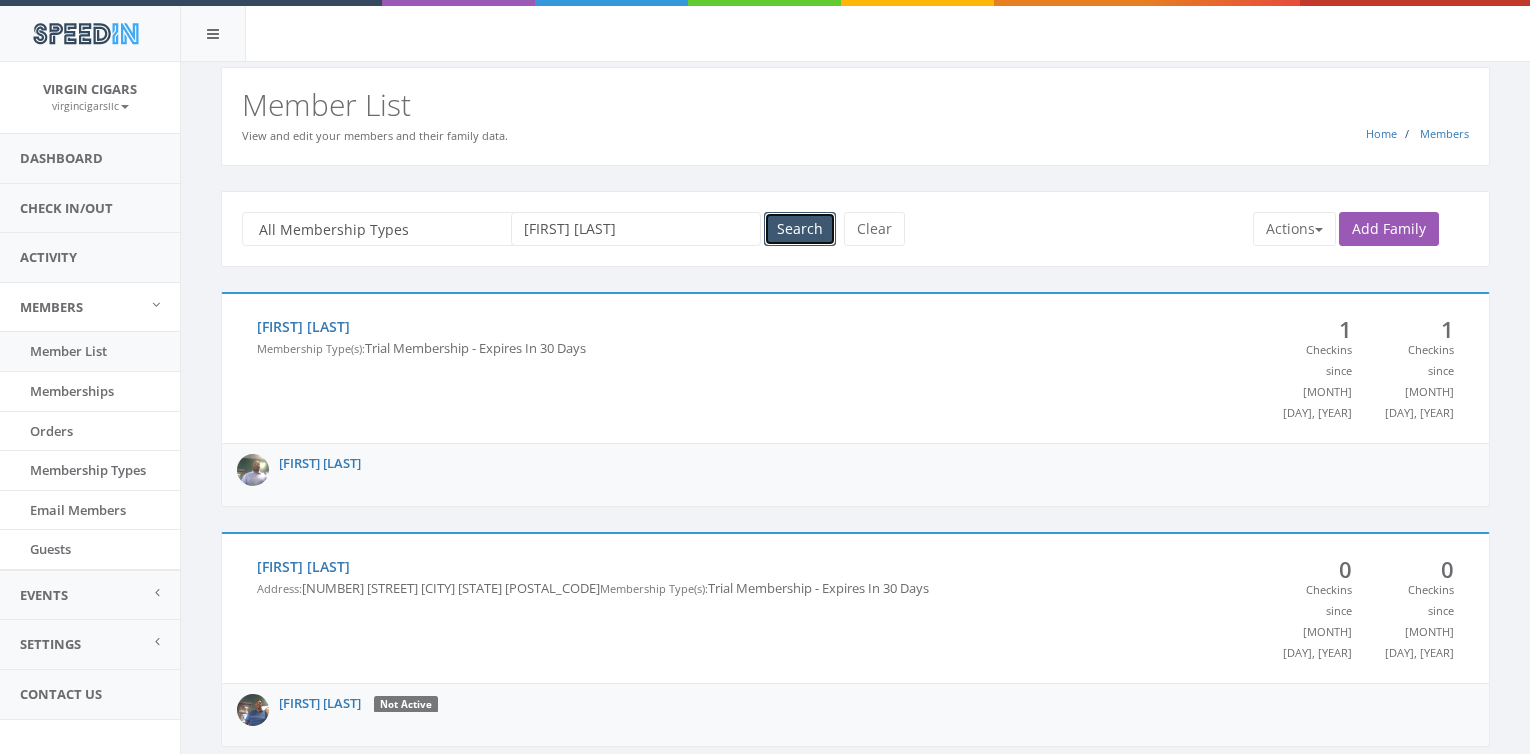 type 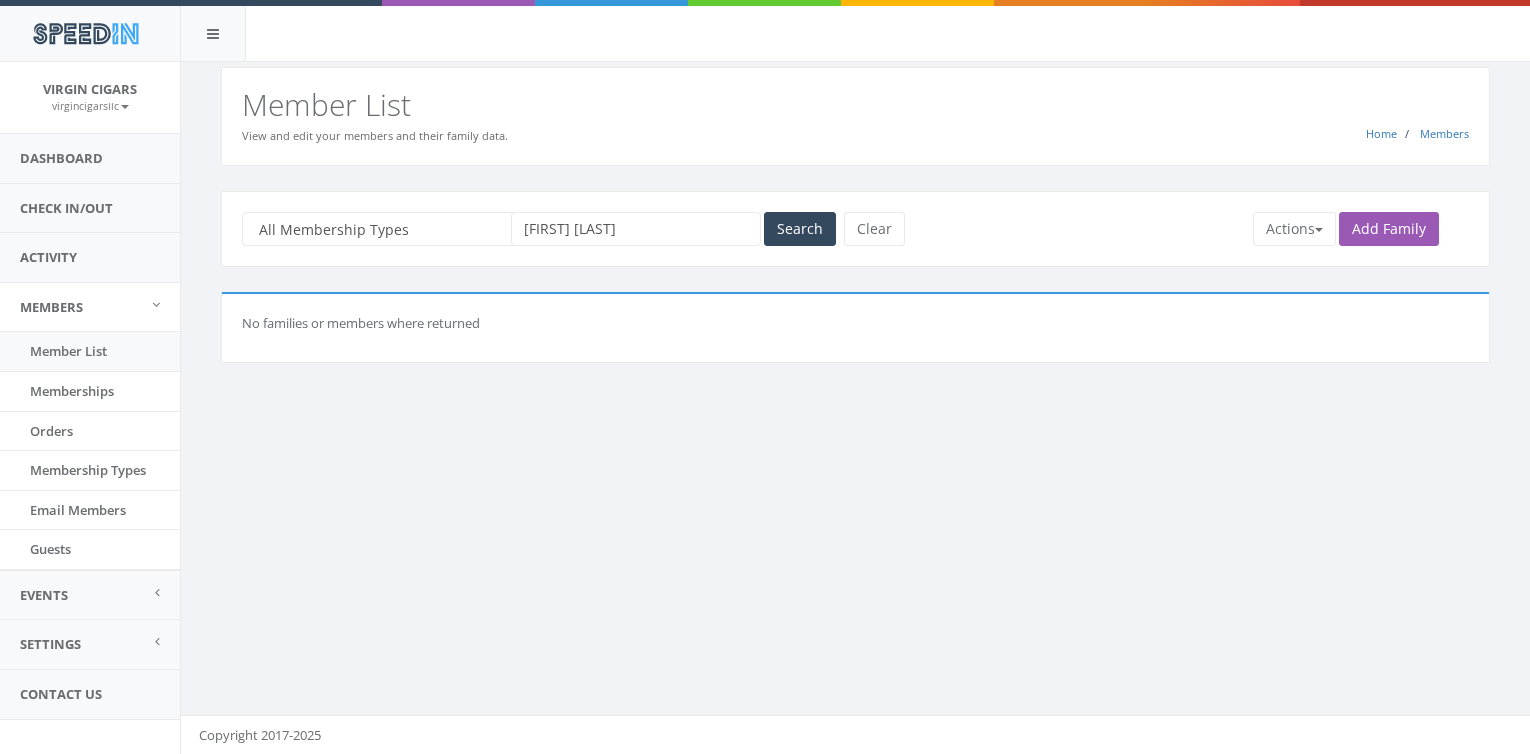 scroll, scrollTop: 0, scrollLeft: 0, axis: both 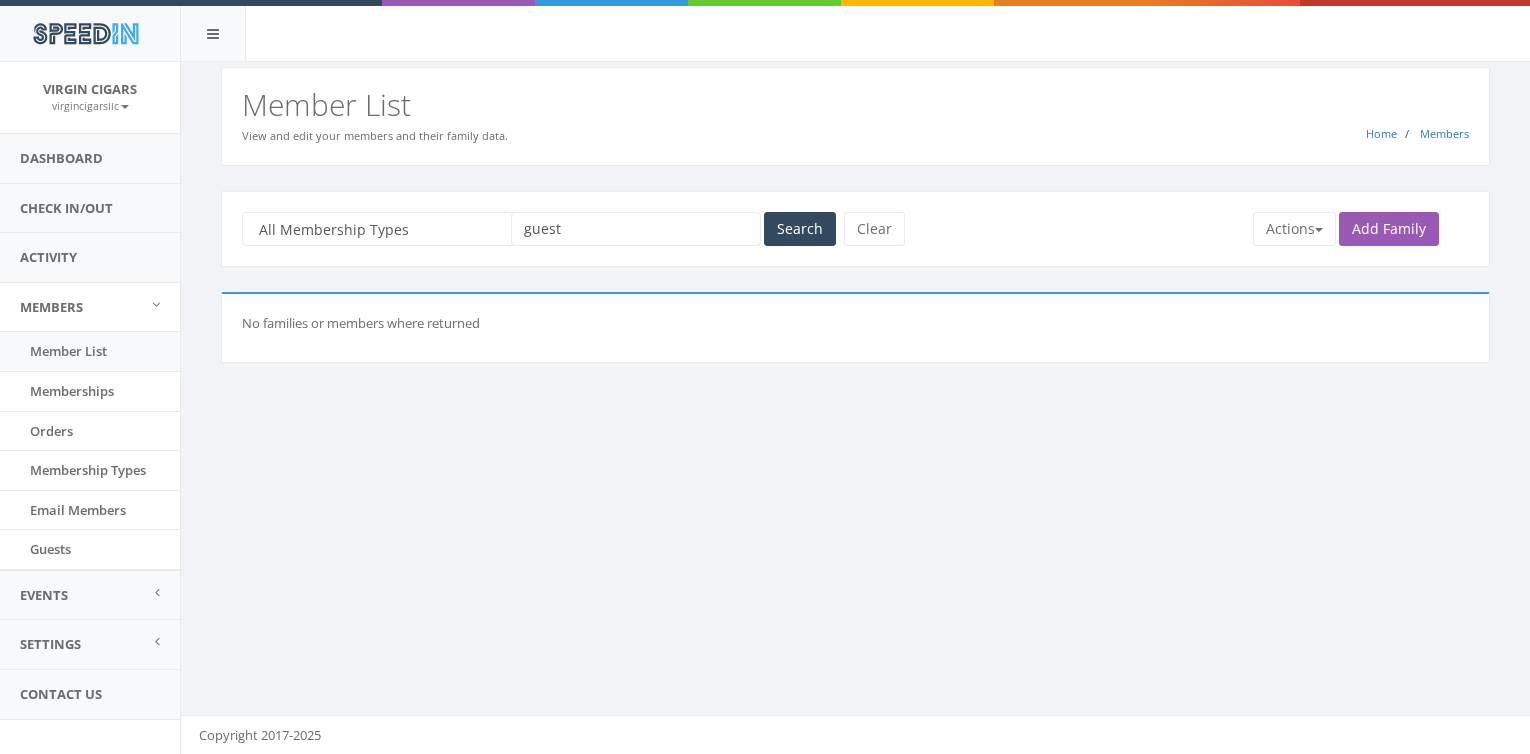 type on "guest" 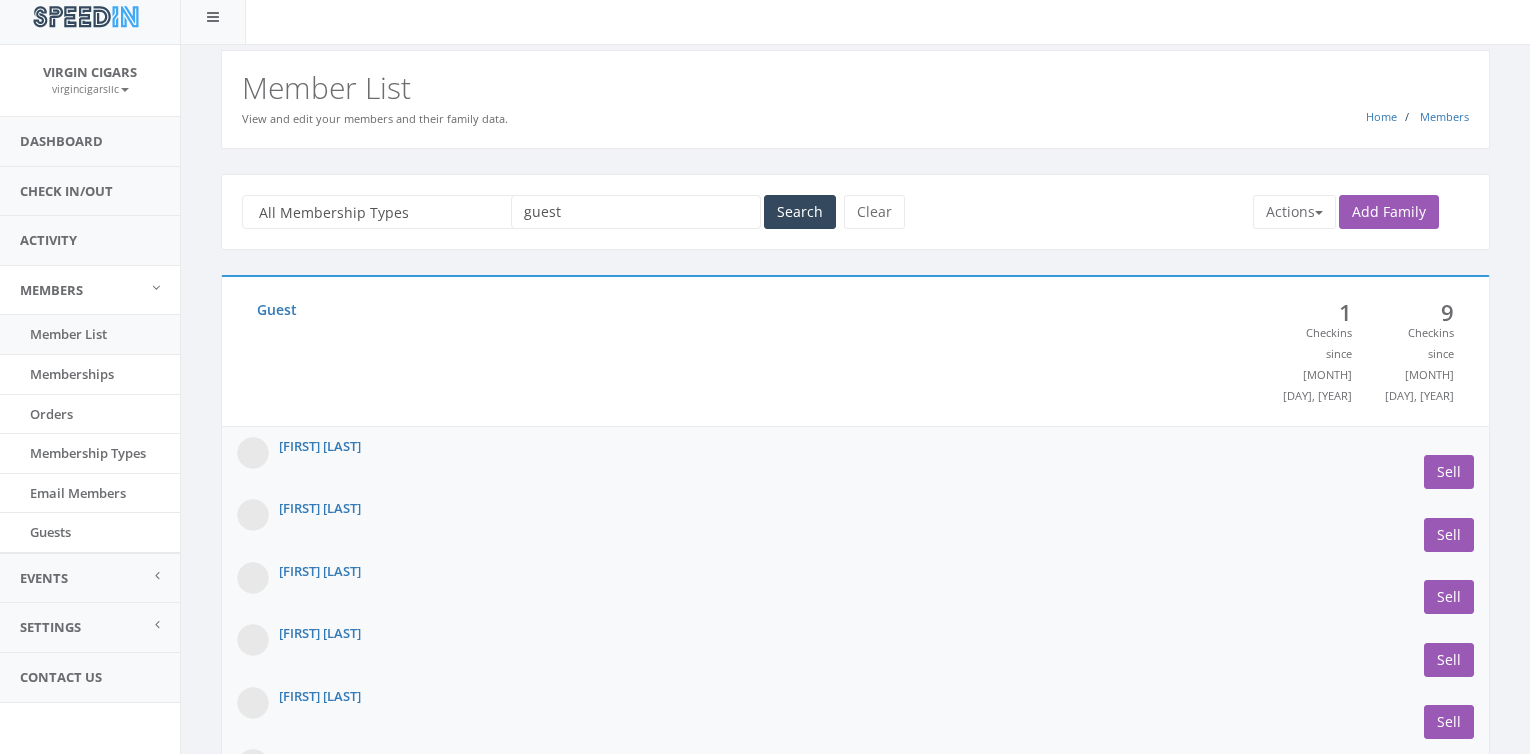 scroll, scrollTop: 0, scrollLeft: 0, axis: both 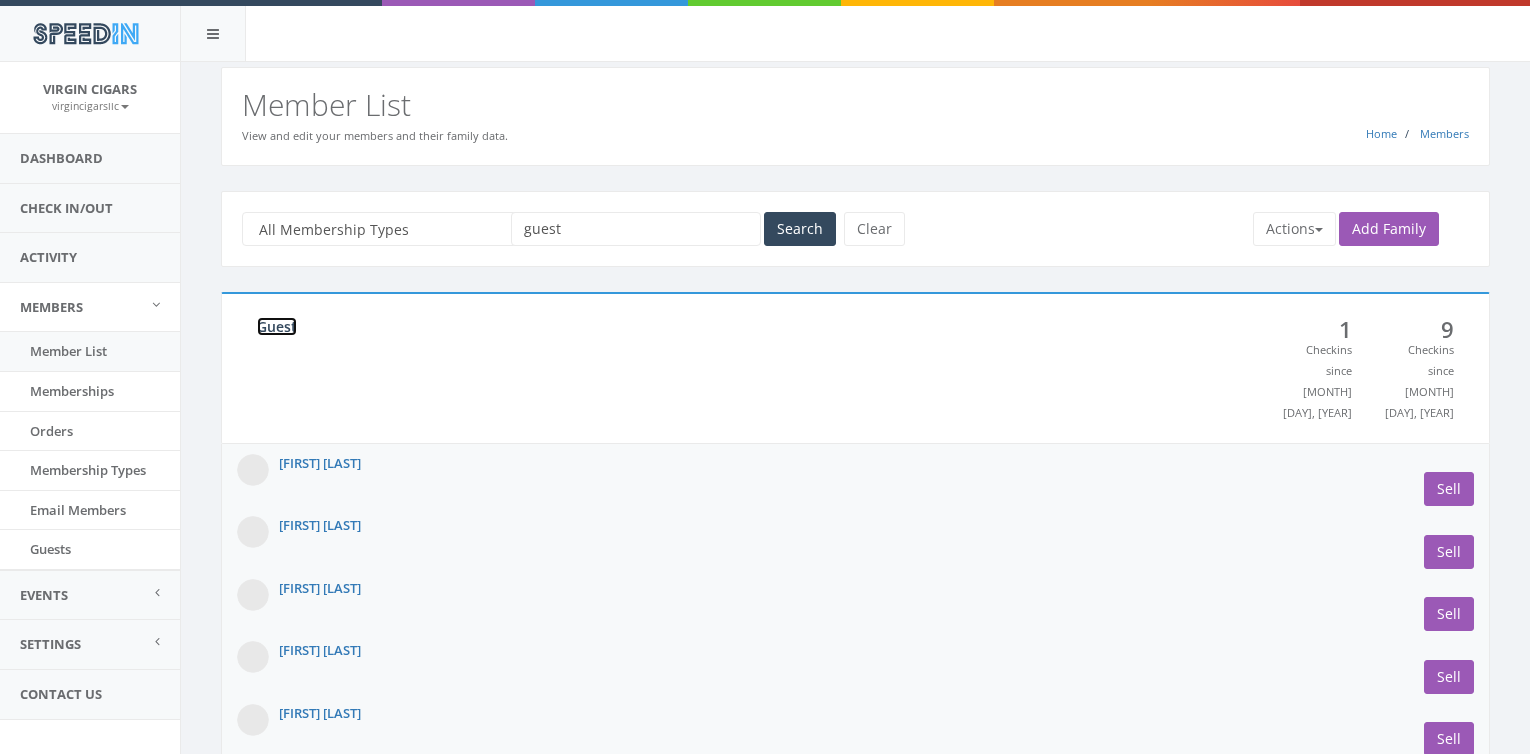click on "Guest" at bounding box center (277, 326) 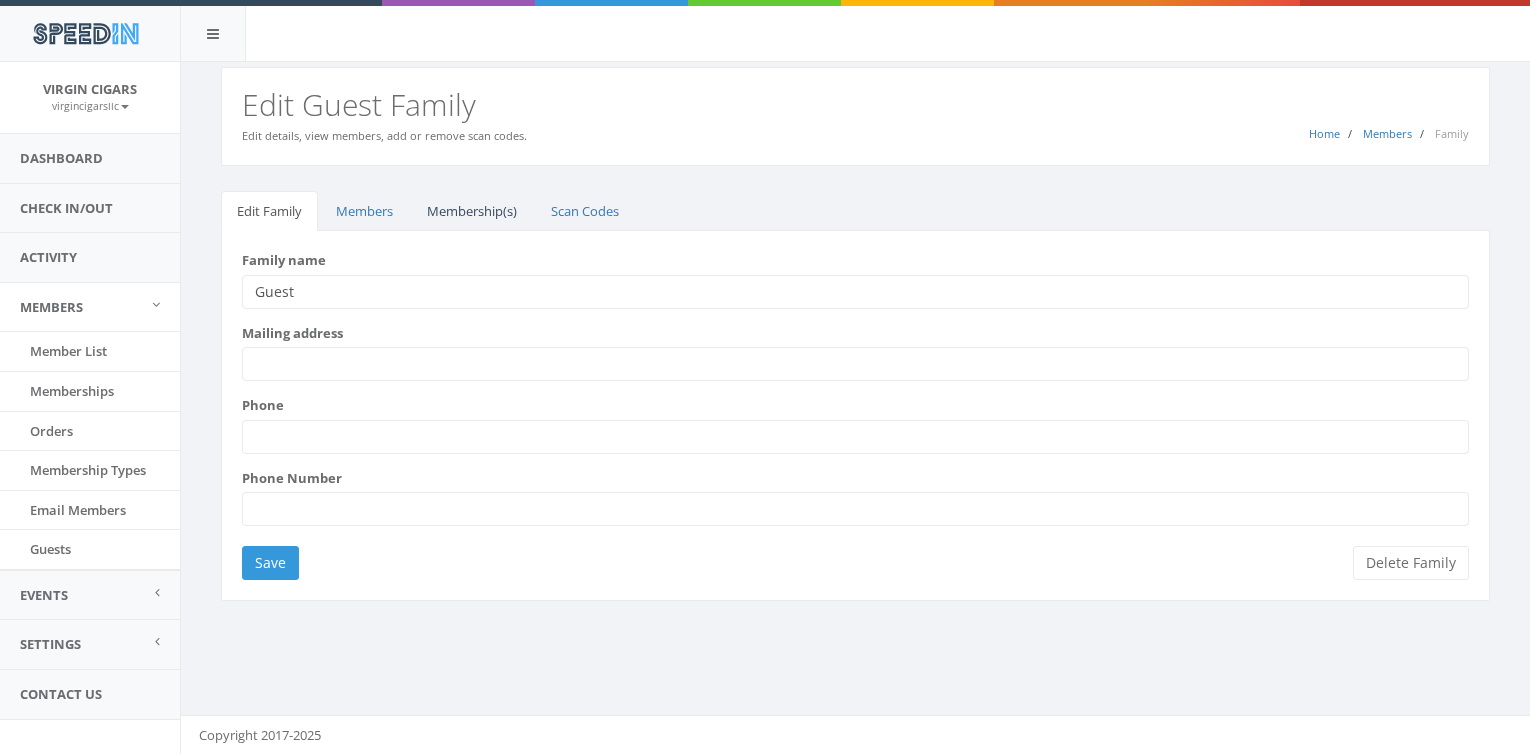 scroll, scrollTop: 0, scrollLeft: 0, axis: both 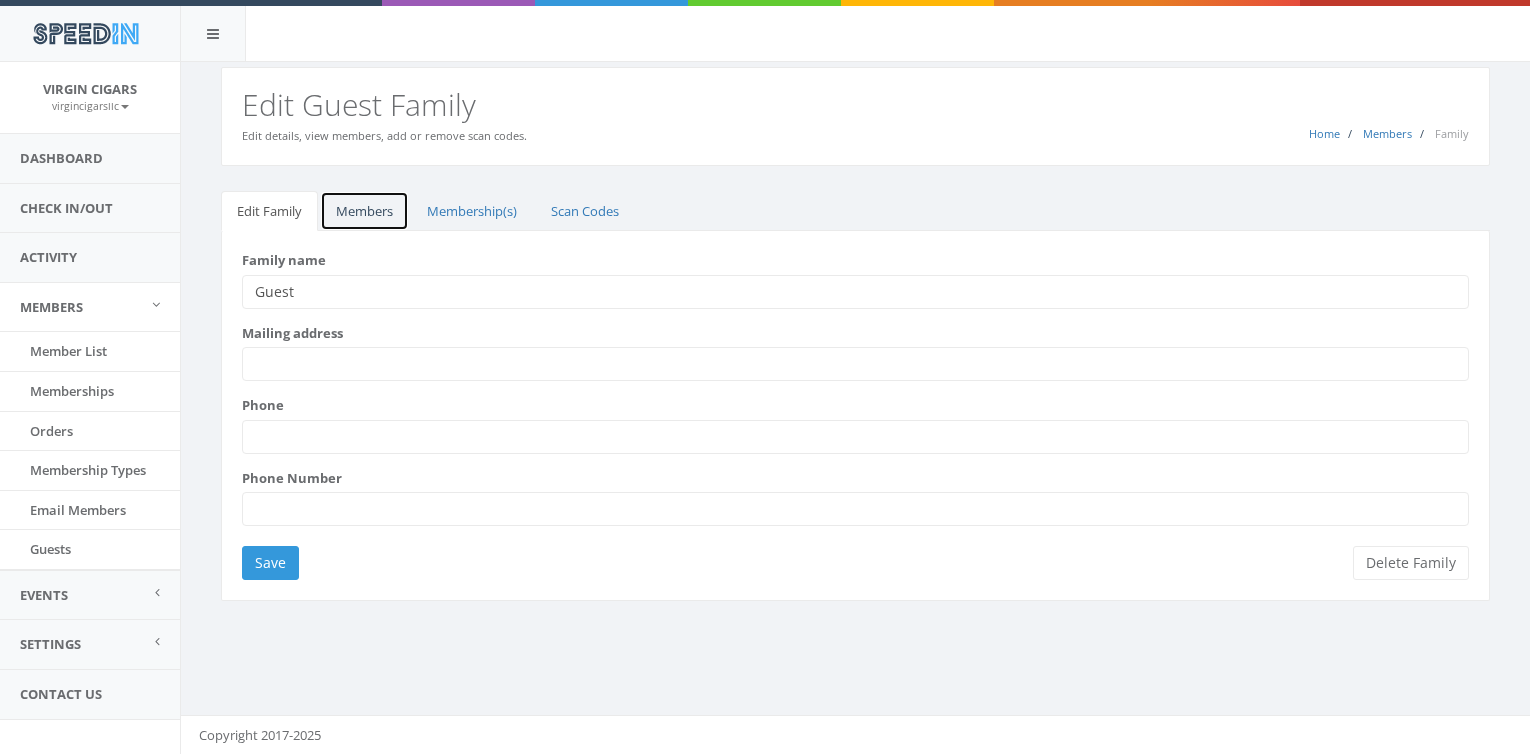 click on "Members" at bounding box center [364, 211] 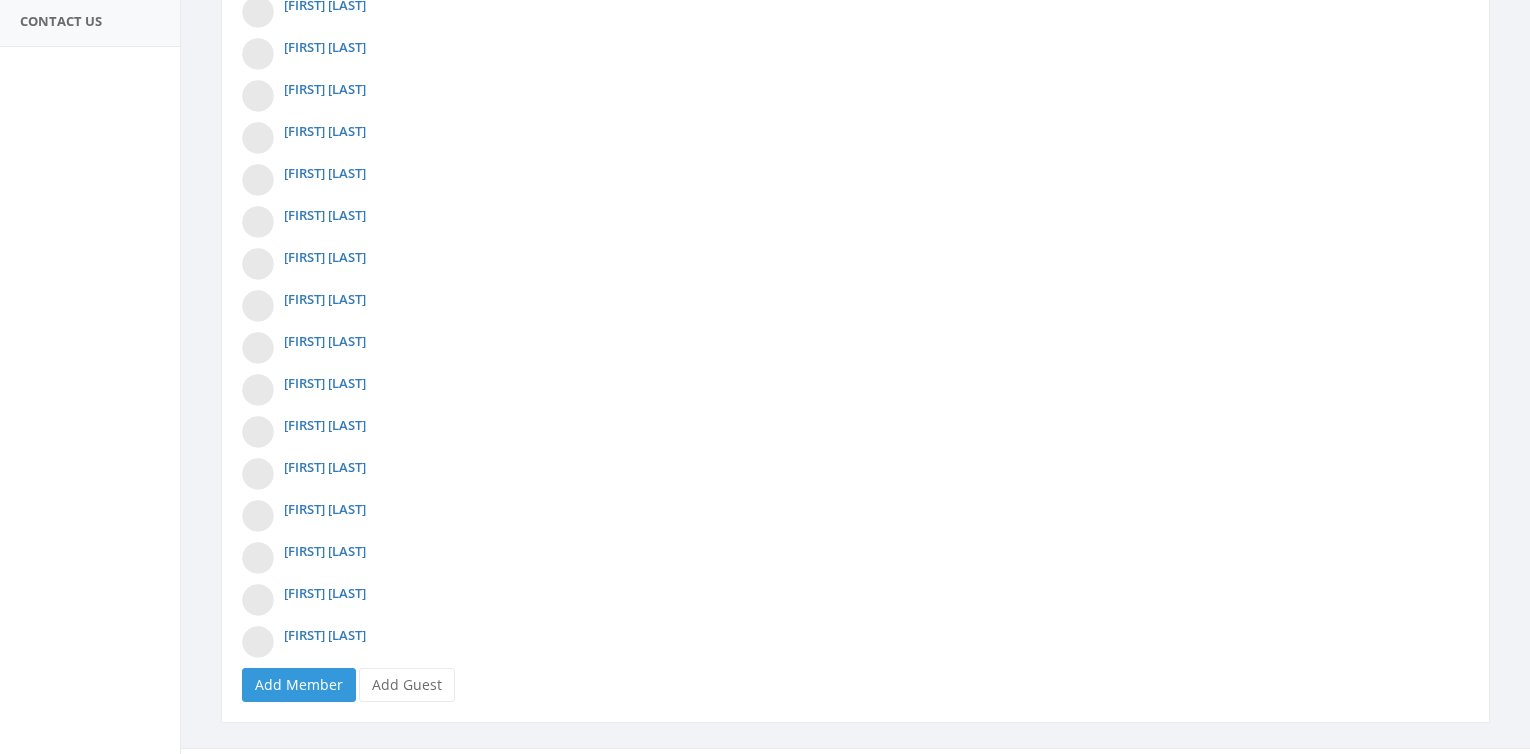 scroll, scrollTop: 707, scrollLeft: 0, axis: vertical 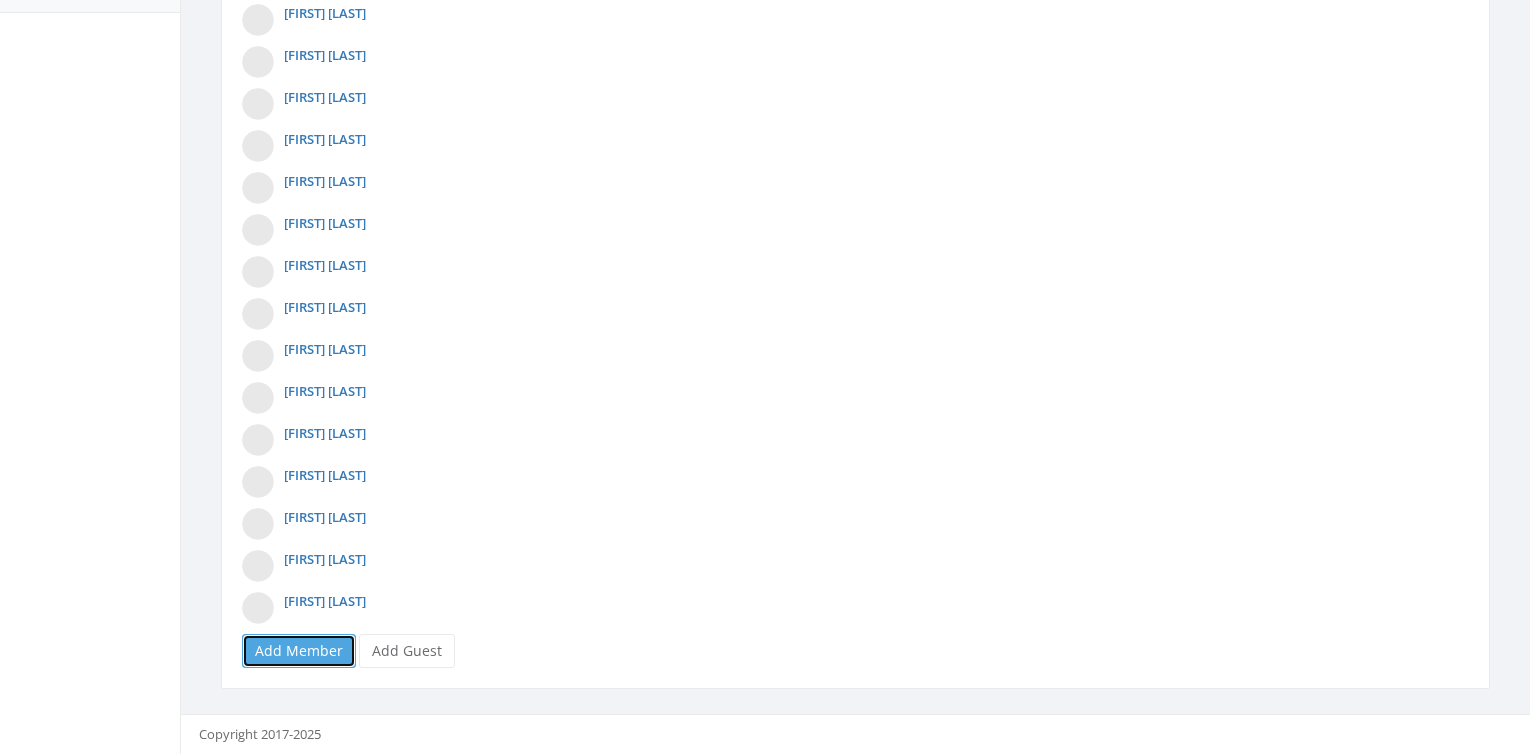 click on "Add Member" at bounding box center [299, 651] 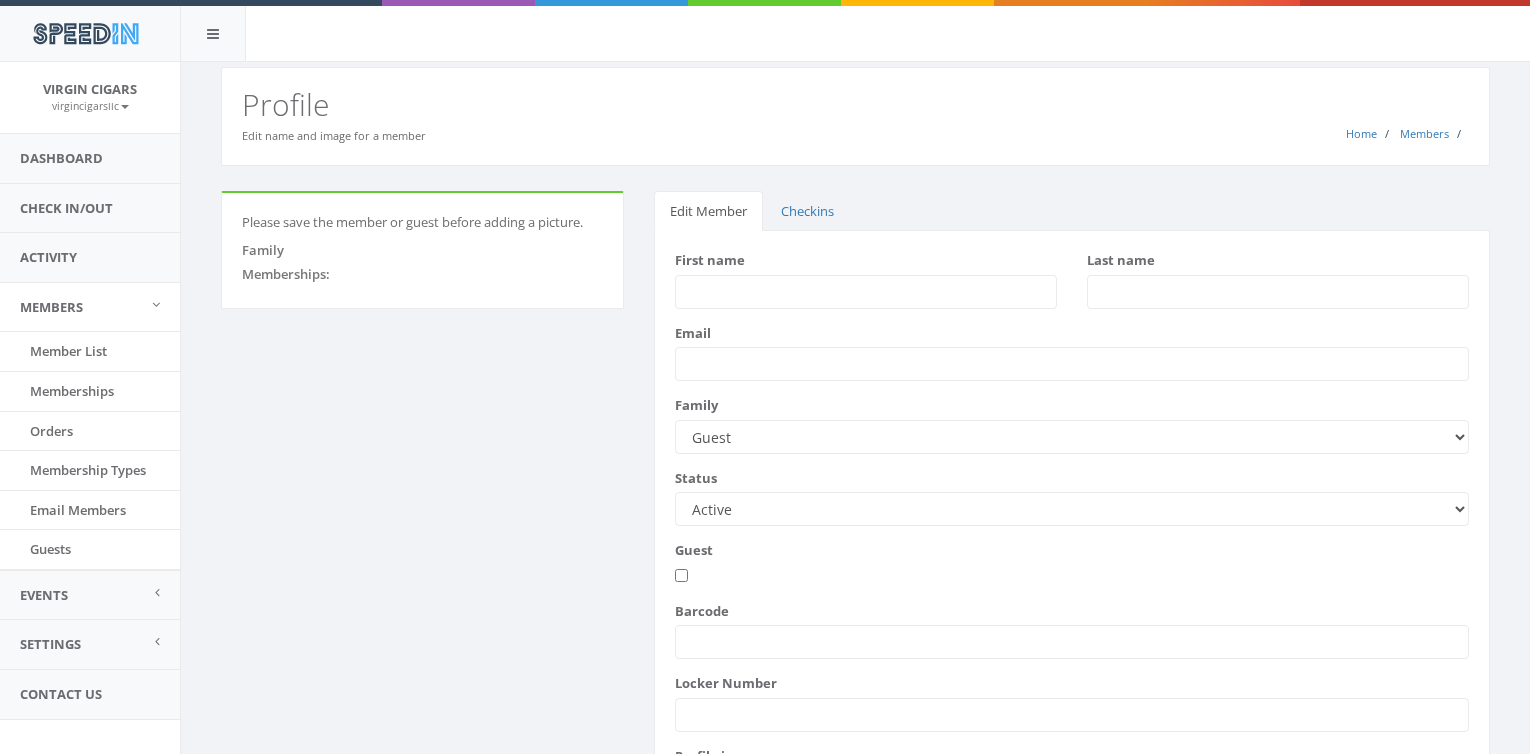 scroll, scrollTop: 0, scrollLeft: 0, axis: both 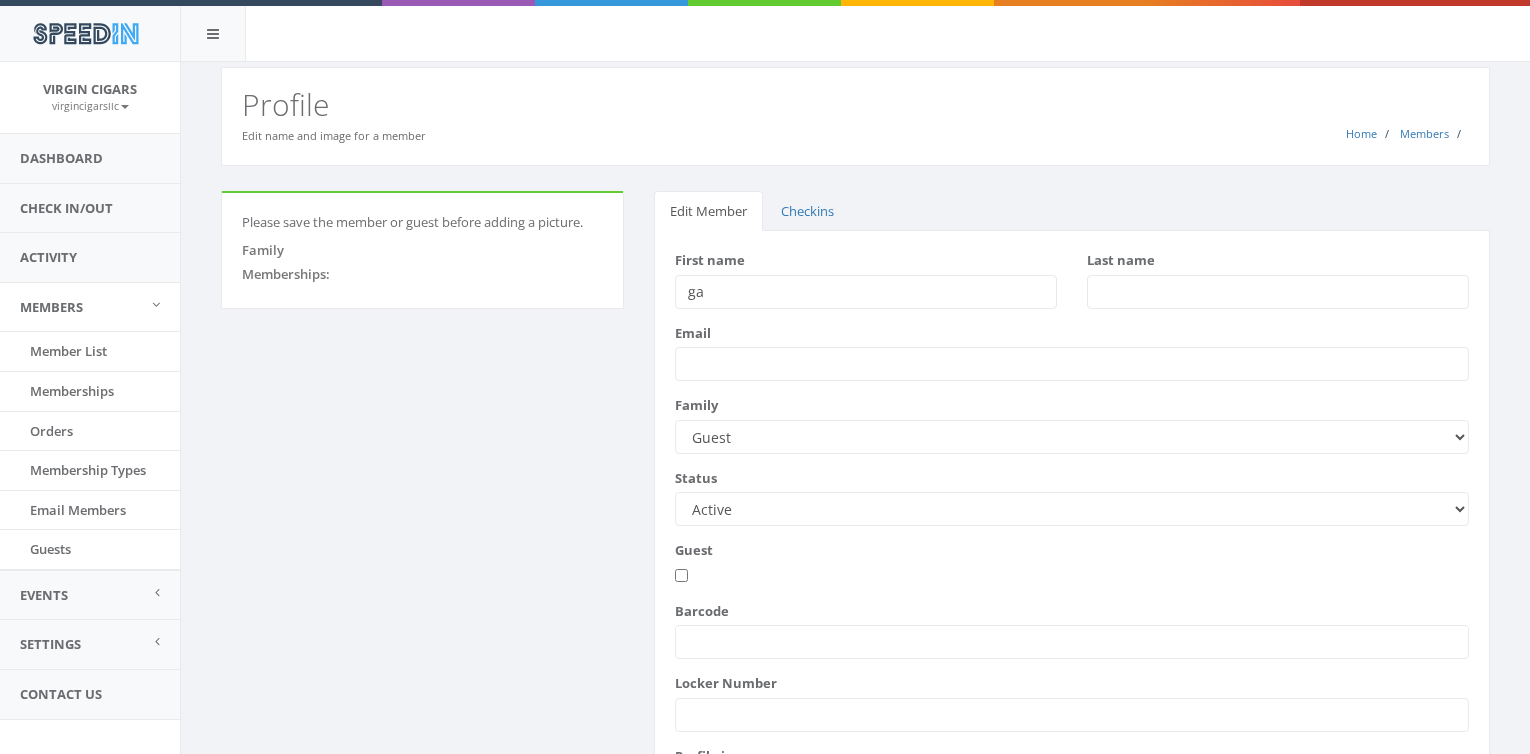 type on "g" 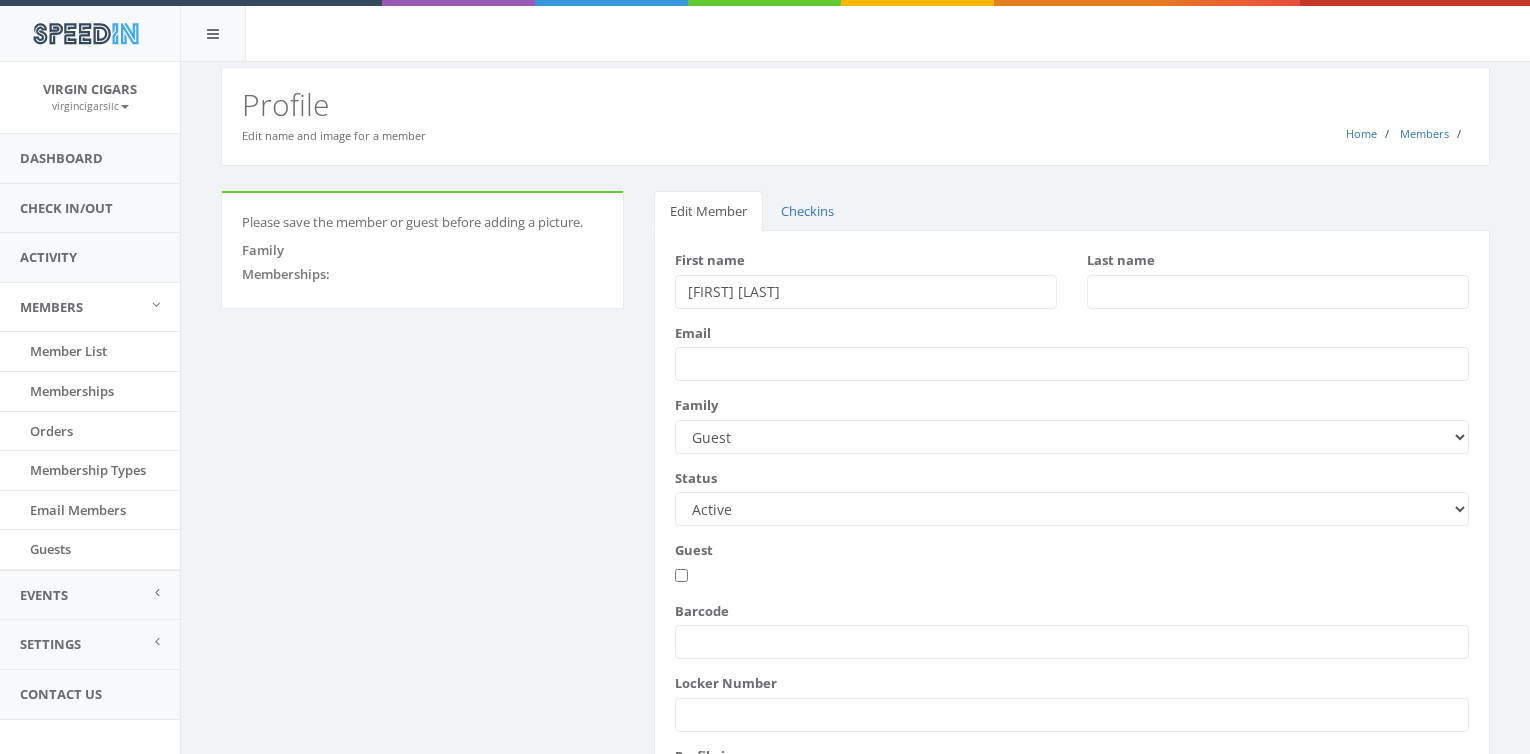 click on "[FIRST] [LAST]" at bounding box center [866, 292] 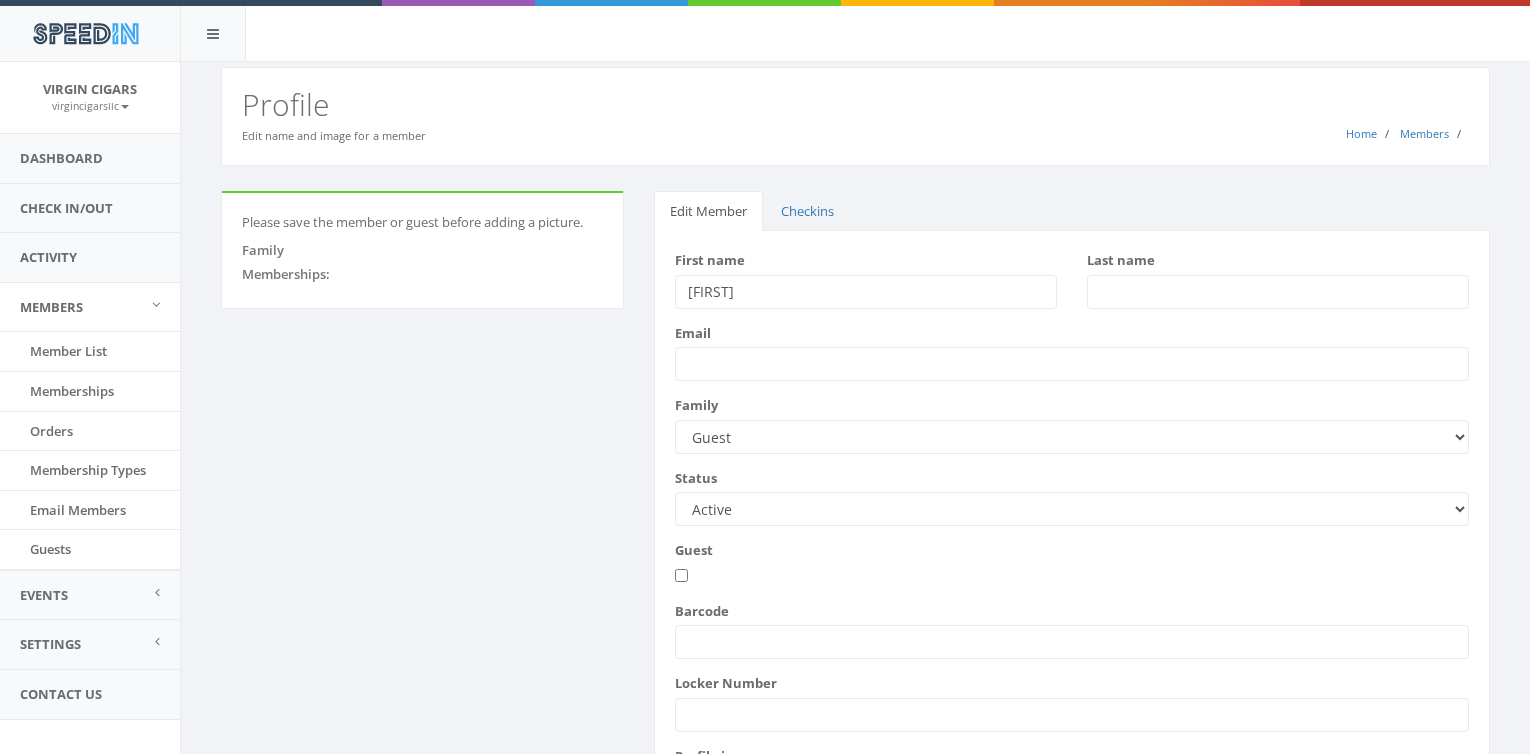 type on "[FIRST]" 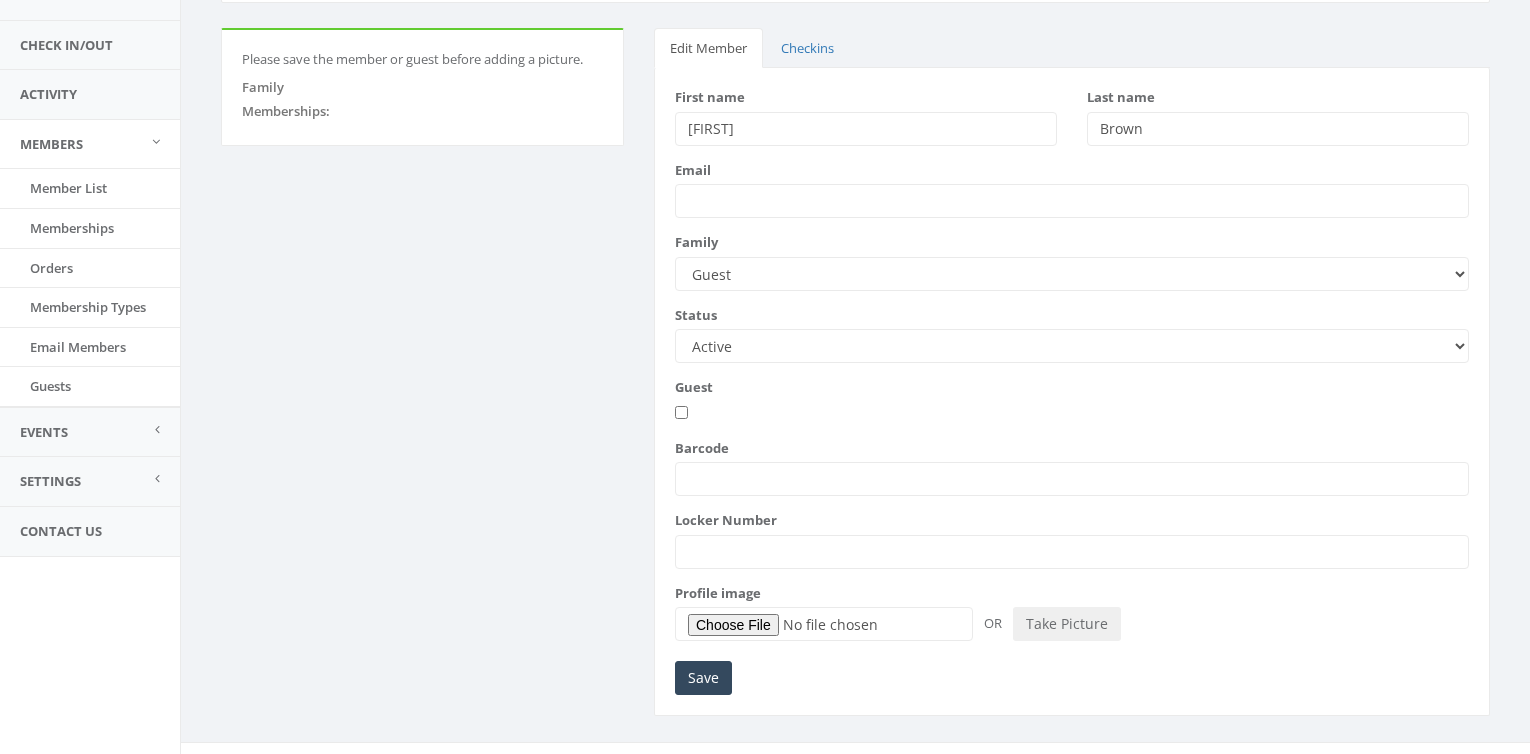scroll, scrollTop: 190, scrollLeft: 0, axis: vertical 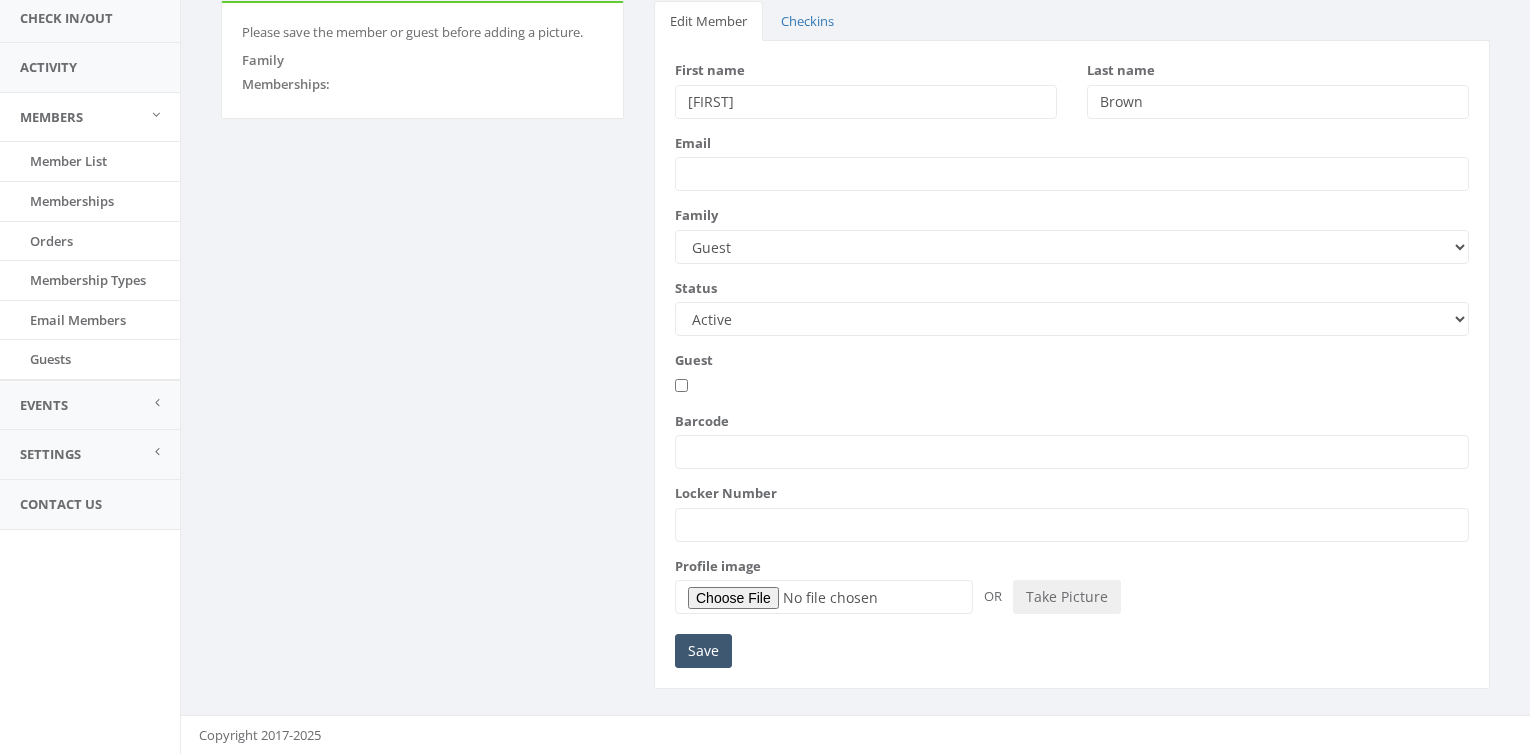 type on "Brown" 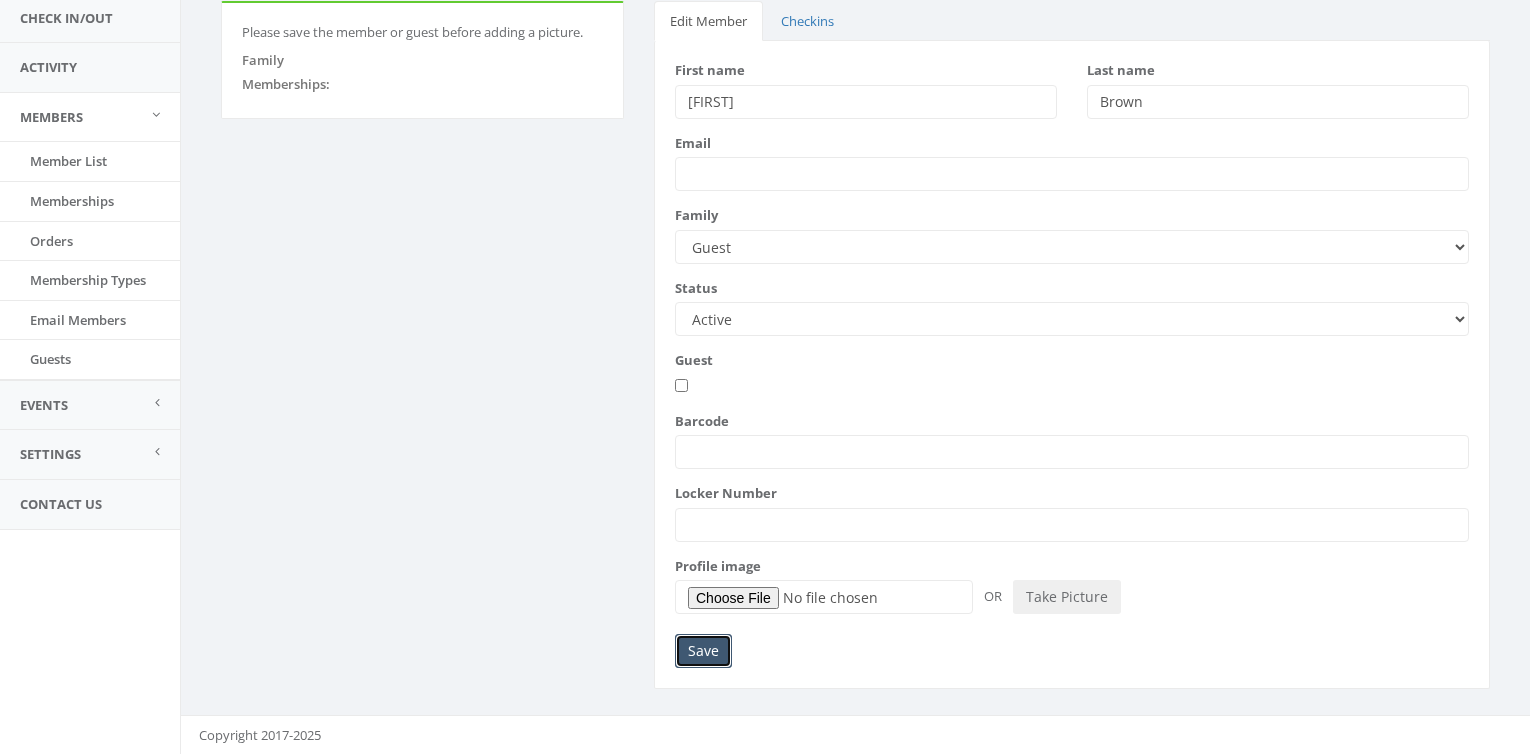 click on "Save" at bounding box center (703, 651) 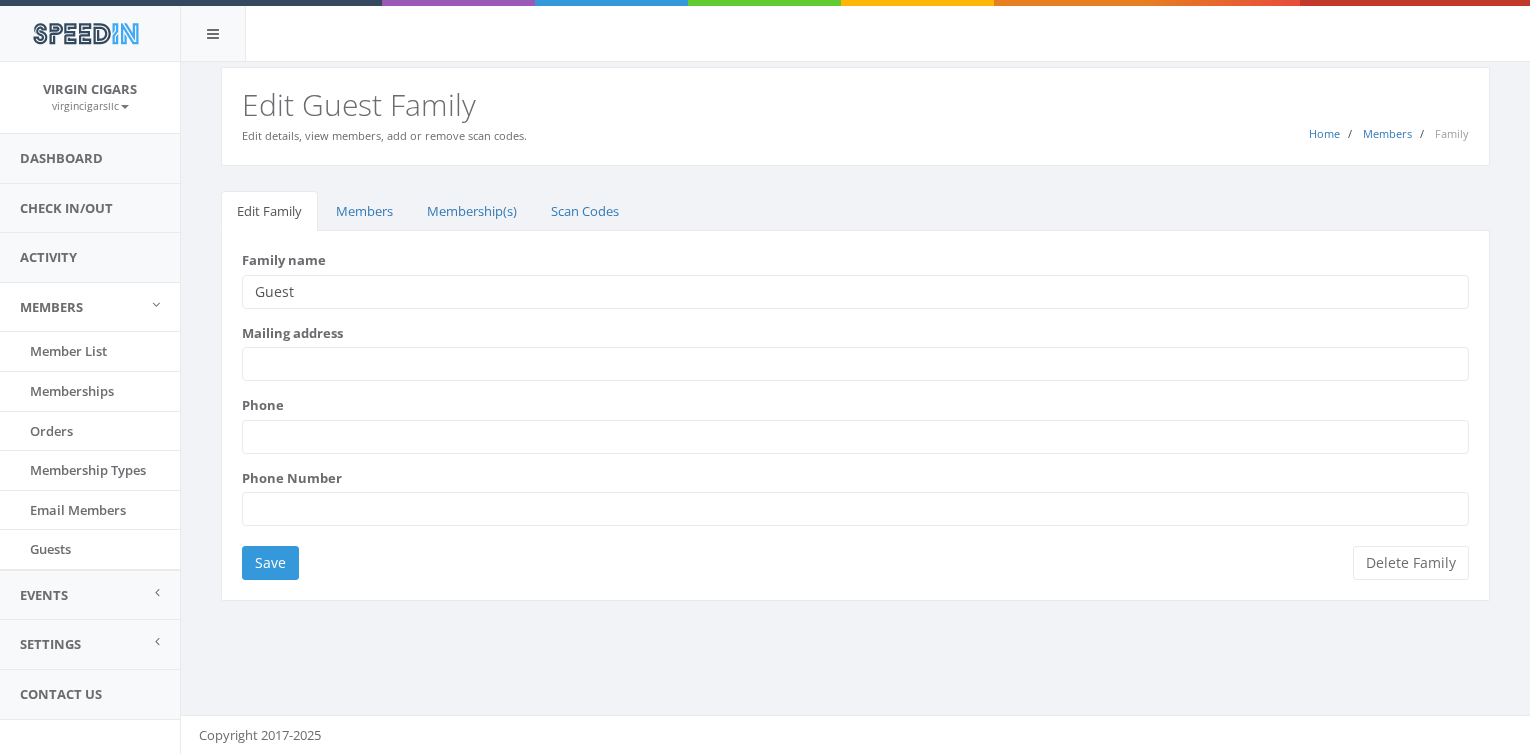 scroll, scrollTop: 0, scrollLeft: 0, axis: both 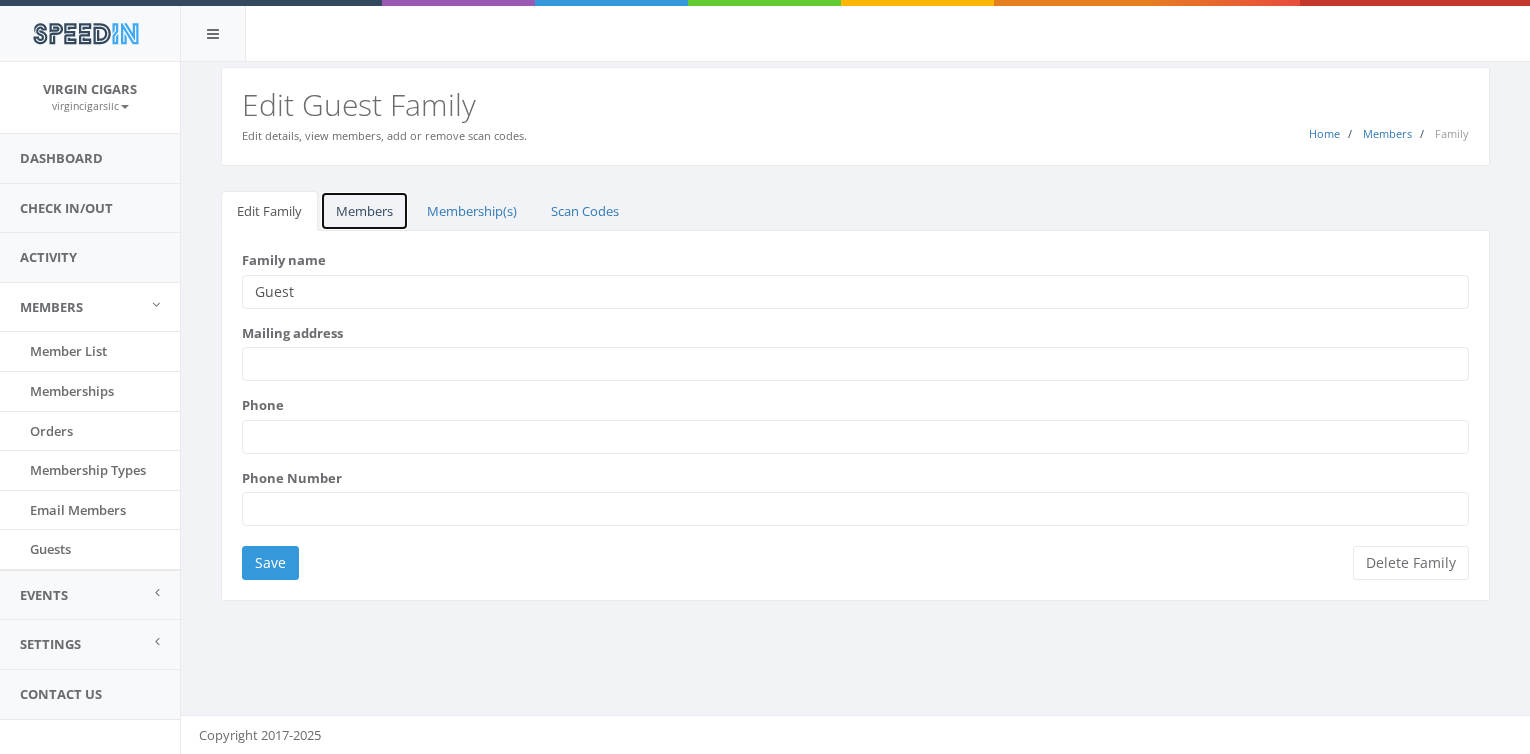 click on "Members" at bounding box center (364, 211) 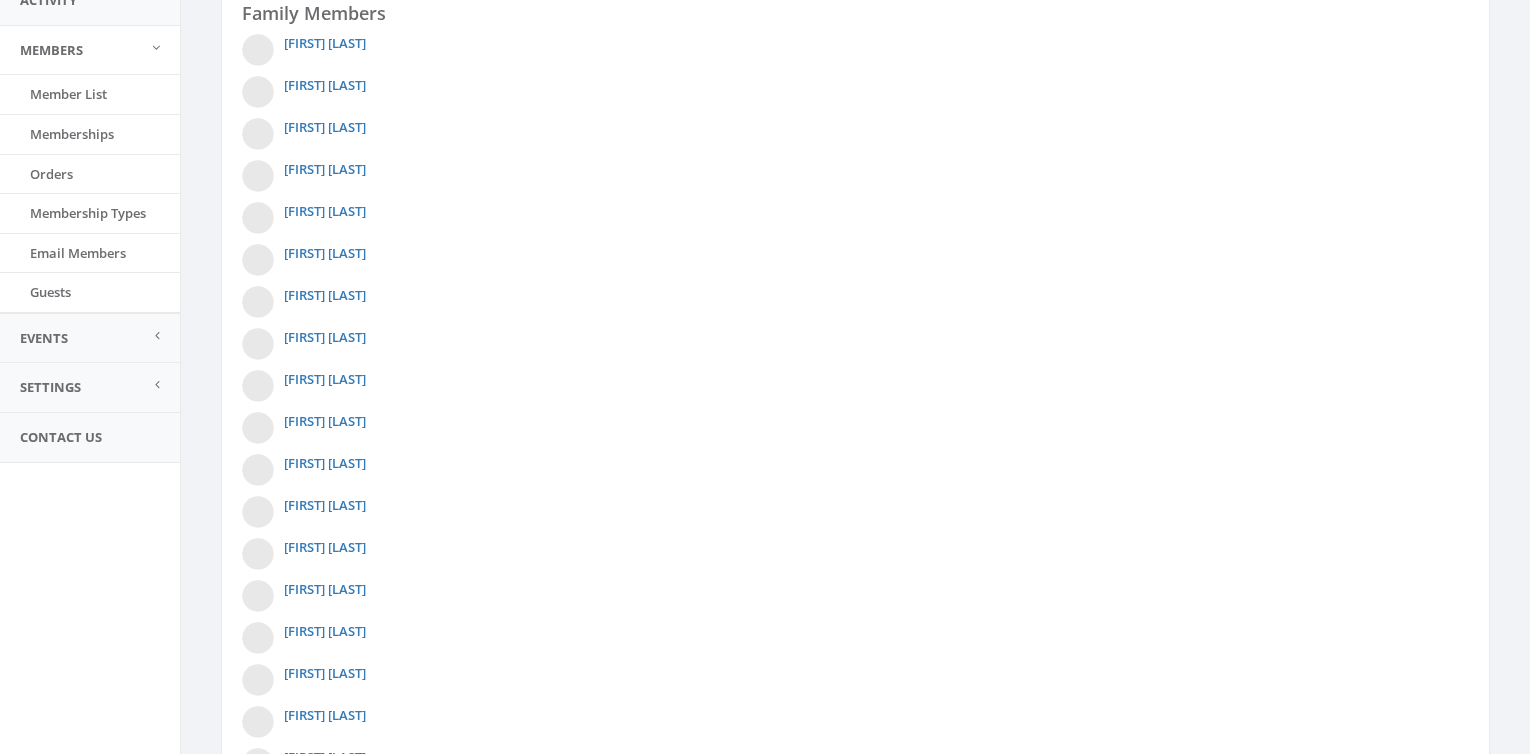 scroll, scrollTop: 249, scrollLeft: 0, axis: vertical 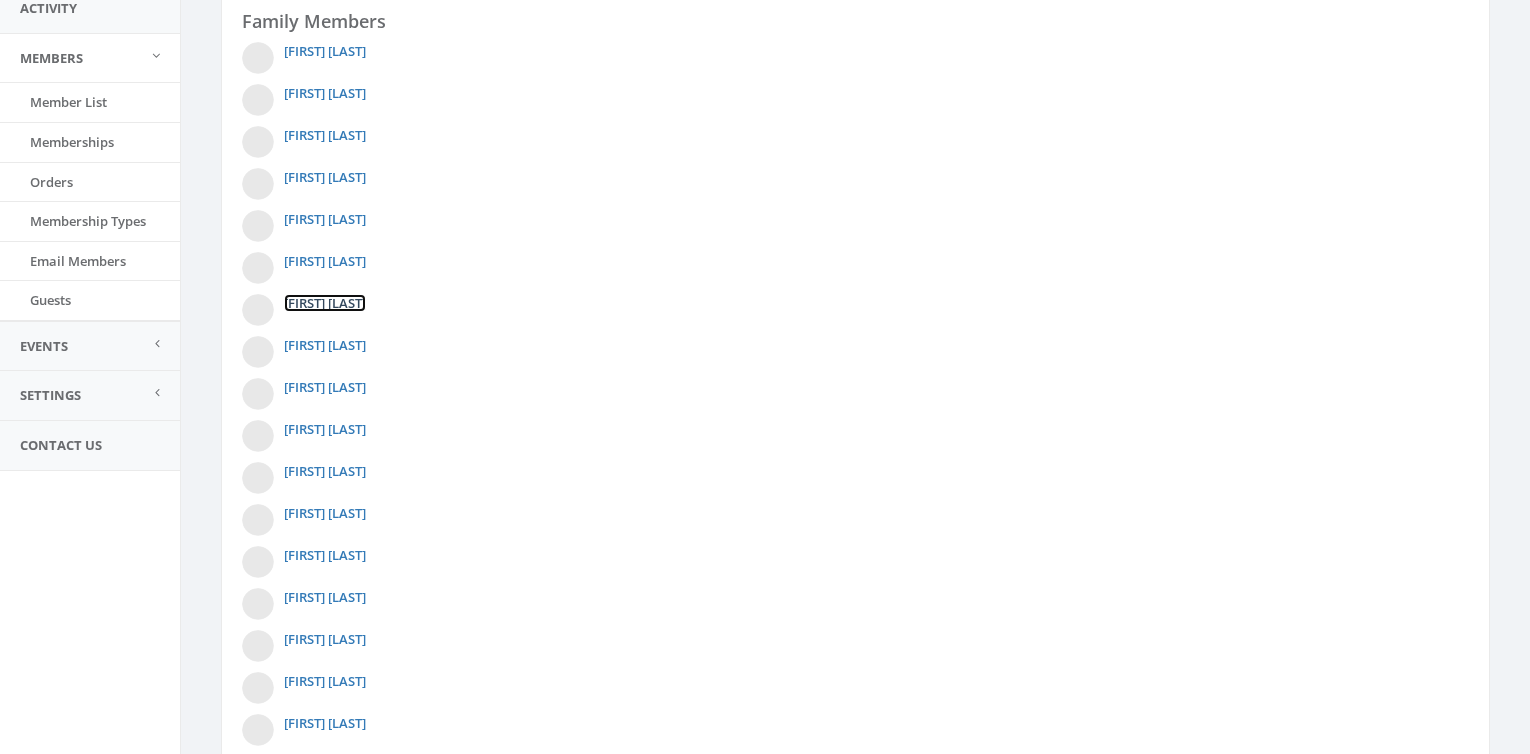 click on "Garry Brown" at bounding box center [325, 303] 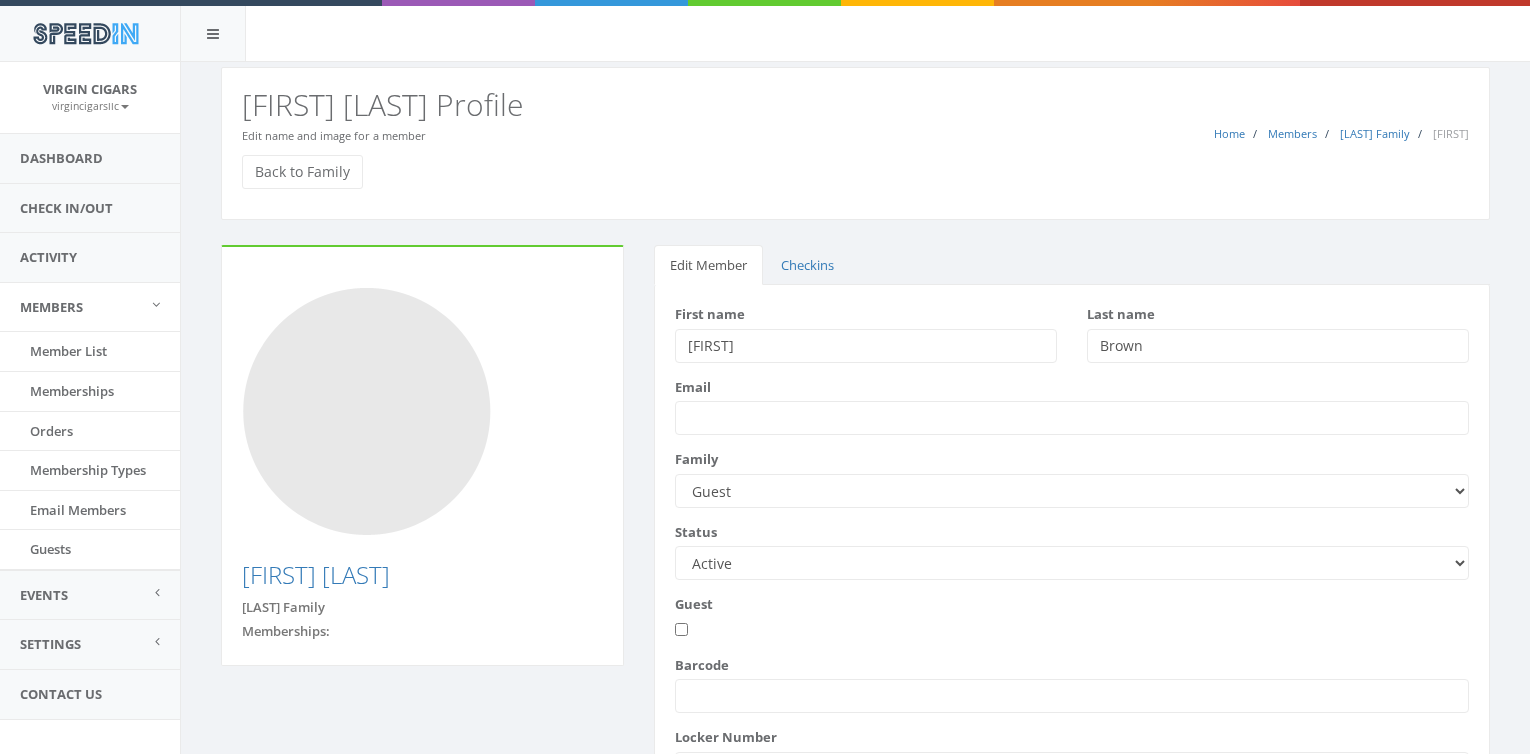 scroll, scrollTop: 0, scrollLeft: 0, axis: both 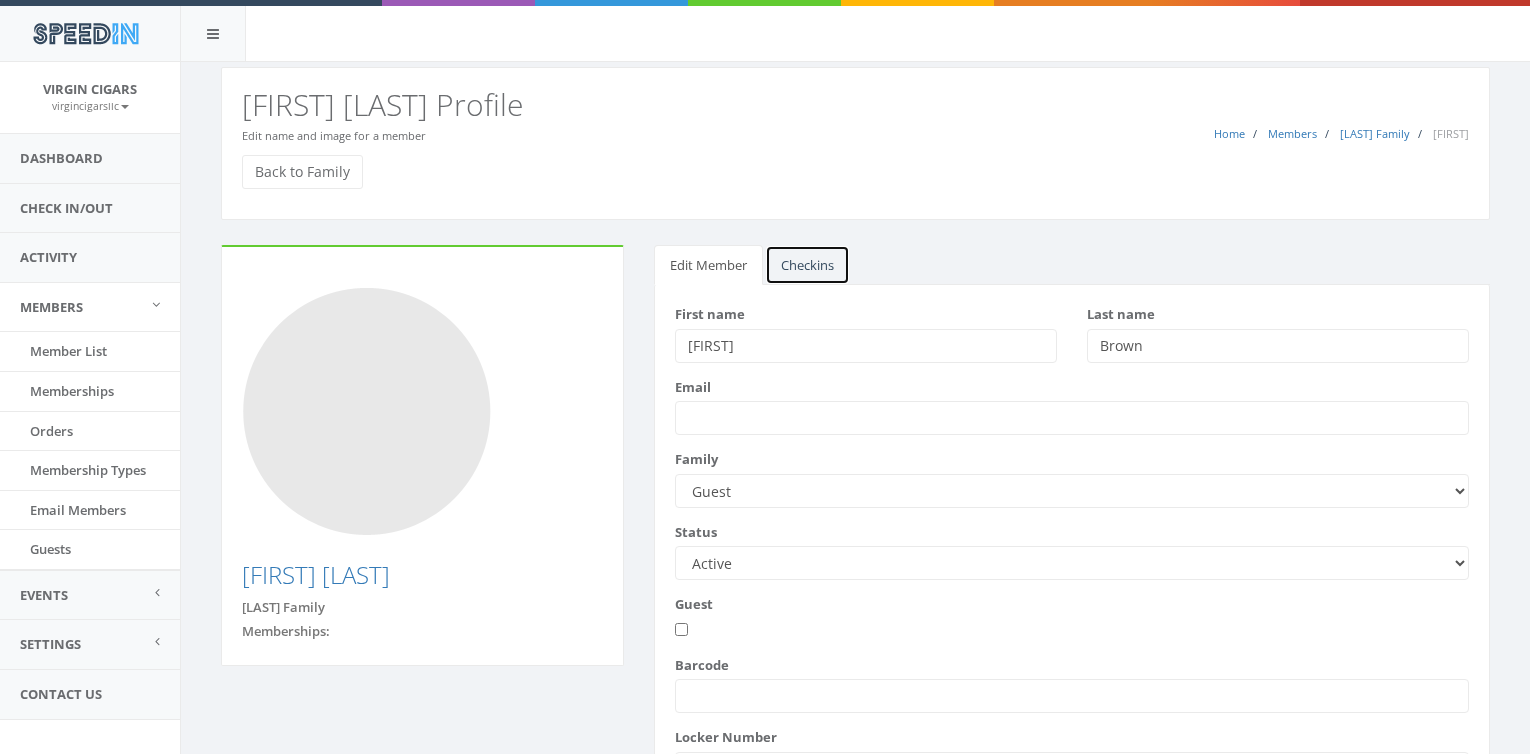click on "Checkins" at bounding box center (807, 265) 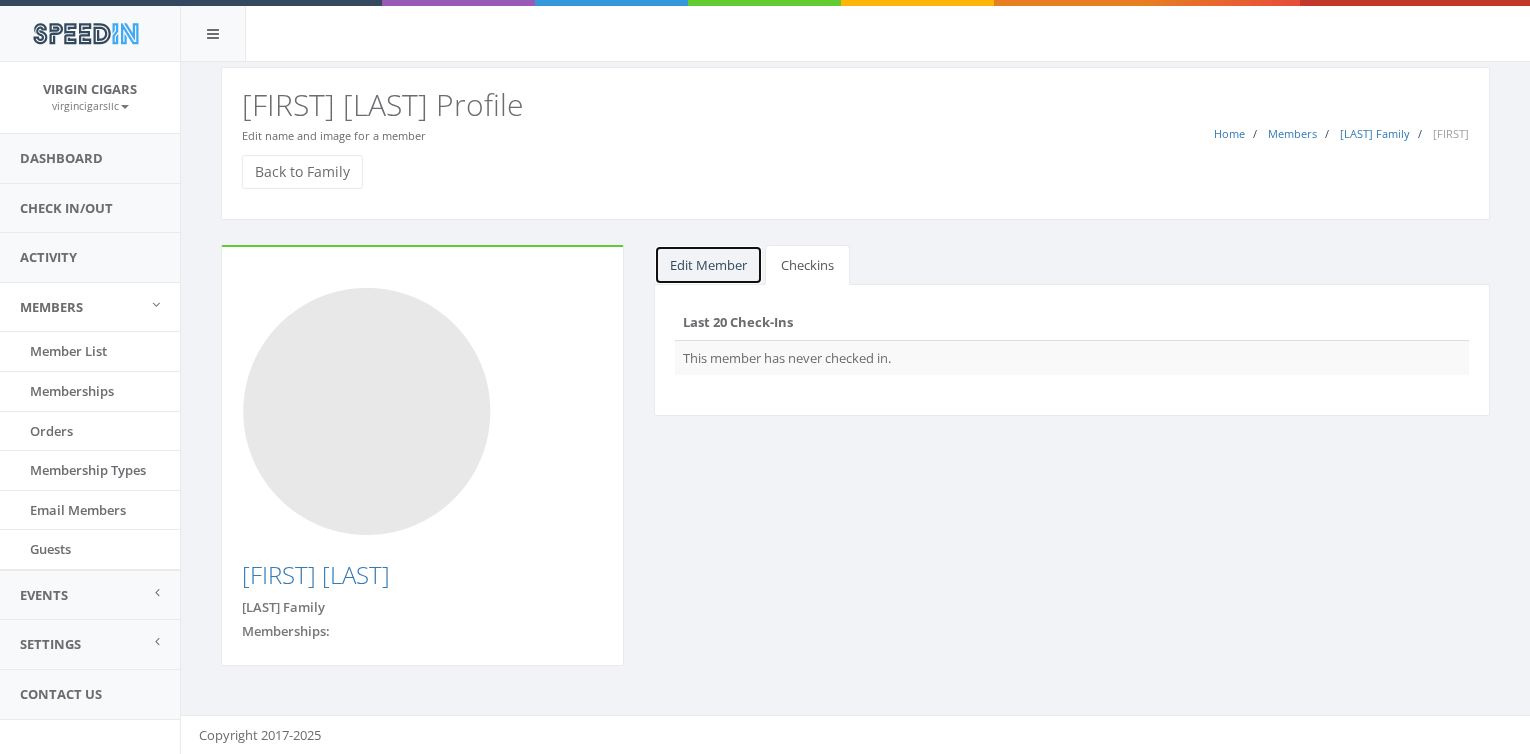 click on "Edit Member" at bounding box center (708, 265) 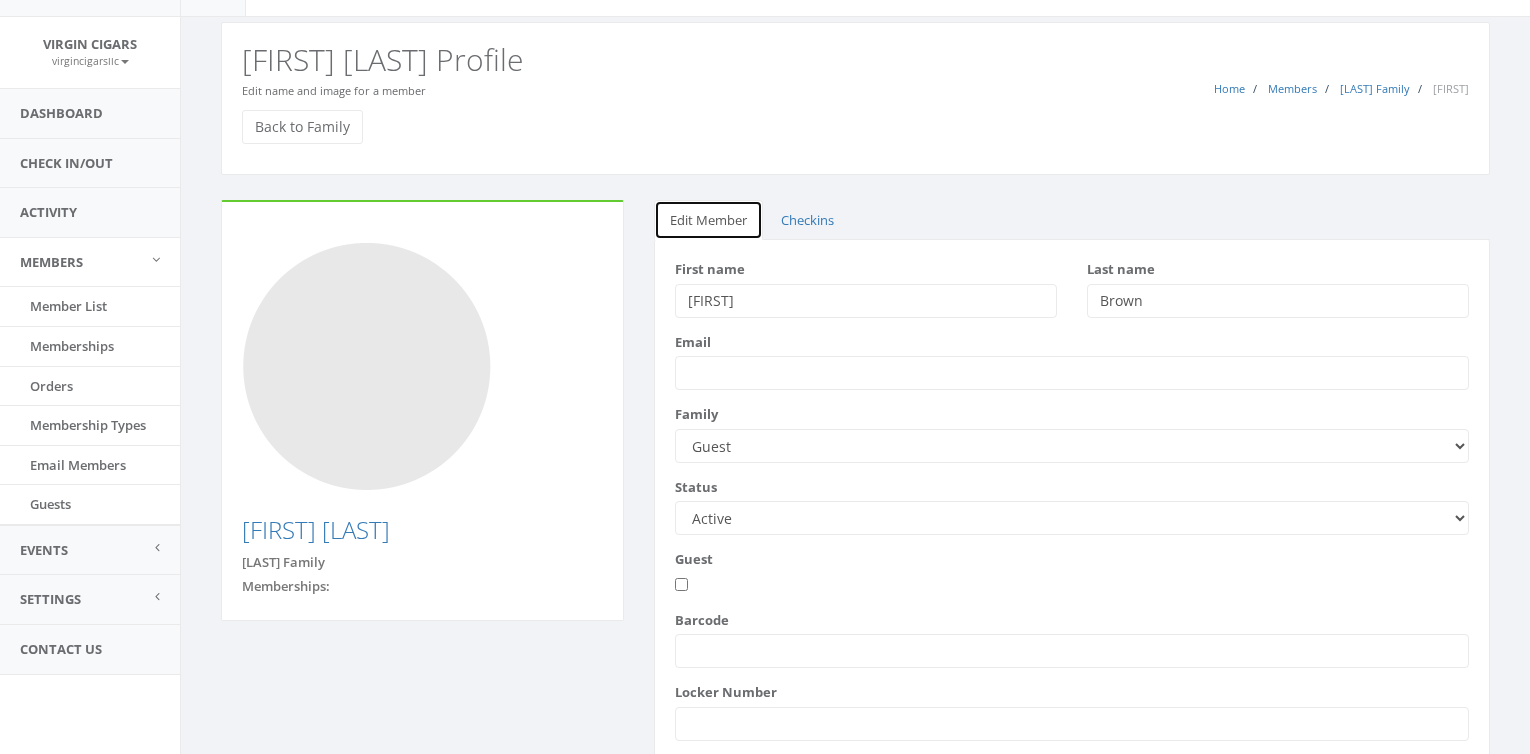 scroll, scrollTop: 44, scrollLeft: 0, axis: vertical 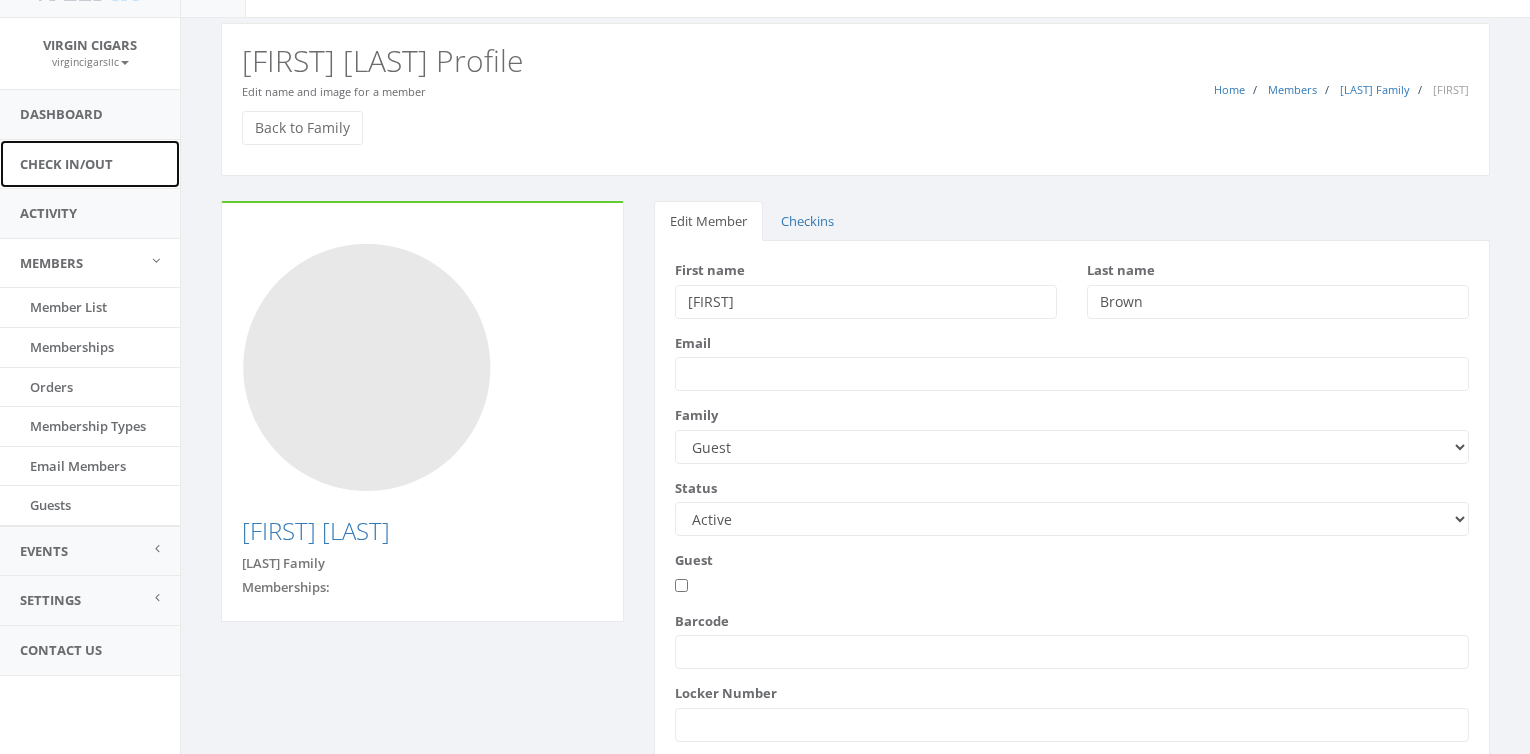 click on "Check In/Out" at bounding box center (90, 164) 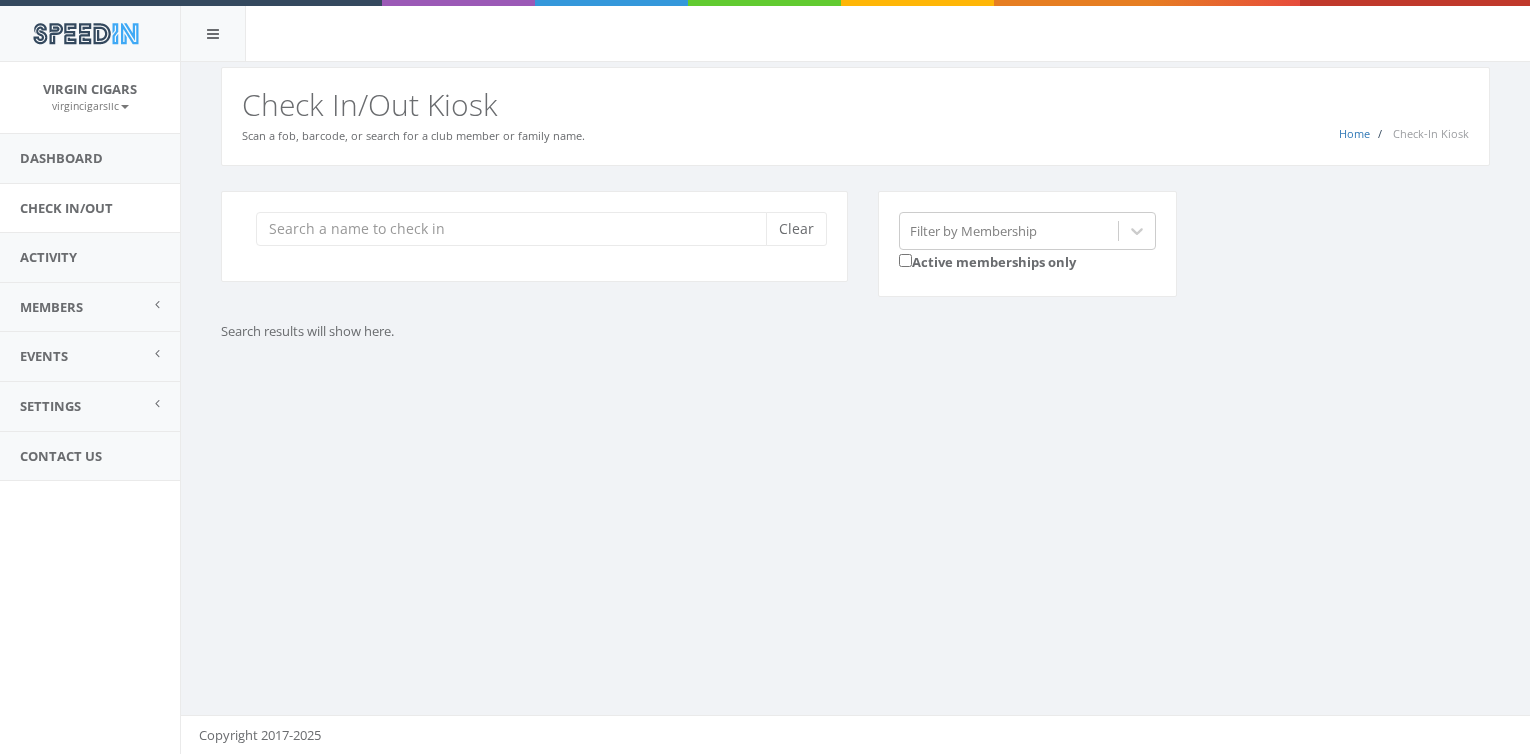 scroll, scrollTop: 0, scrollLeft: 0, axis: both 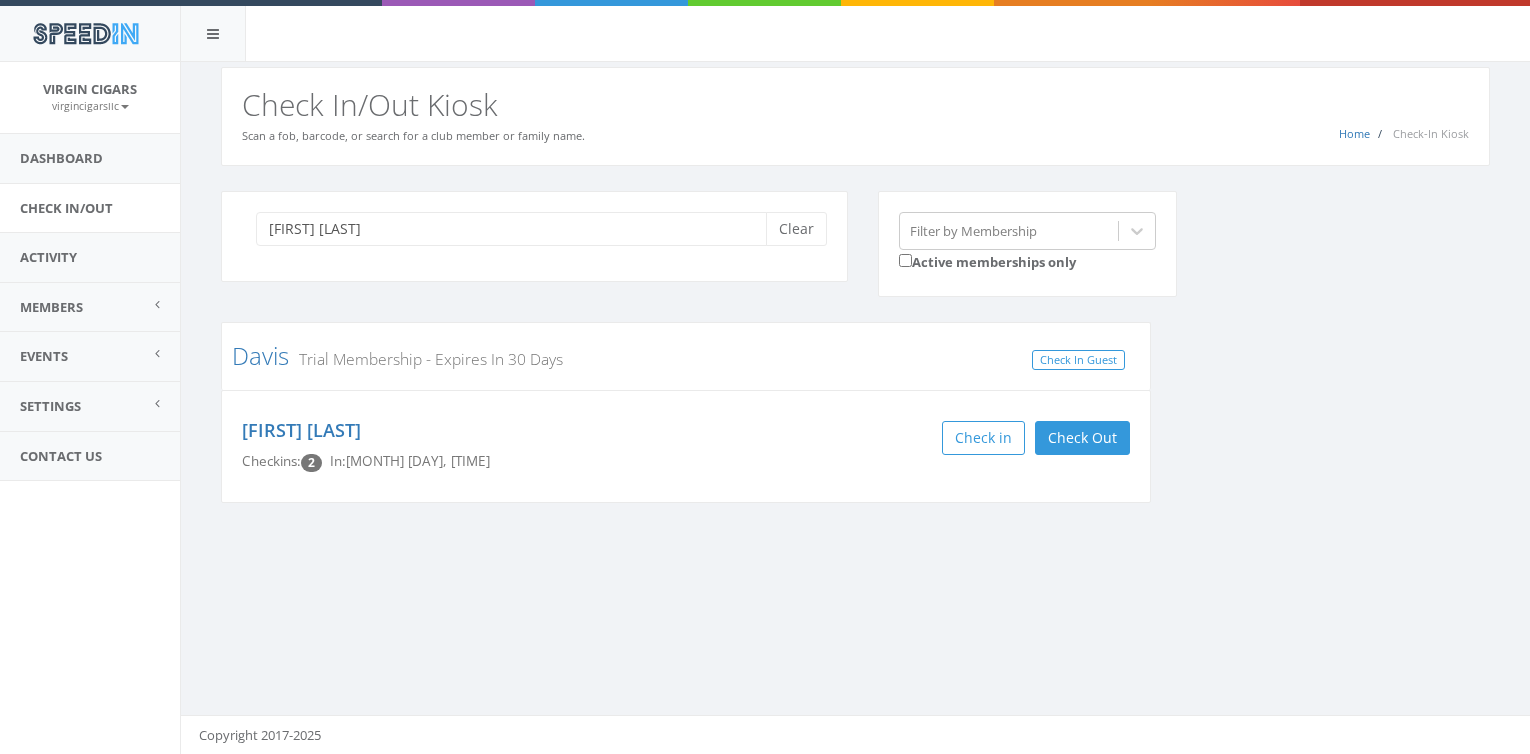 type on "[FIRST] [LAST]" 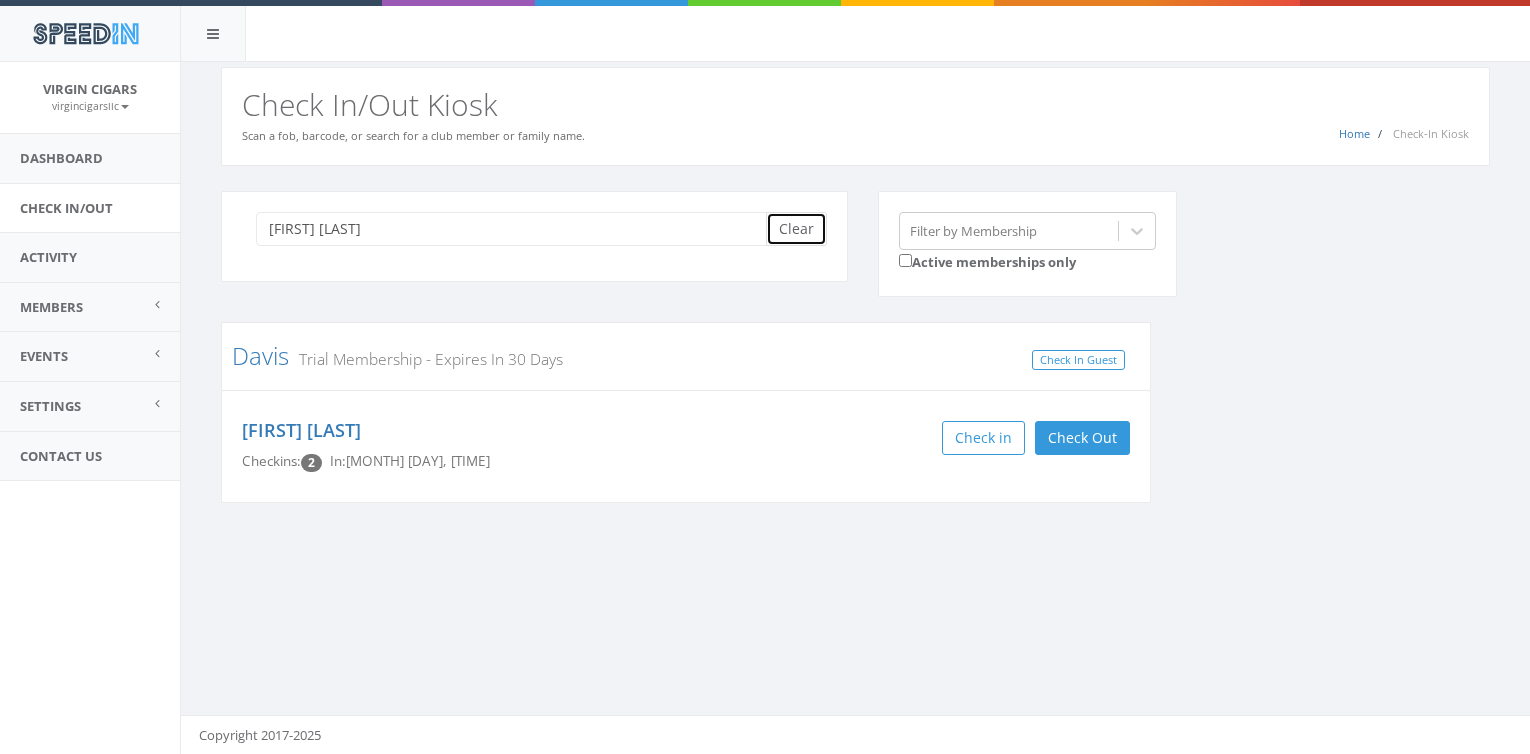 type 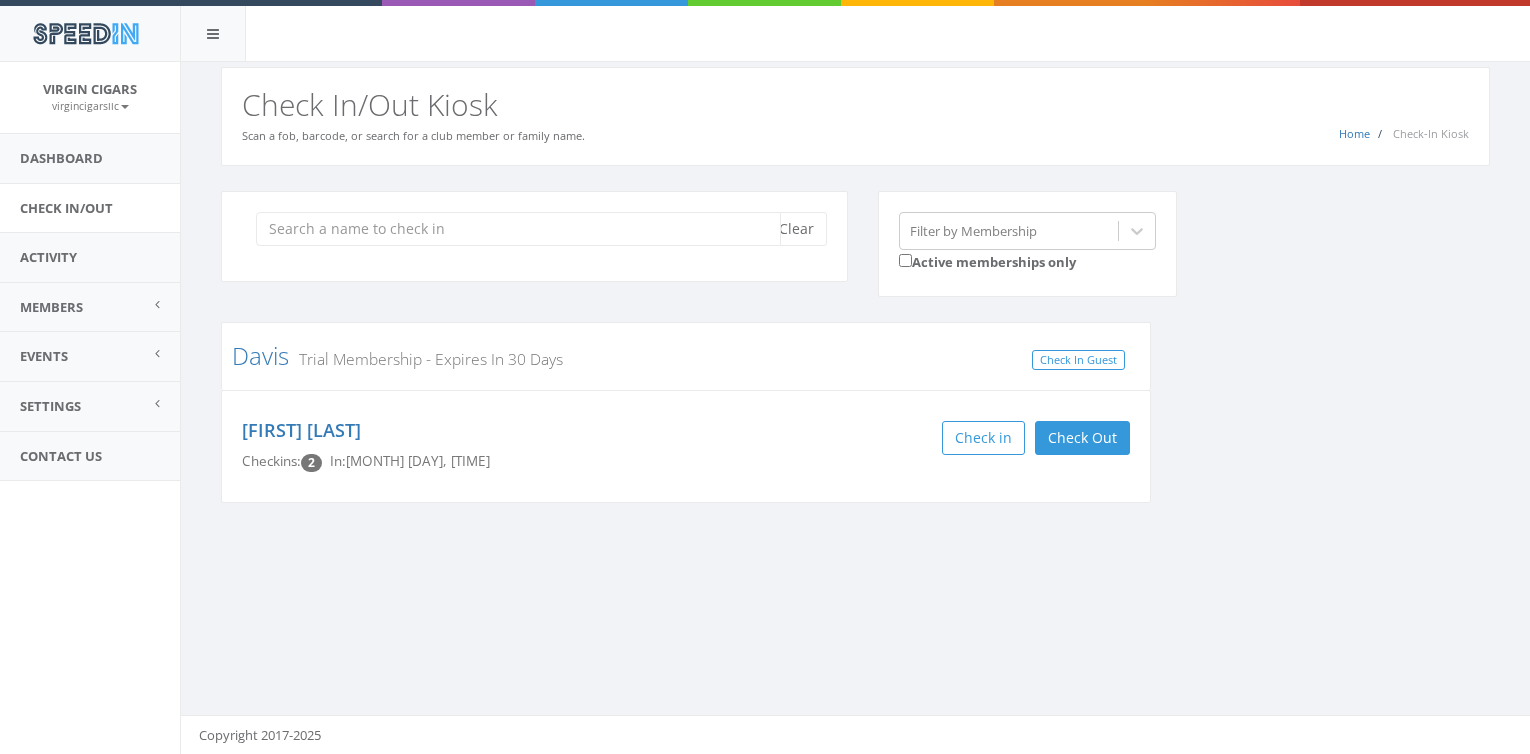 click at bounding box center (518, 229) 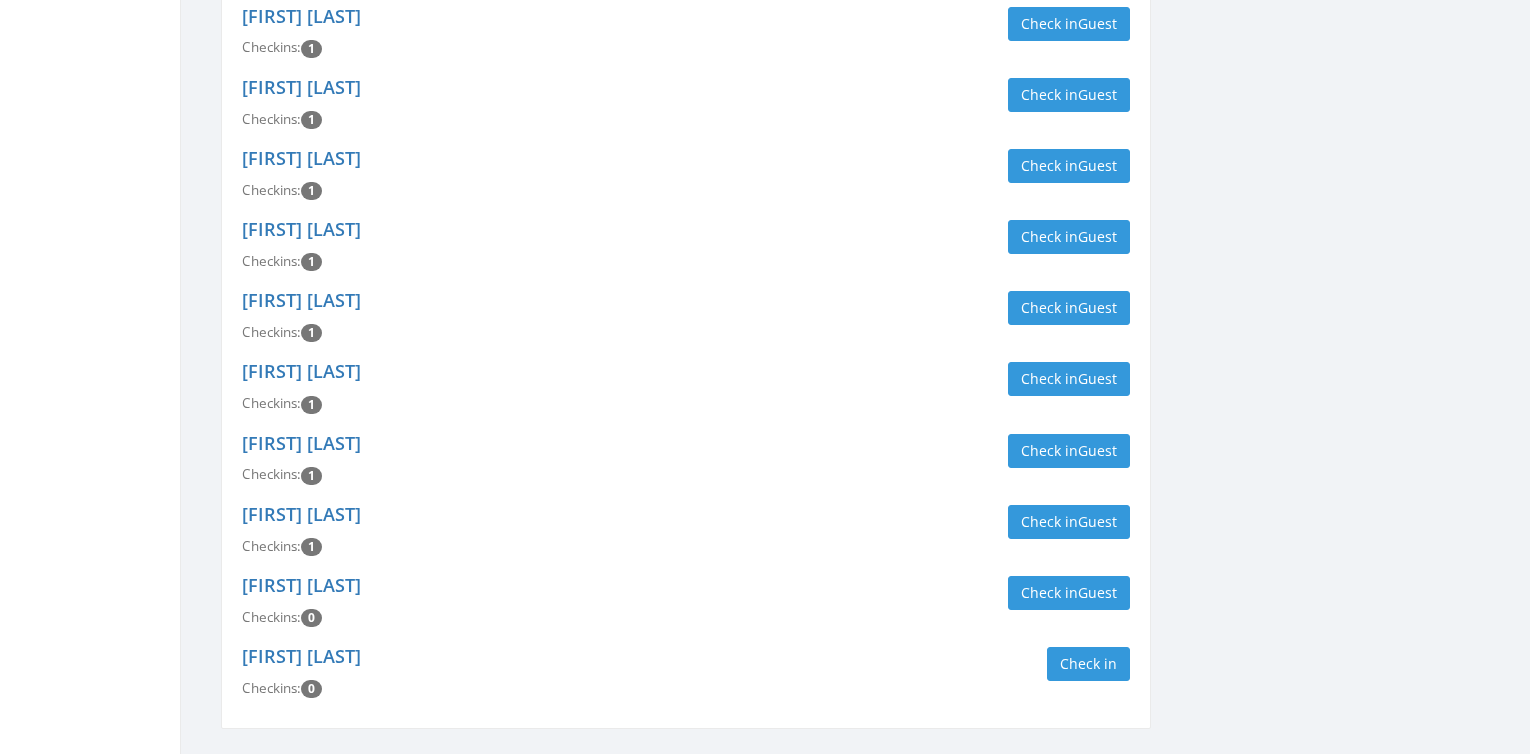 scroll, scrollTop: 1518, scrollLeft: 0, axis: vertical 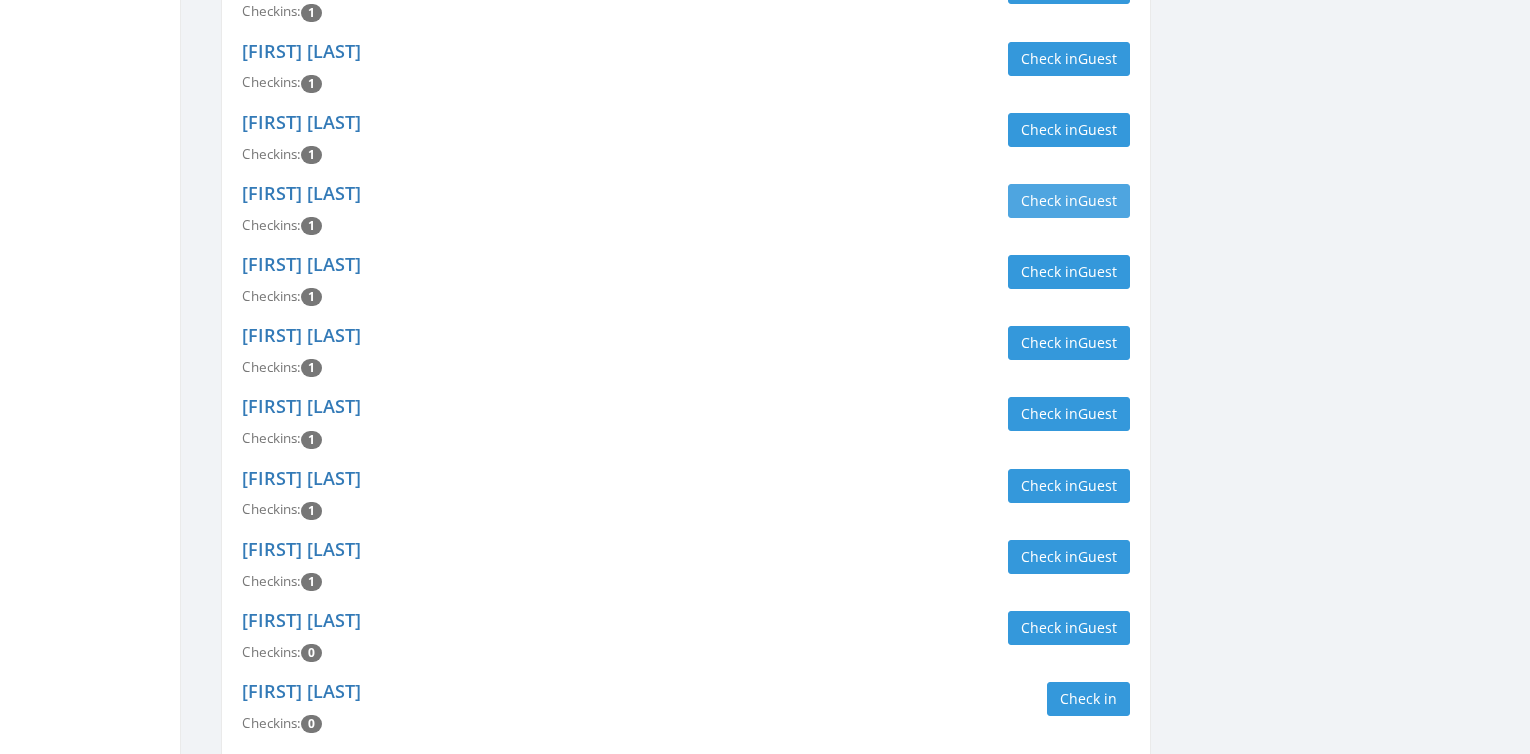 type on "garry" 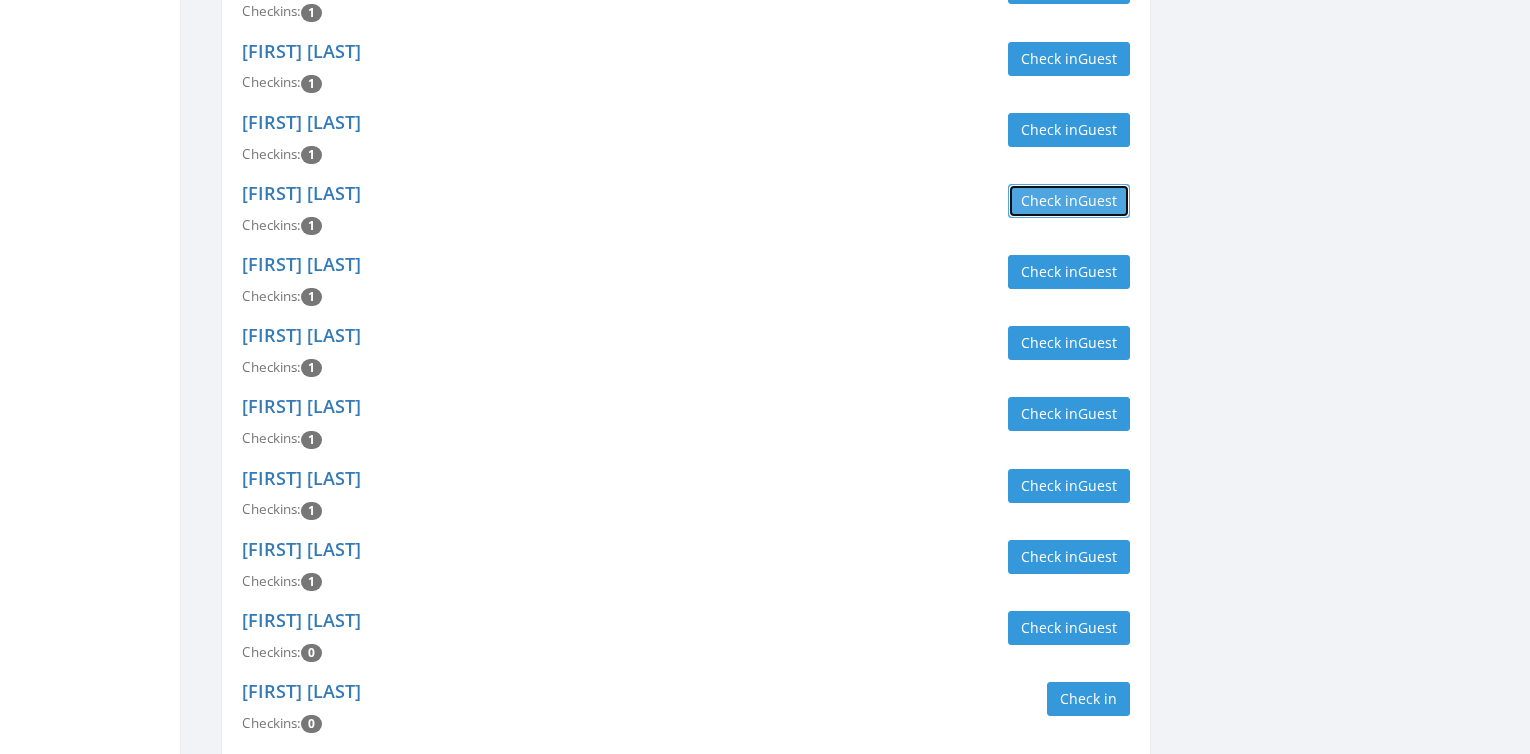 type 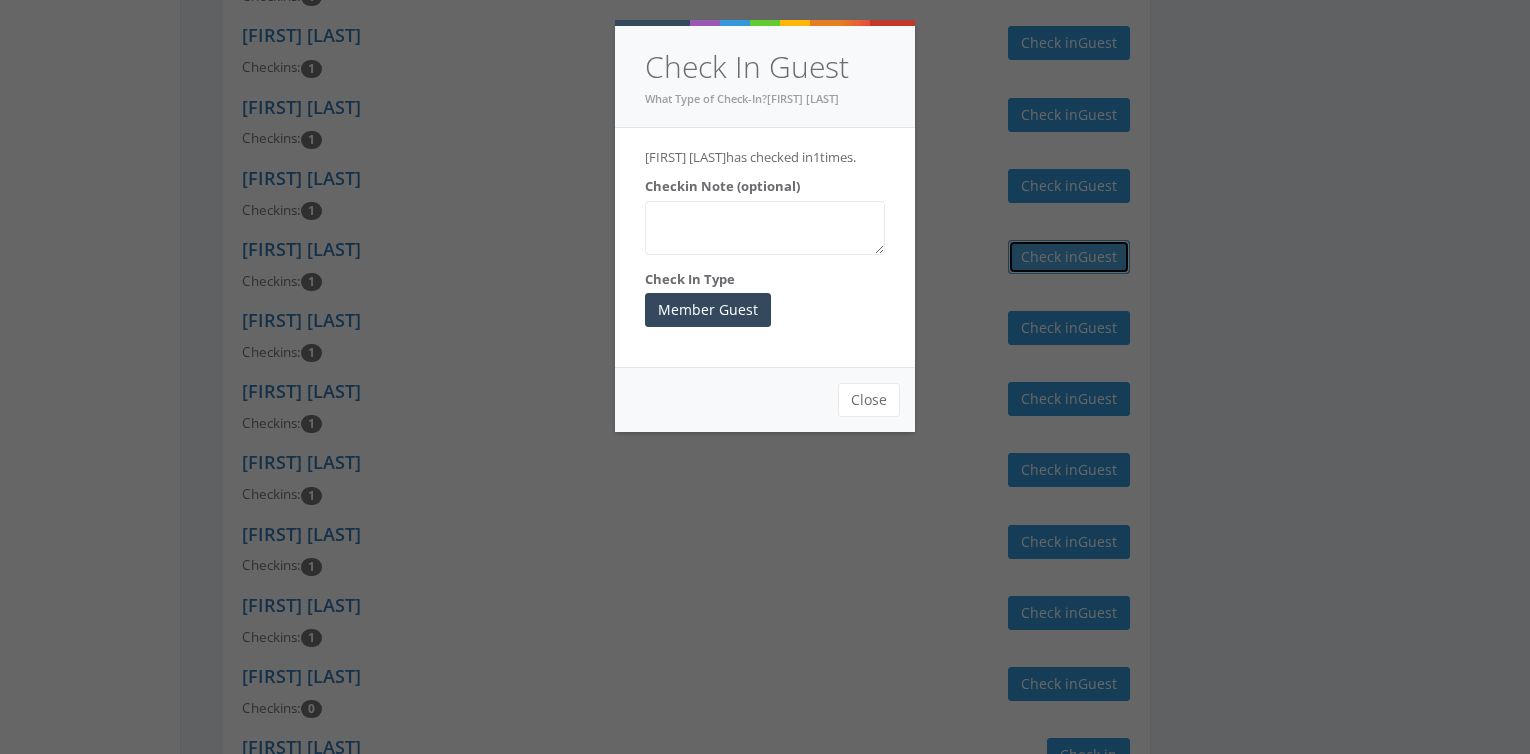 scroll, scrollTop: 1418, scrollLeft: 0, axis: vertical 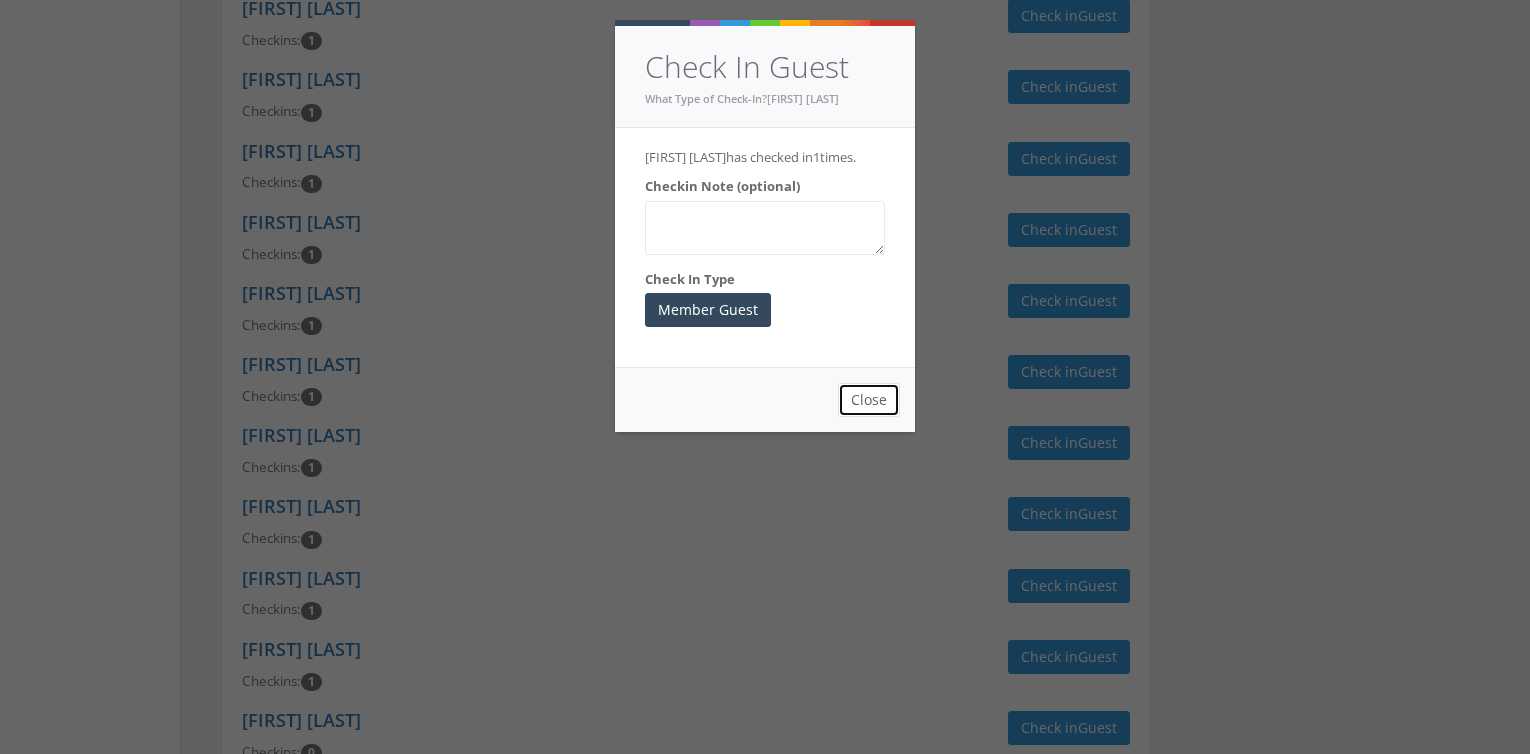 type 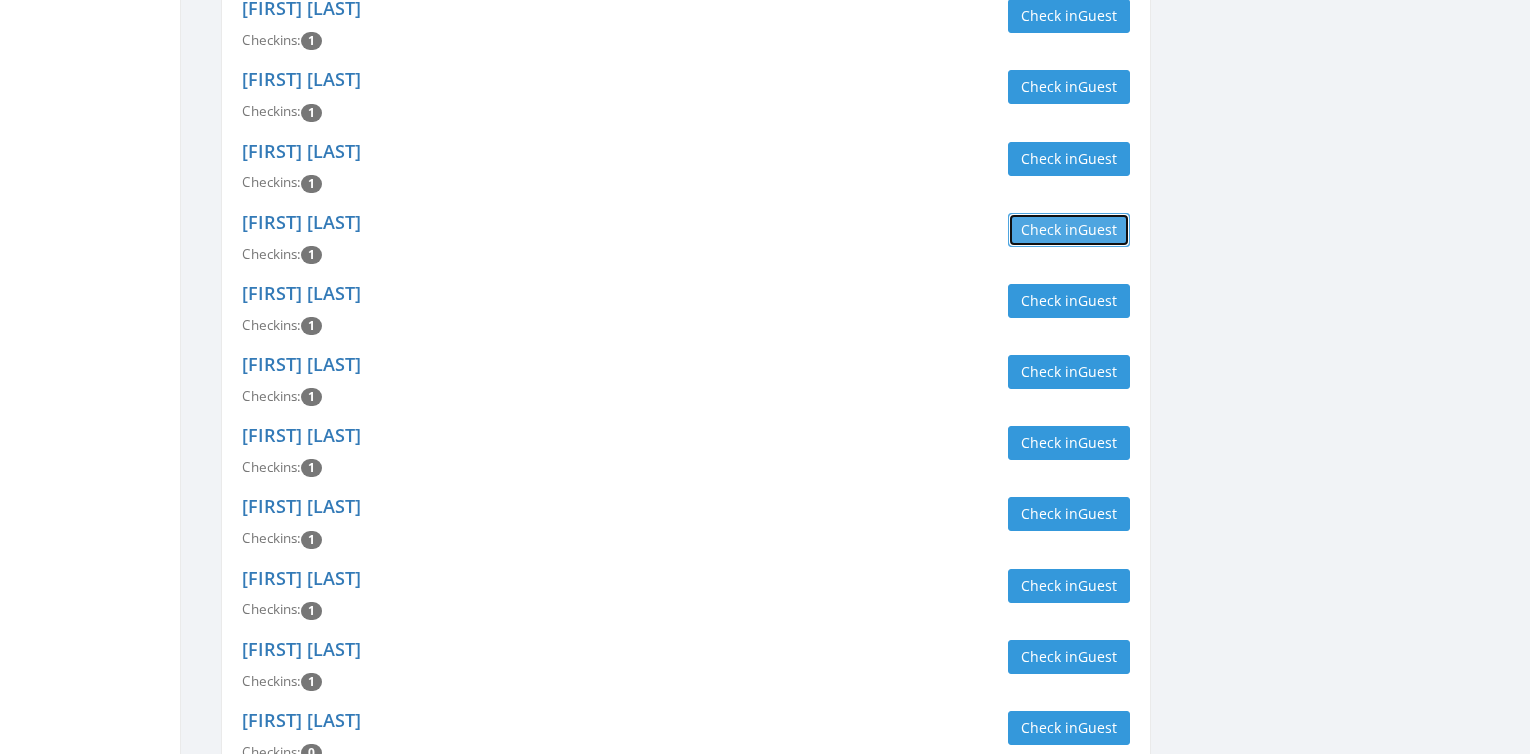 type 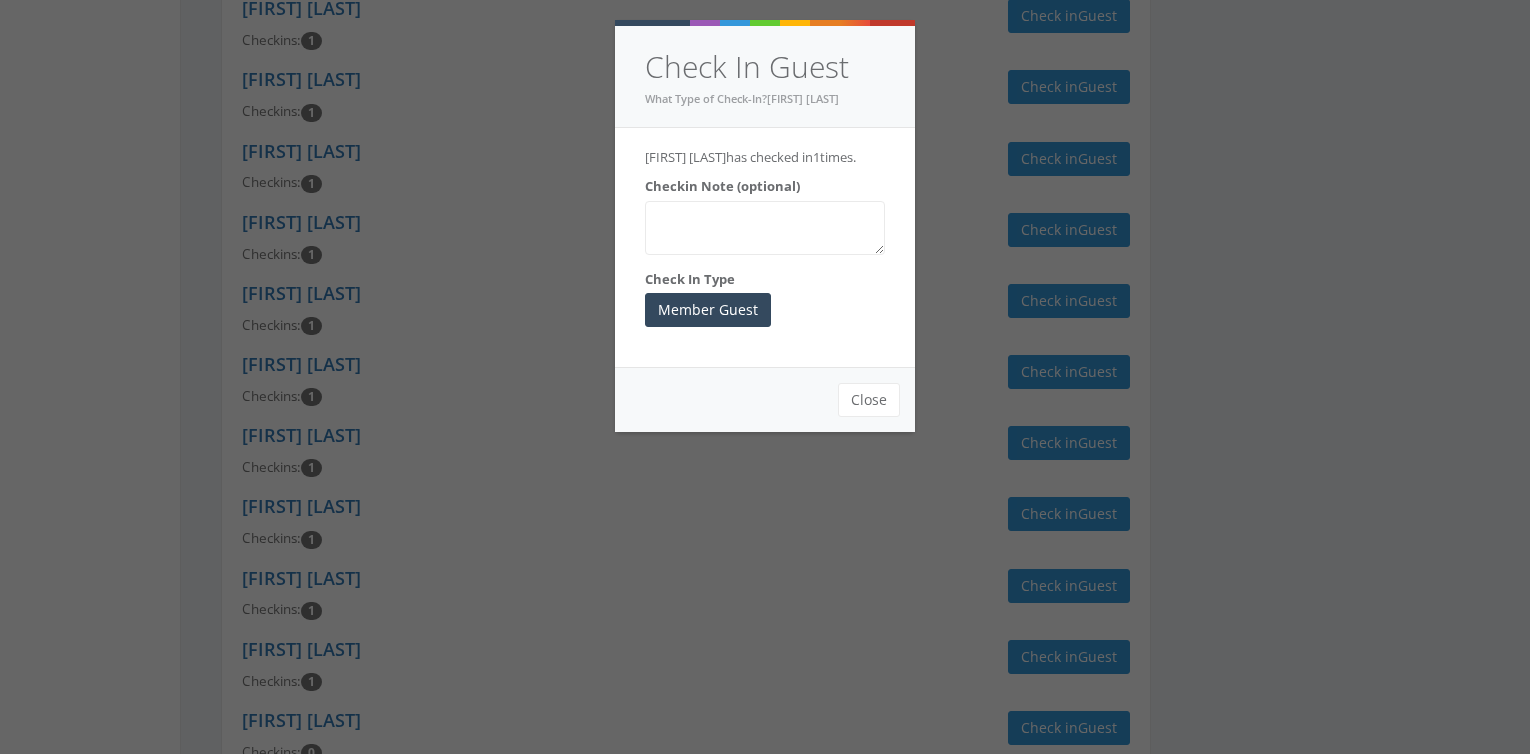 click on "Checkin Note (optional)" at bounding box center (765, 228) 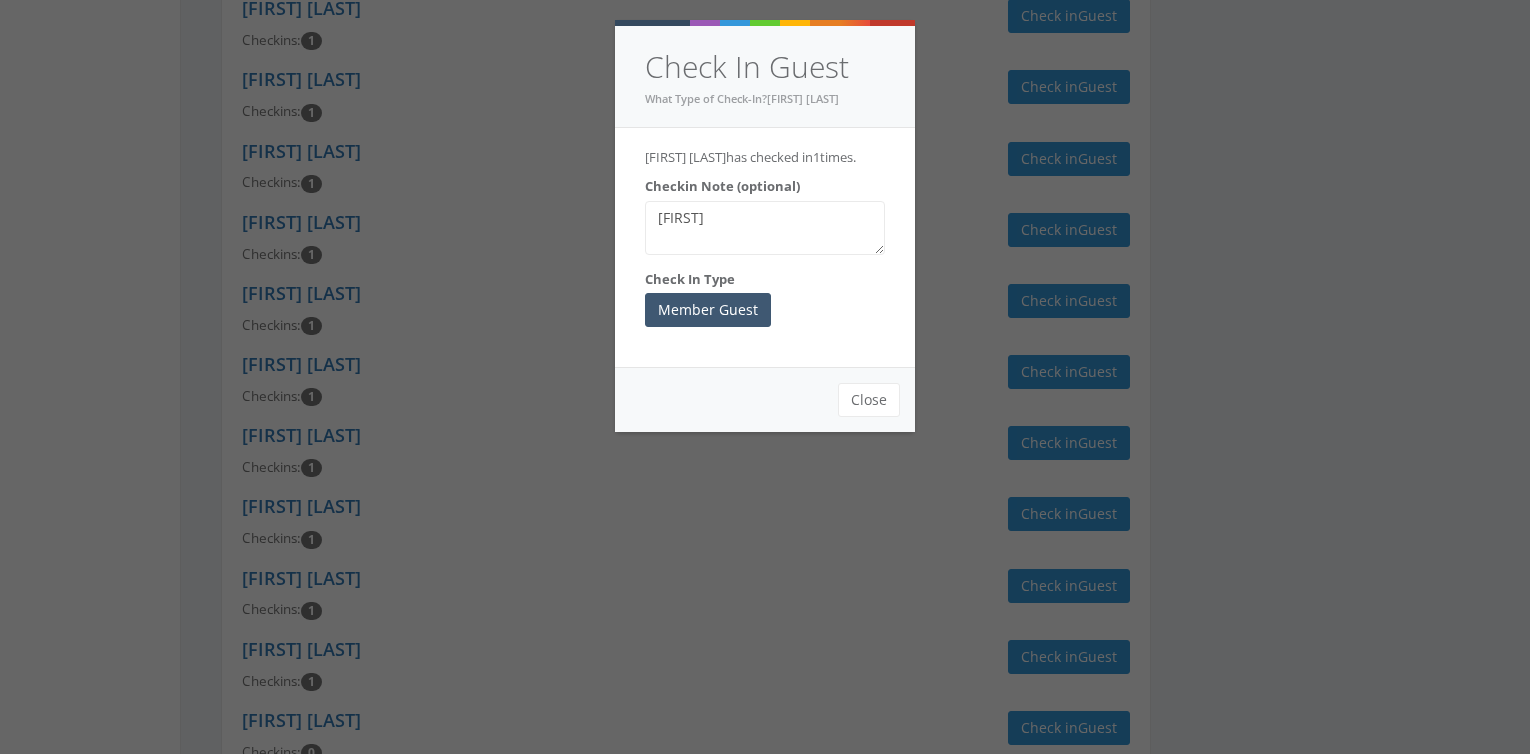 type on ""Gary"" 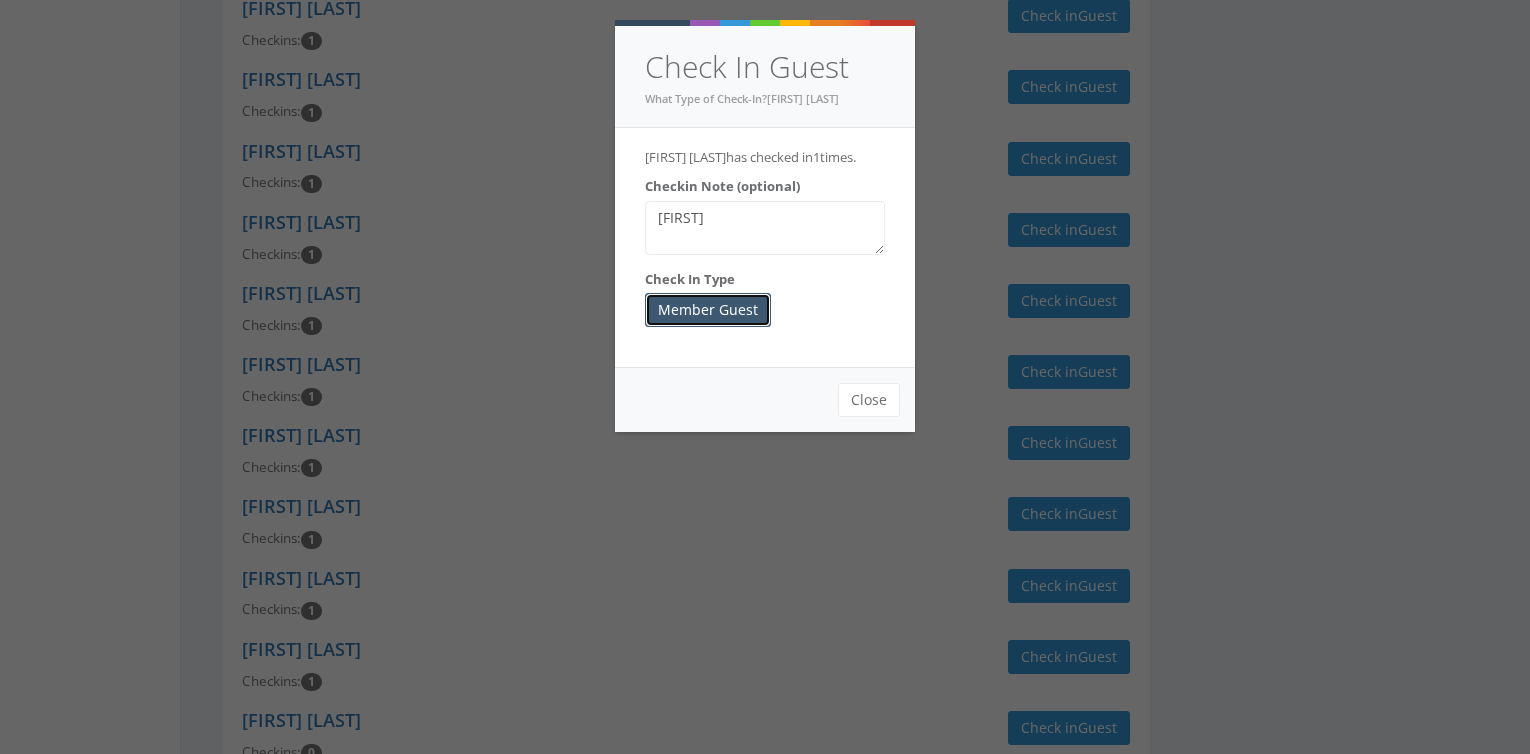 type 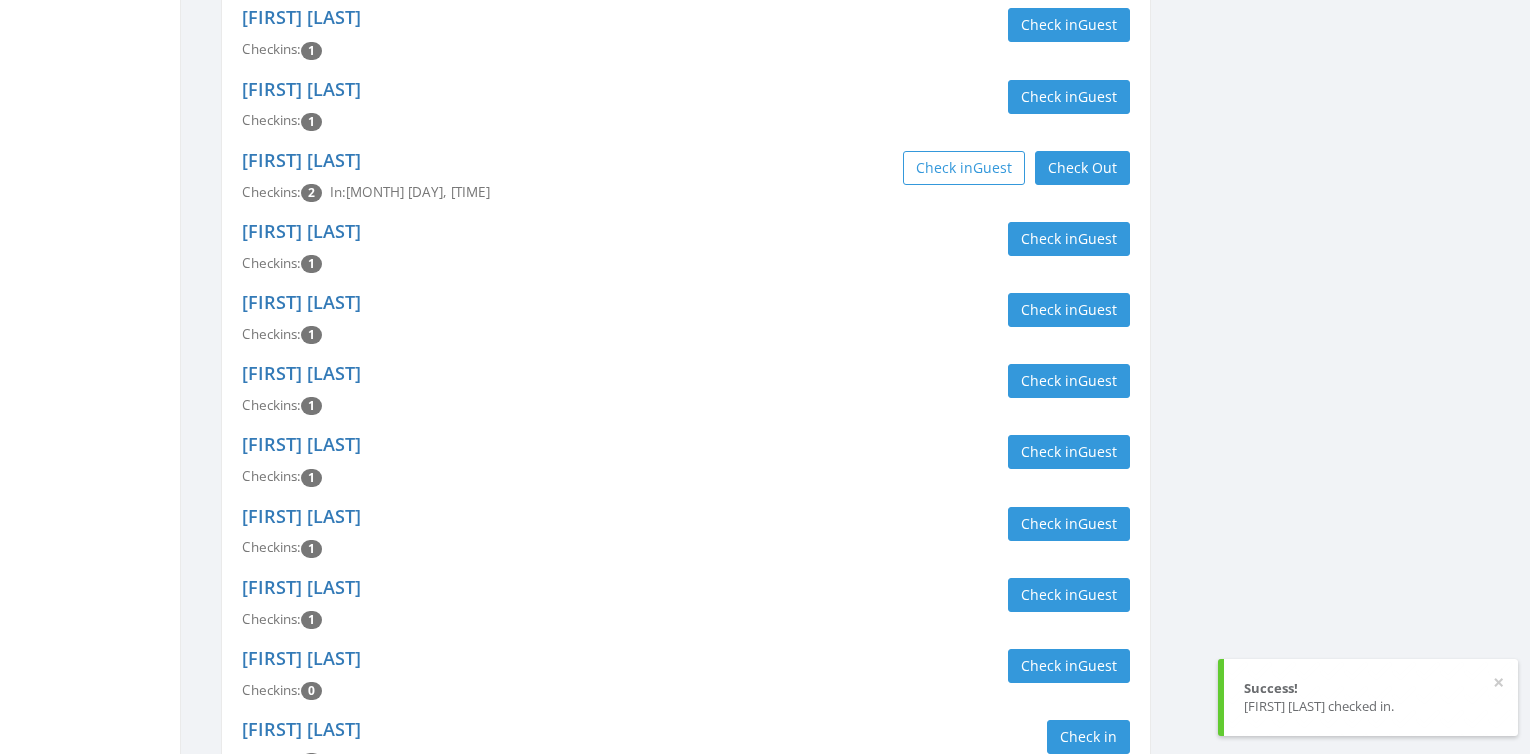 scroll, scrollTop: 1618, scrollLeft: 0, axis: vertical 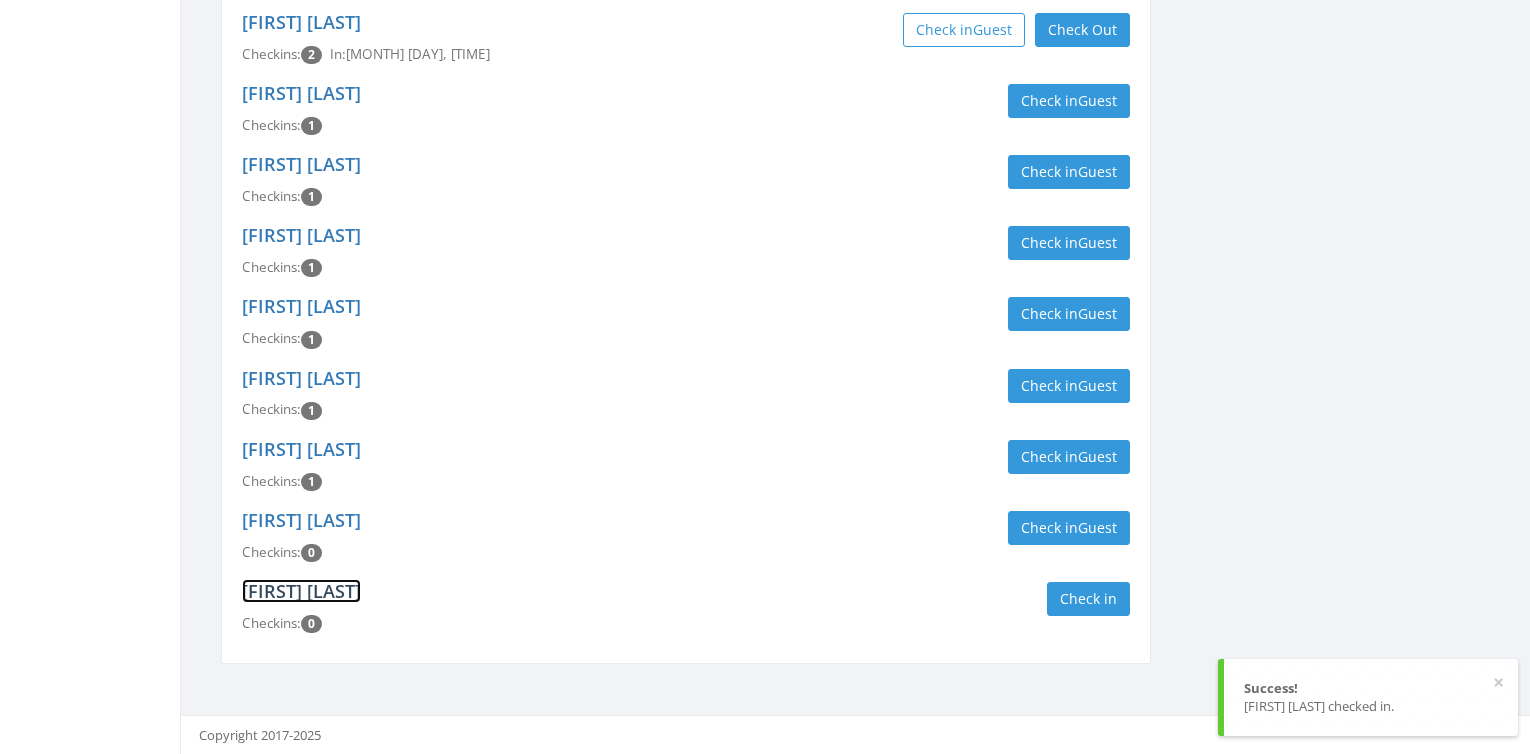 click on "[LAST] [LAST]" at bounding box center (301, 591) 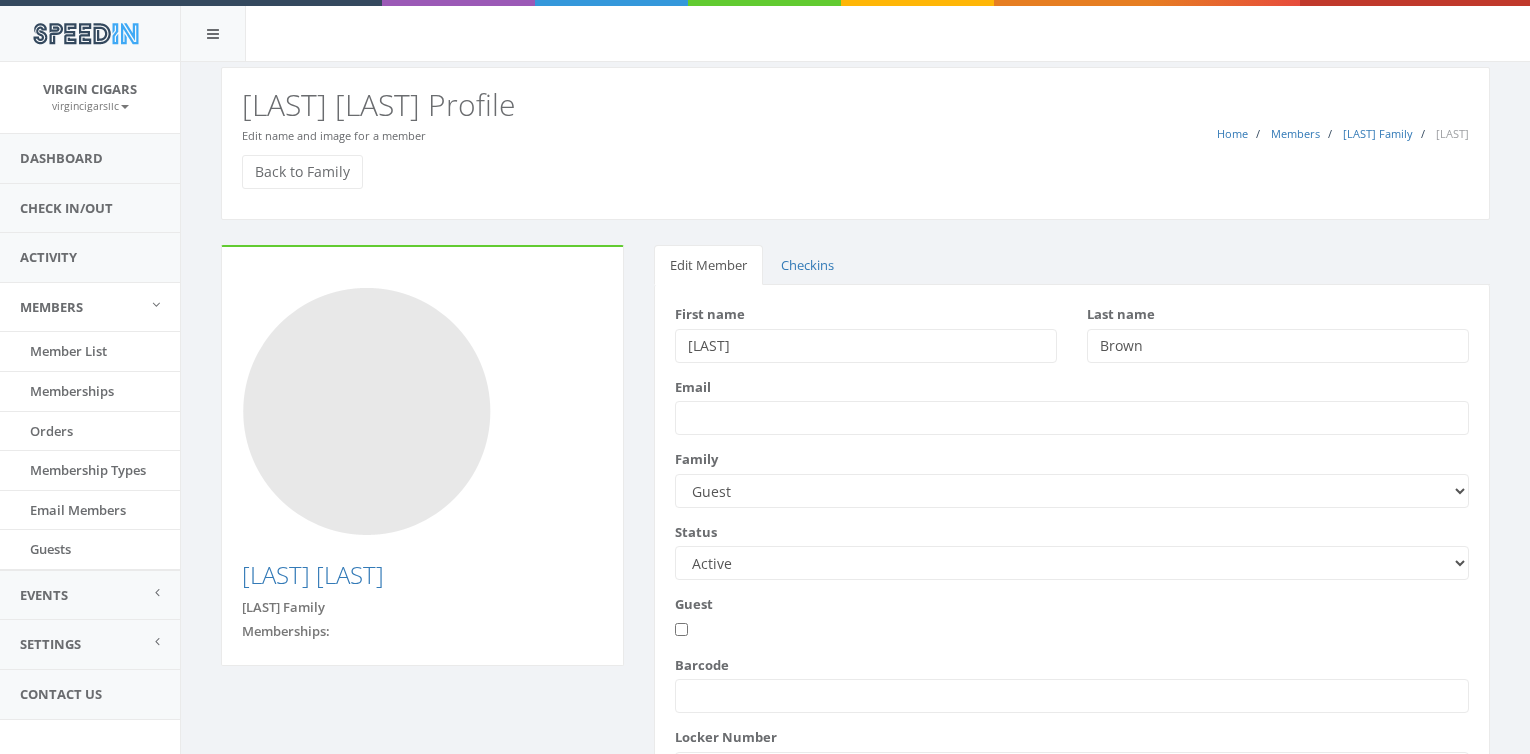 scroll, scrollTop: 244, scrollLeft: 0, axis: vertical 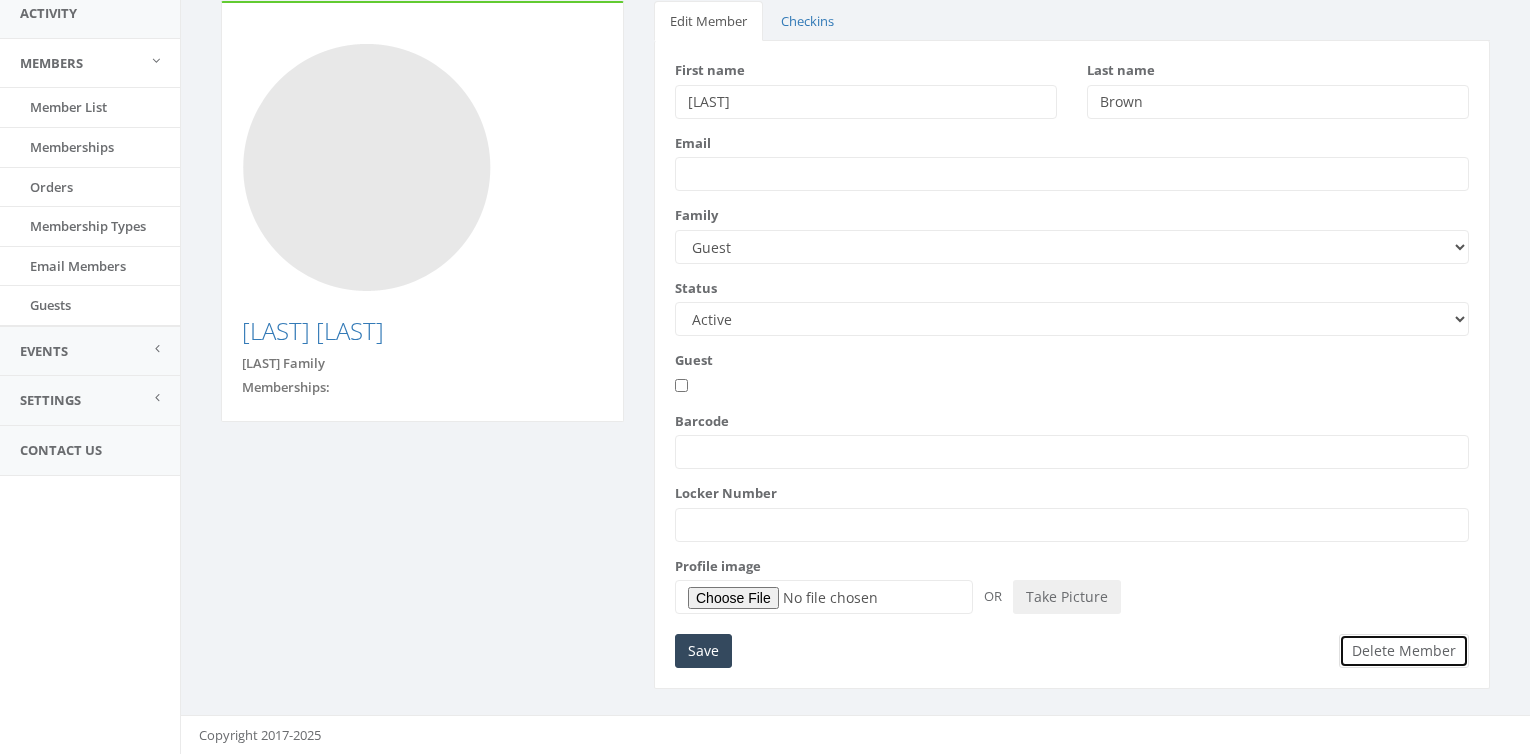 type 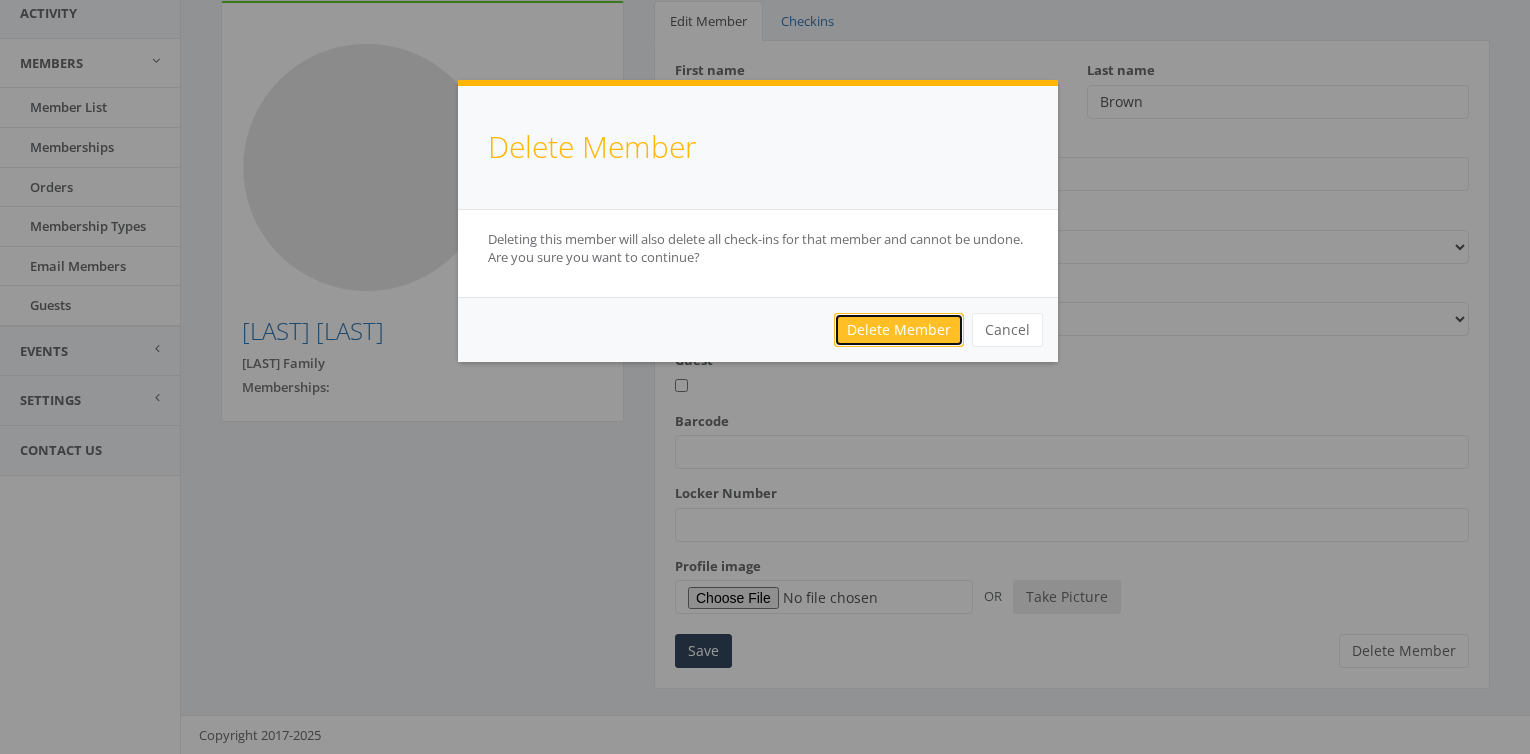click on "Delete Member" at bounding box center [899, 330] 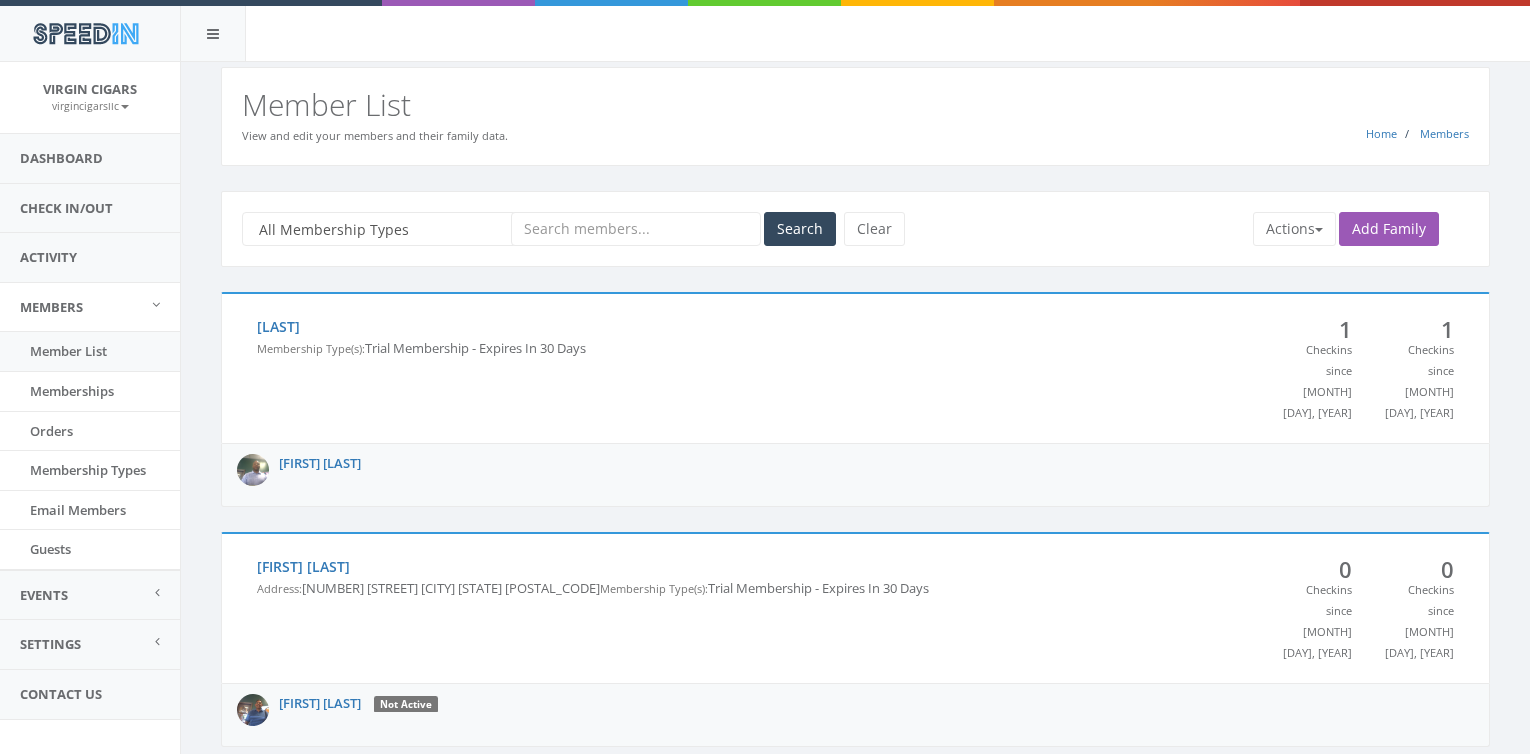 scroll, scrollTop: 0, scrollLeft: 0, axis: both 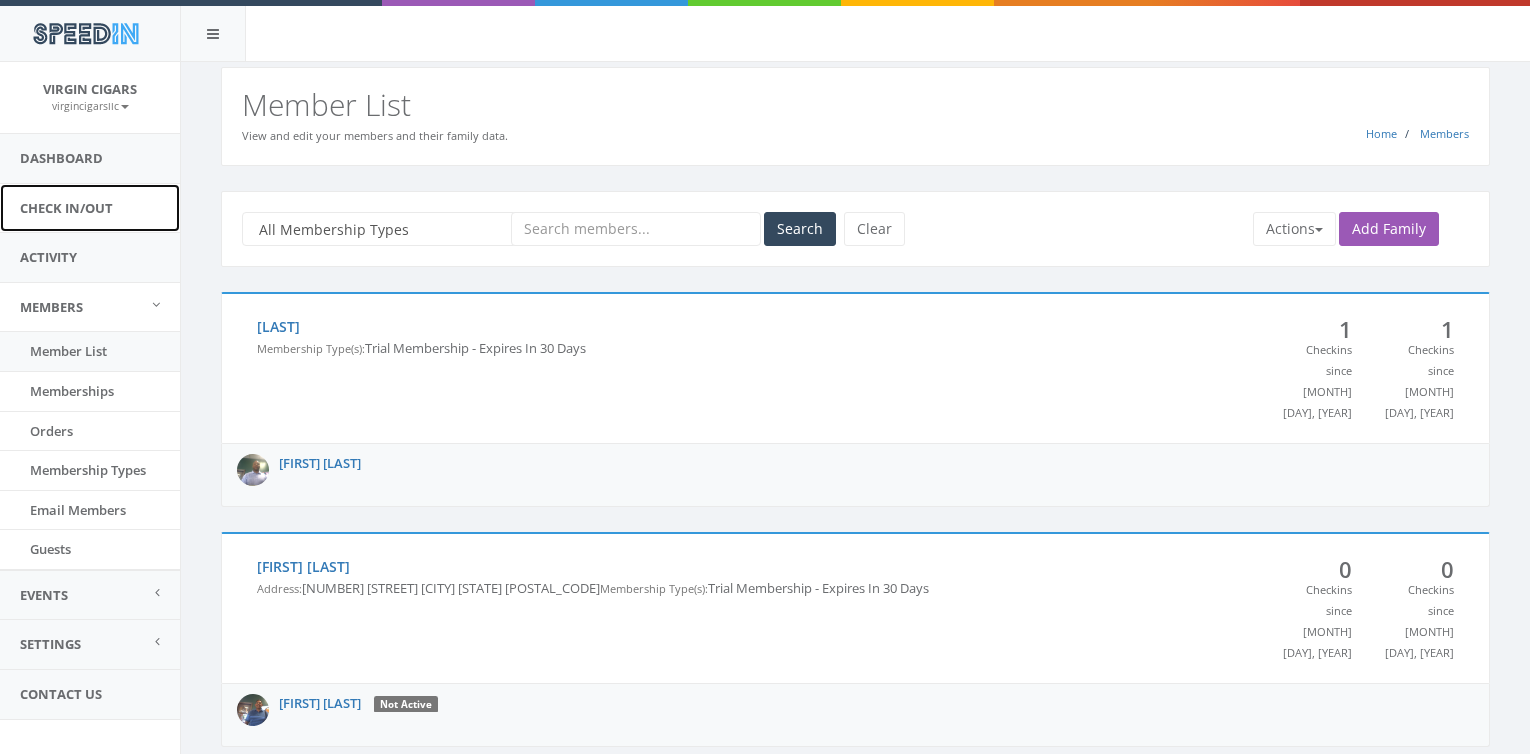 click on "Check In/Out" at bounding box center [90, 208] 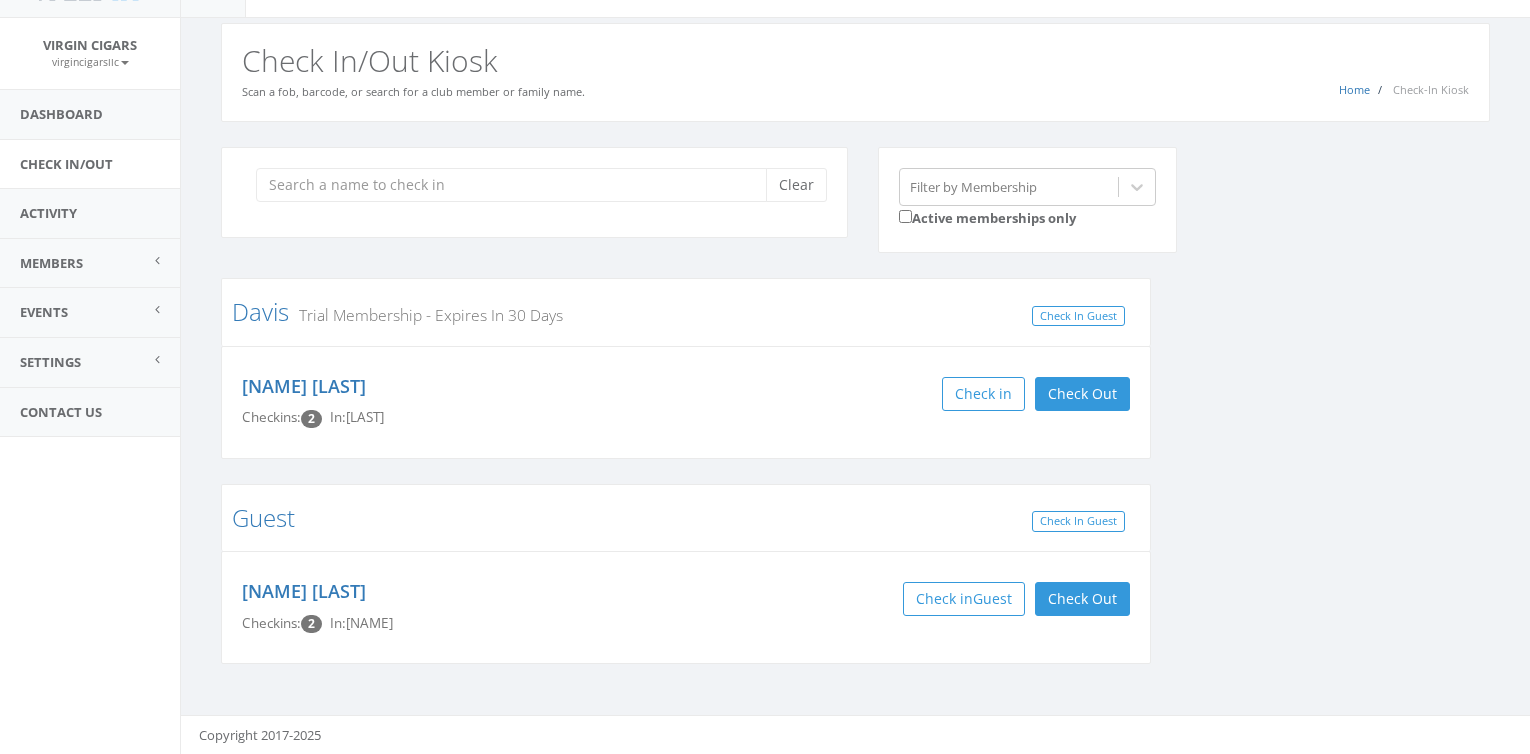 scroll, scrollTop: 0, scrollLeft: 0, axis: both 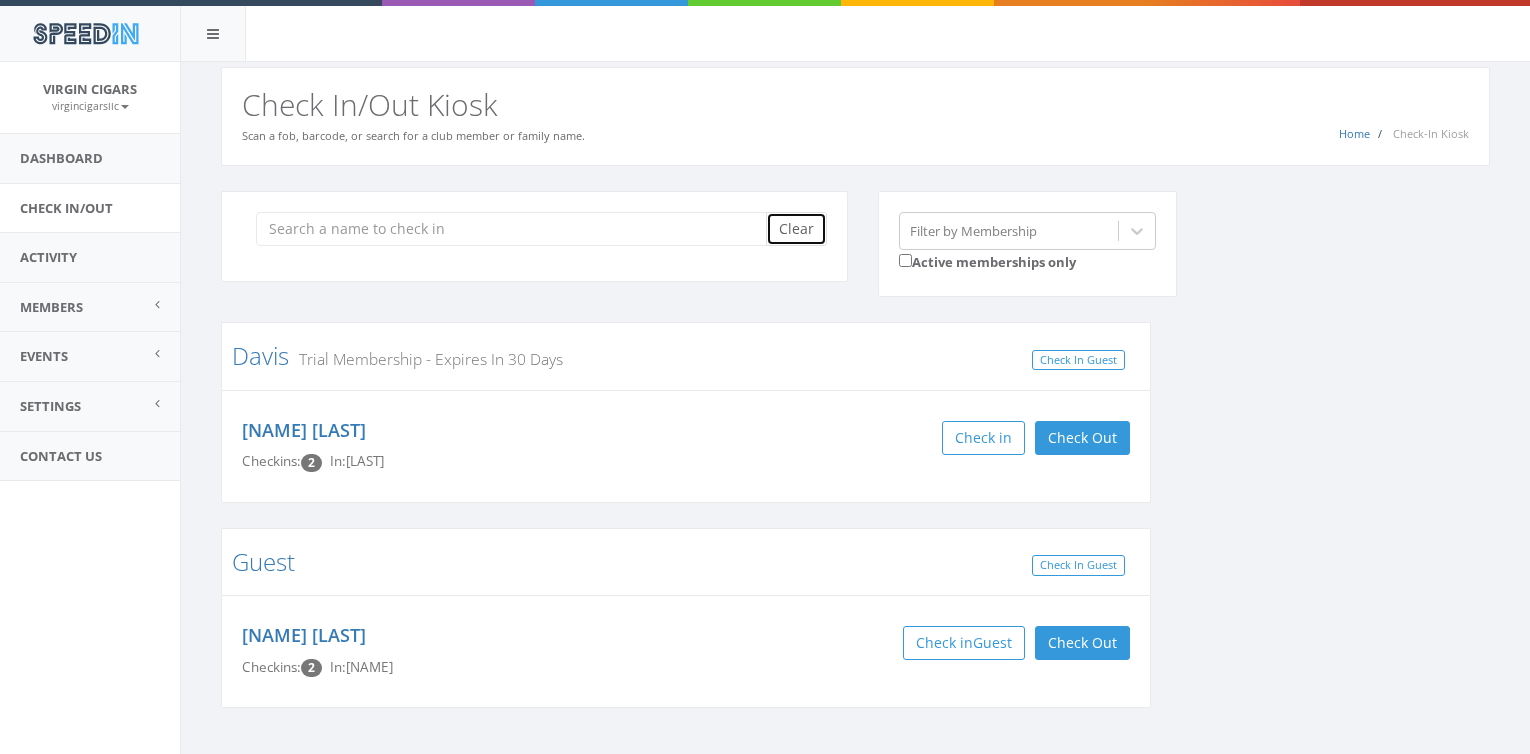 type 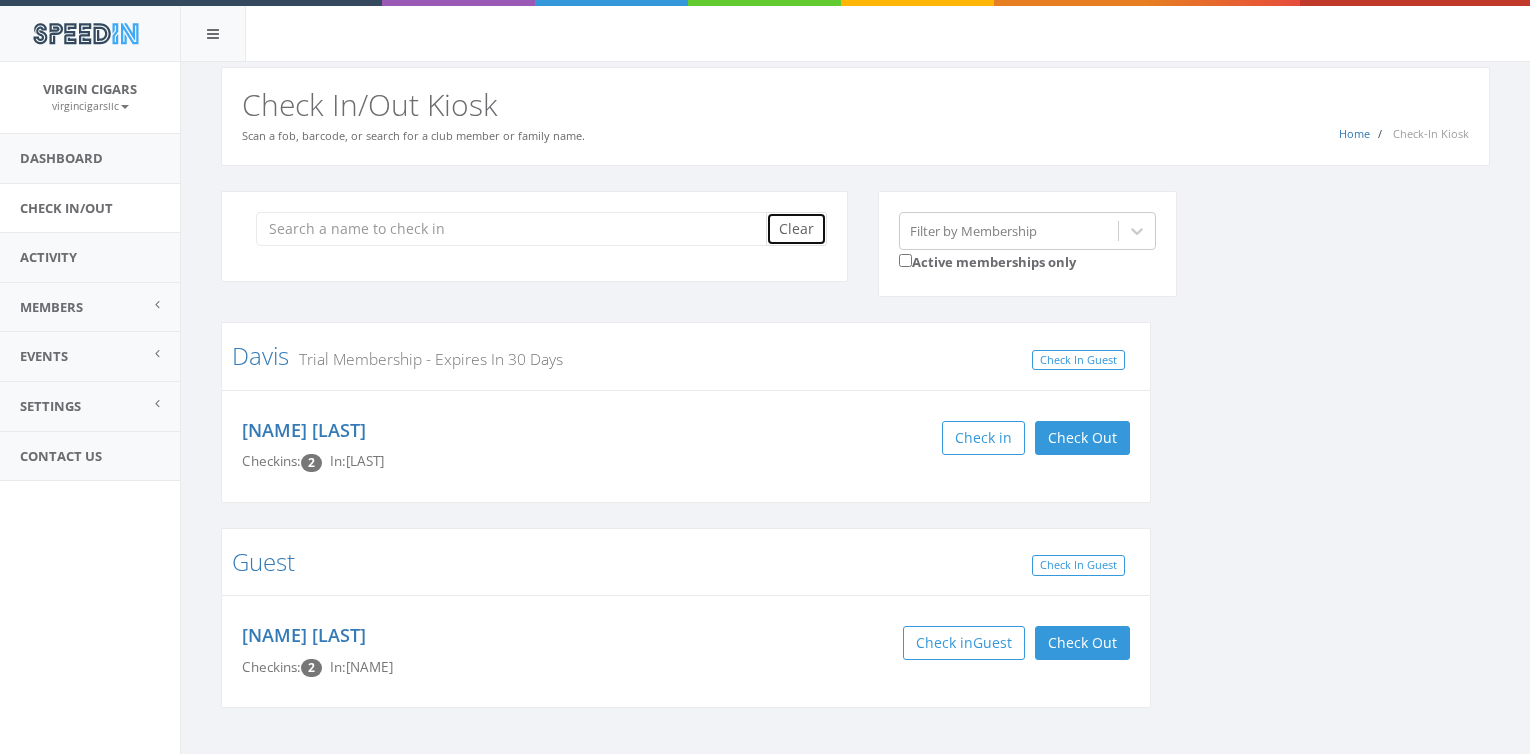 click on "Clear" at bounding box center (796, 229) 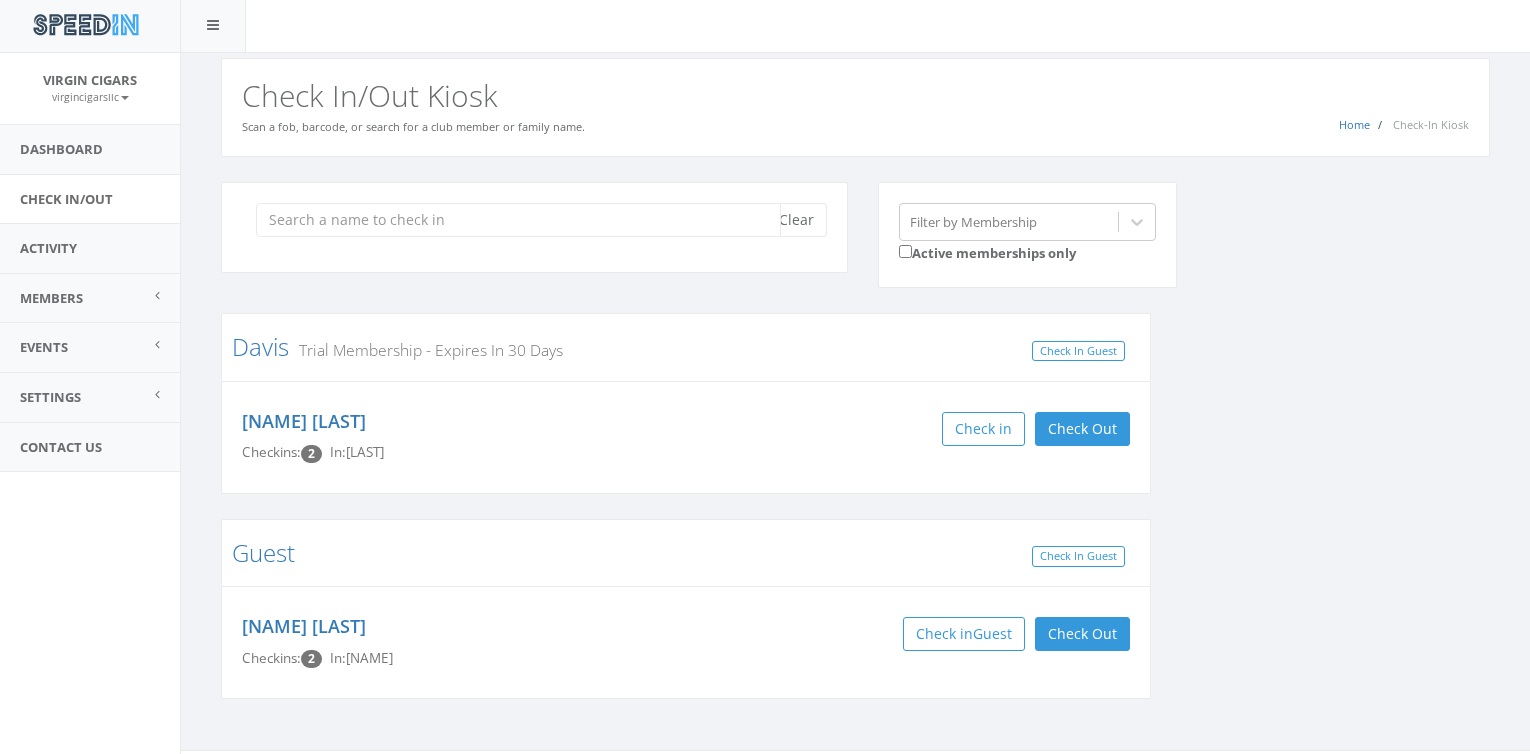 scroll, scrollTop: 0, scrollLeft: 0, axis: both 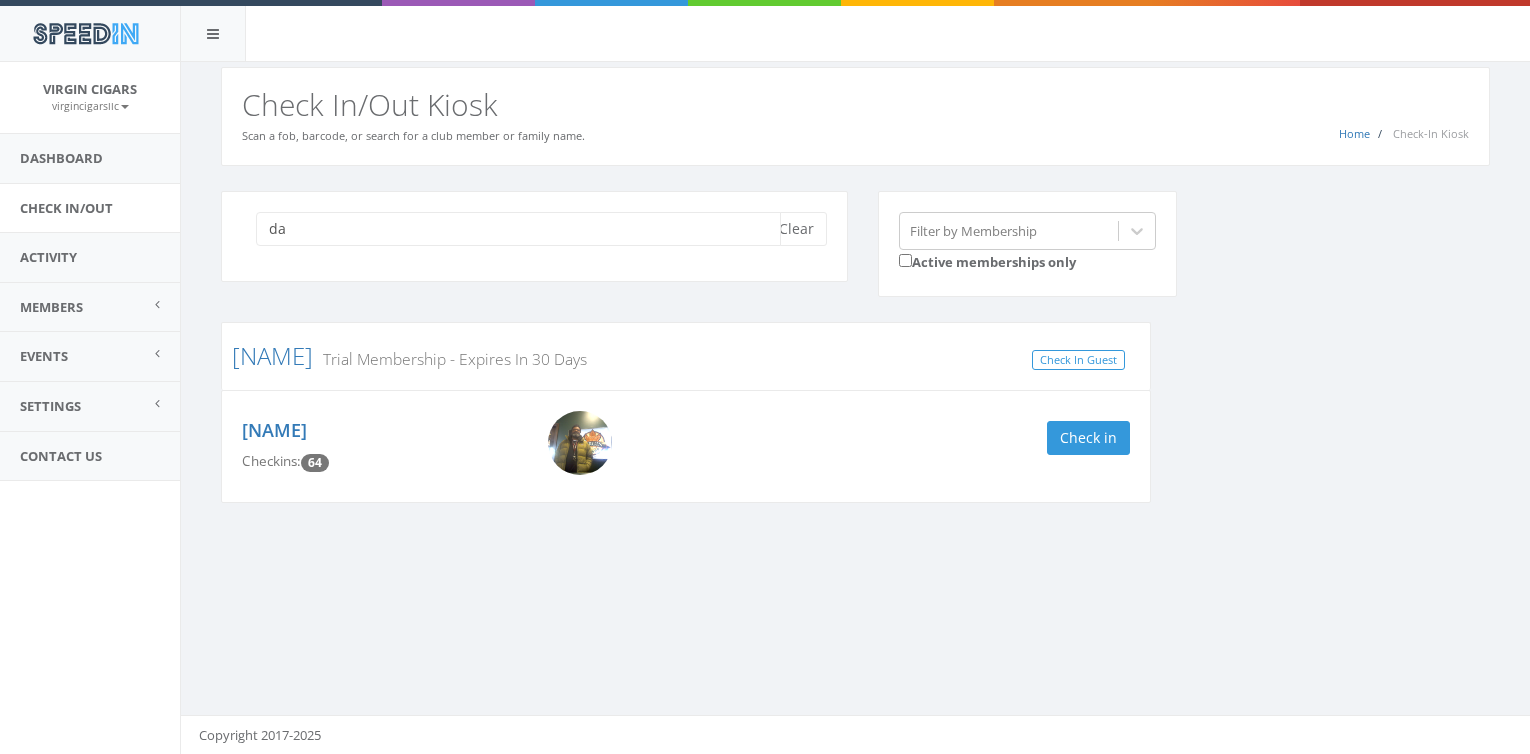 type on "d" 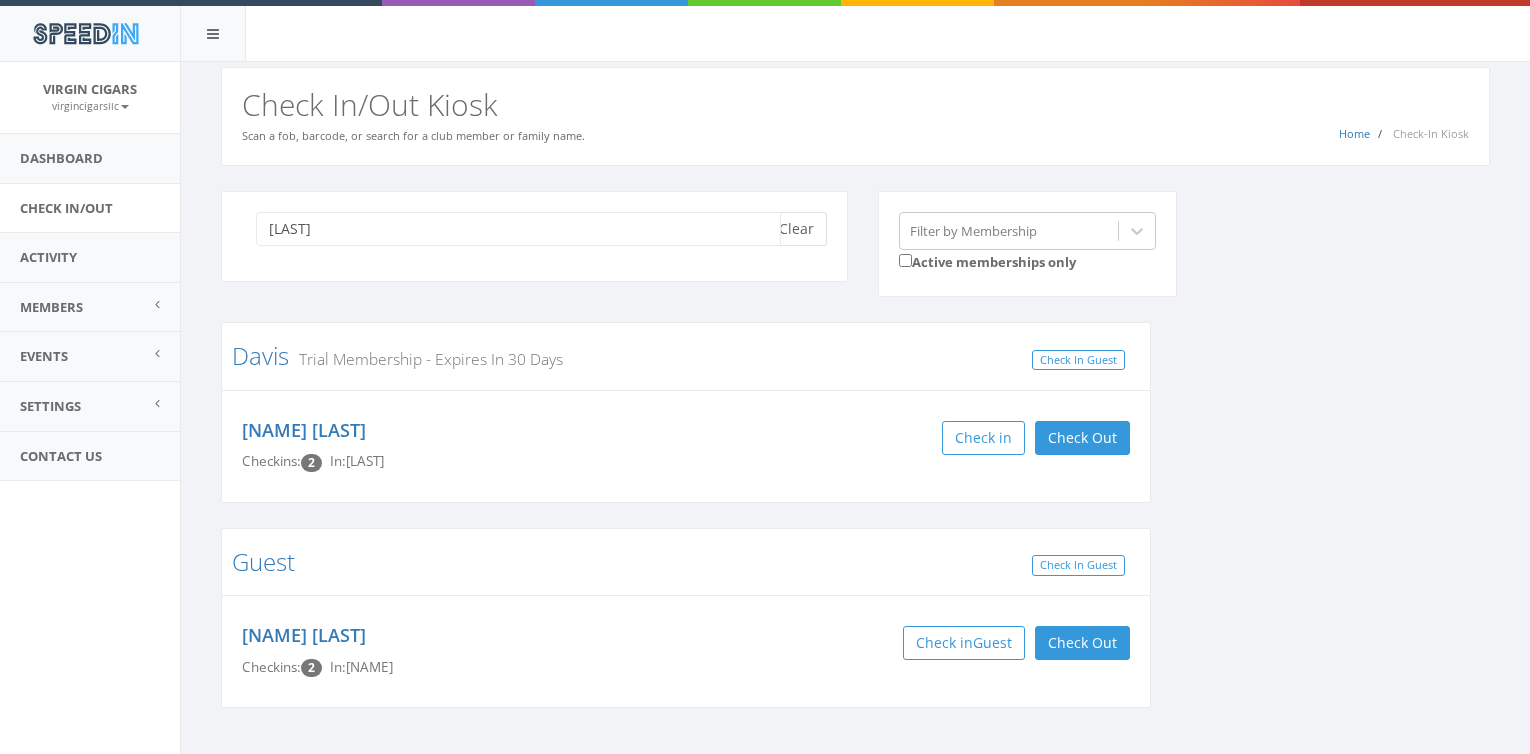 type on "[LAST]" 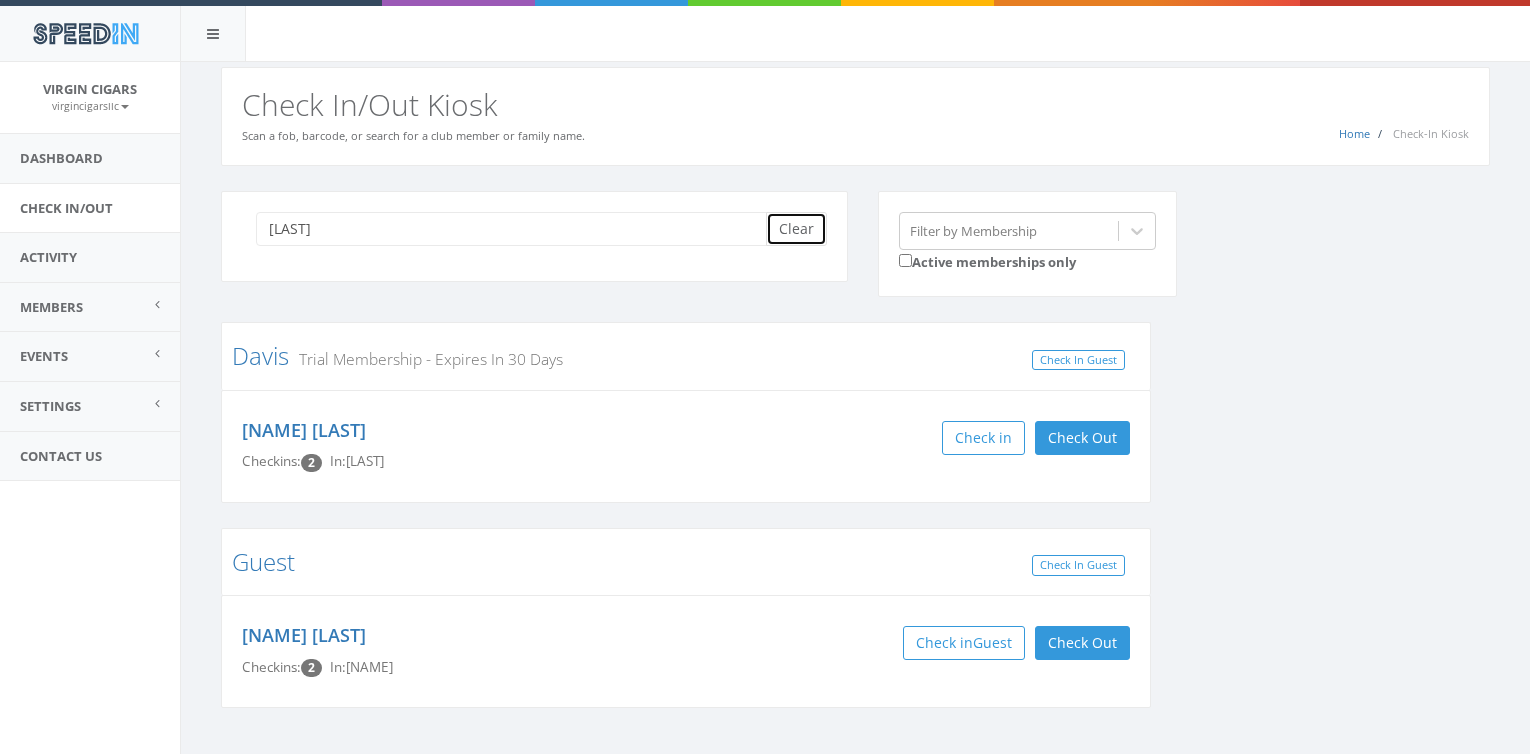 click on "Clear" at bounding box center (796, 229) 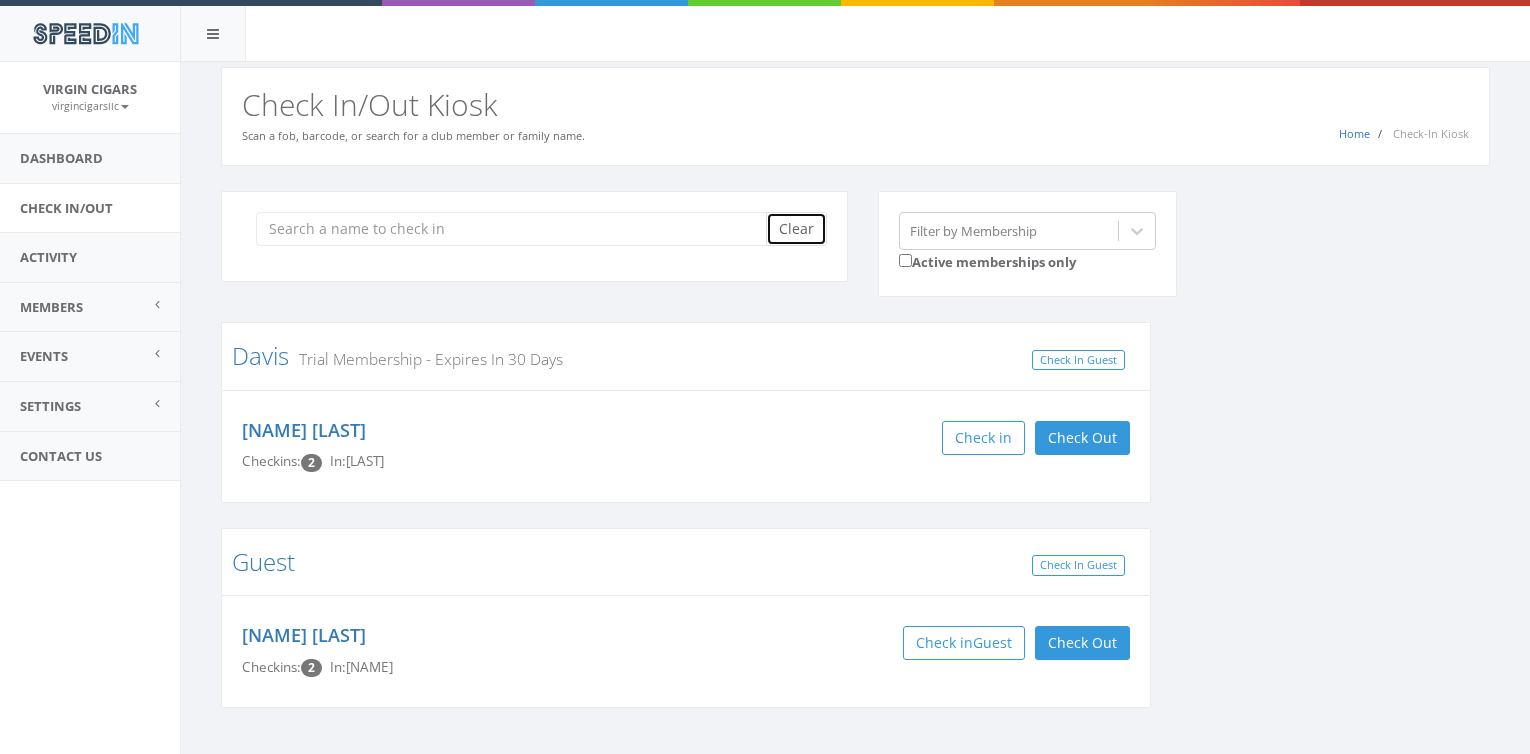 click on "Clear" at bounding box center (796, 229) 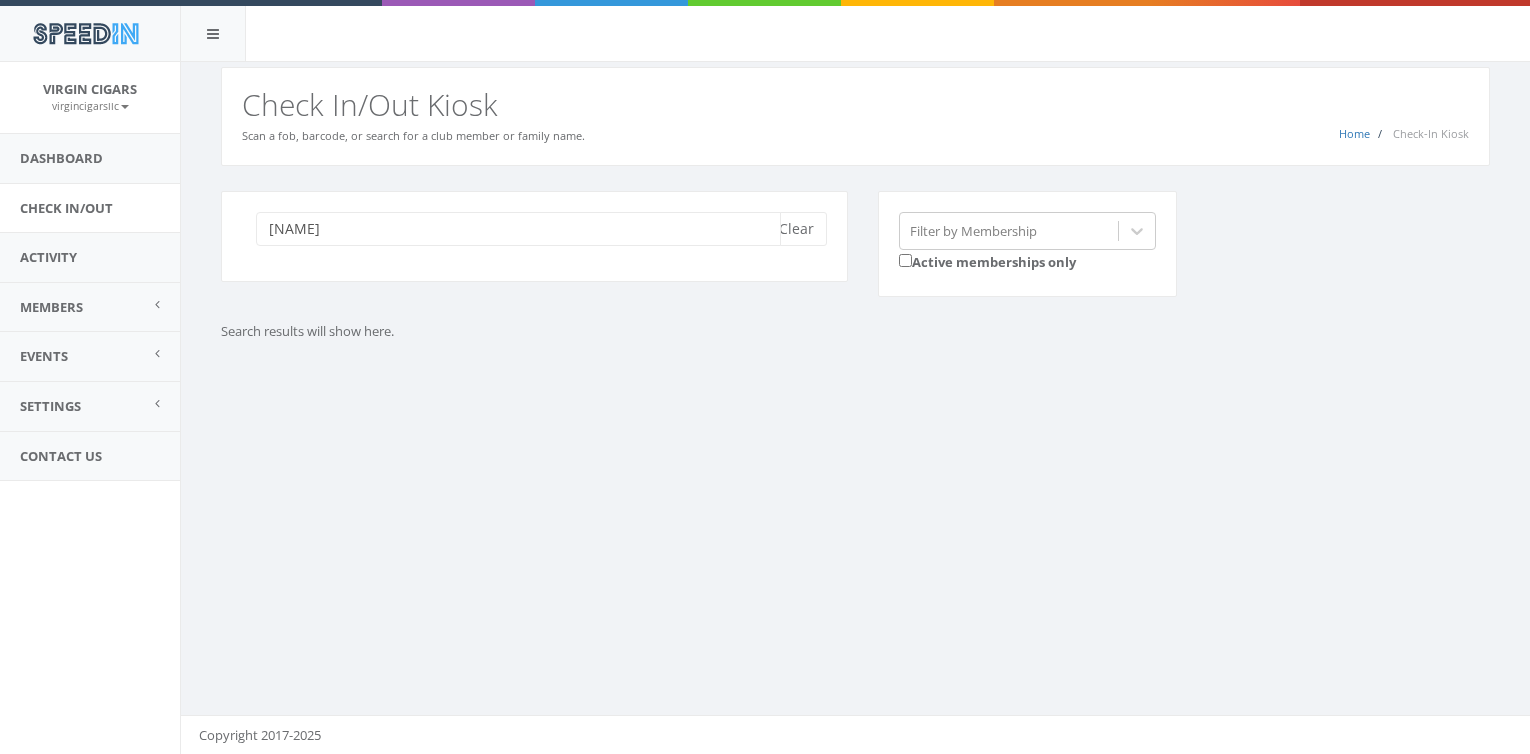 type on "k" 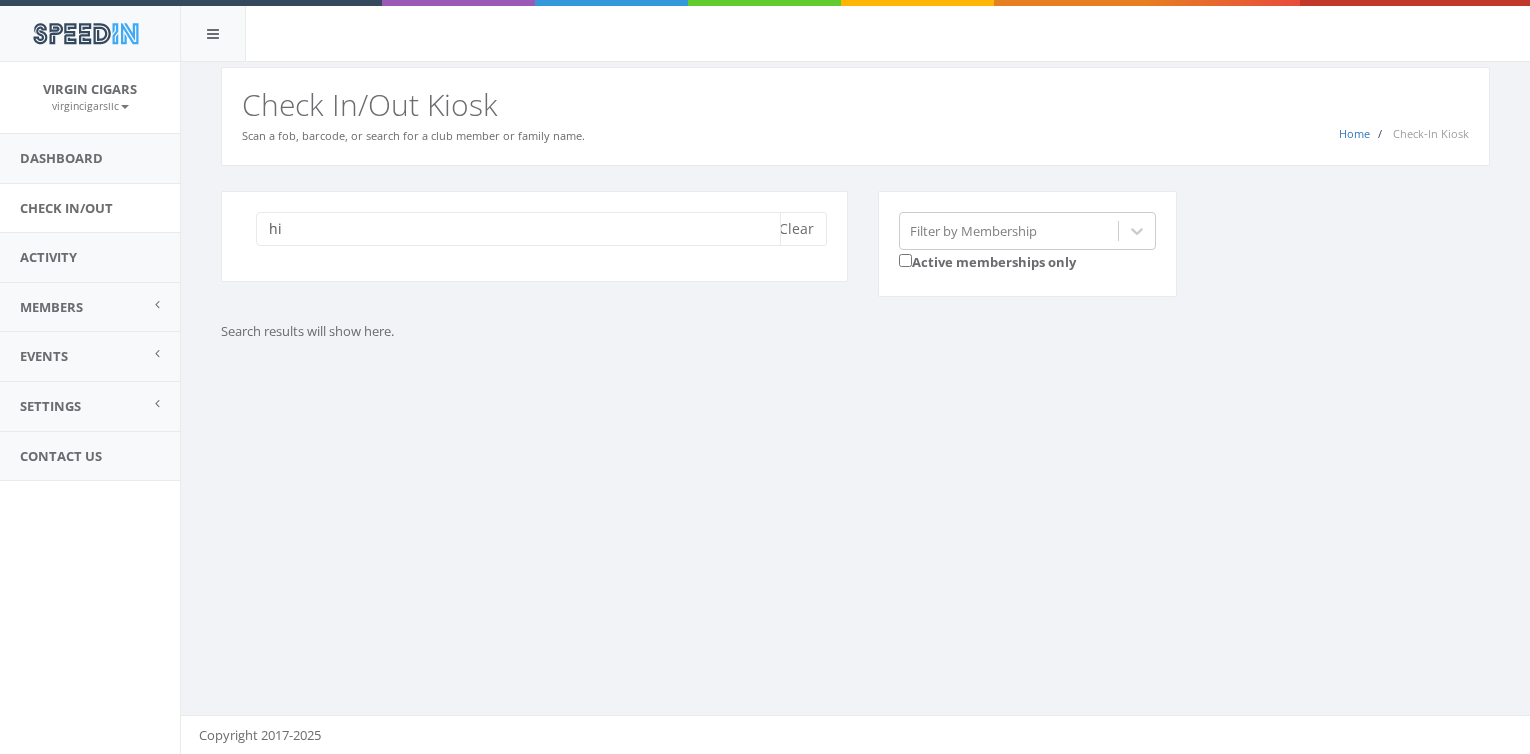 type on "h" 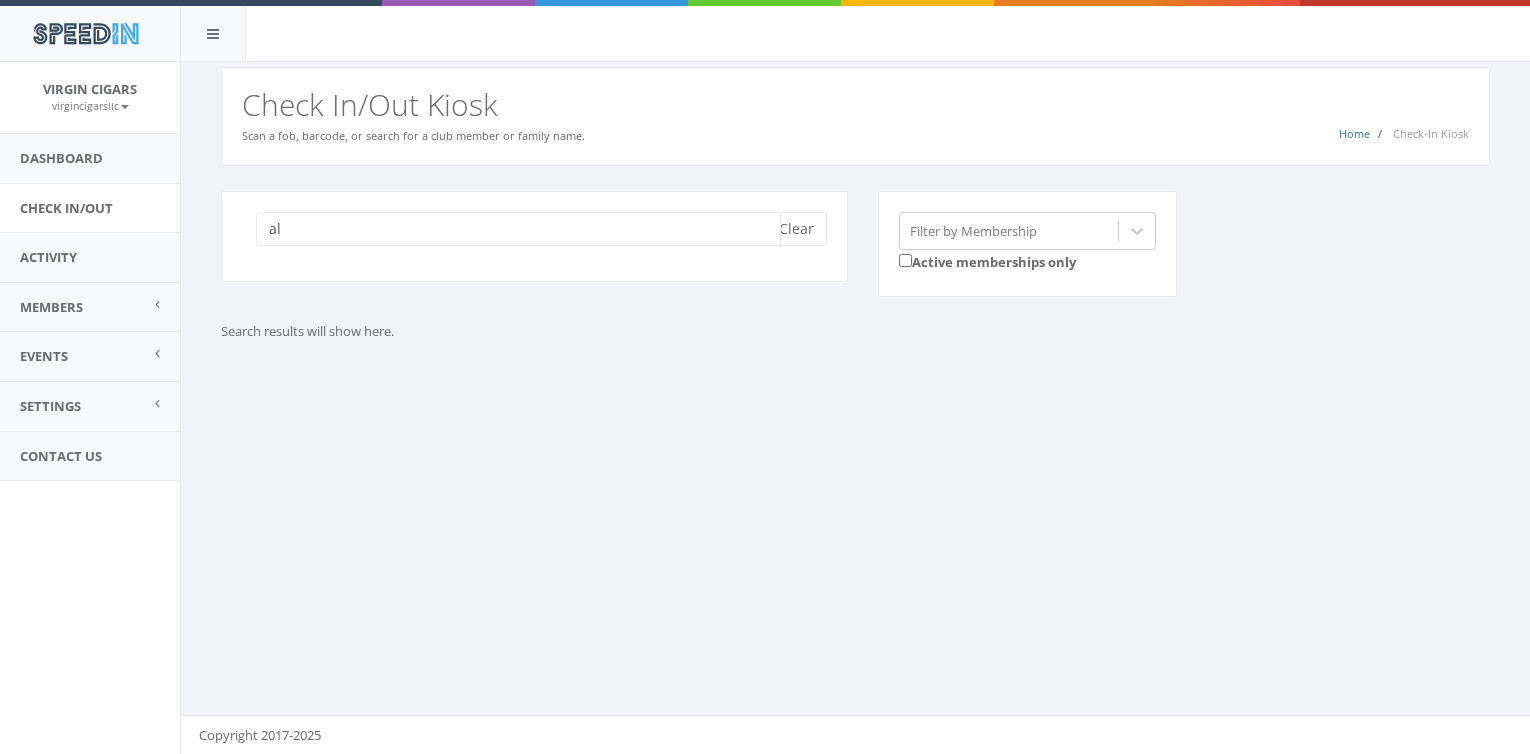 type on "a" 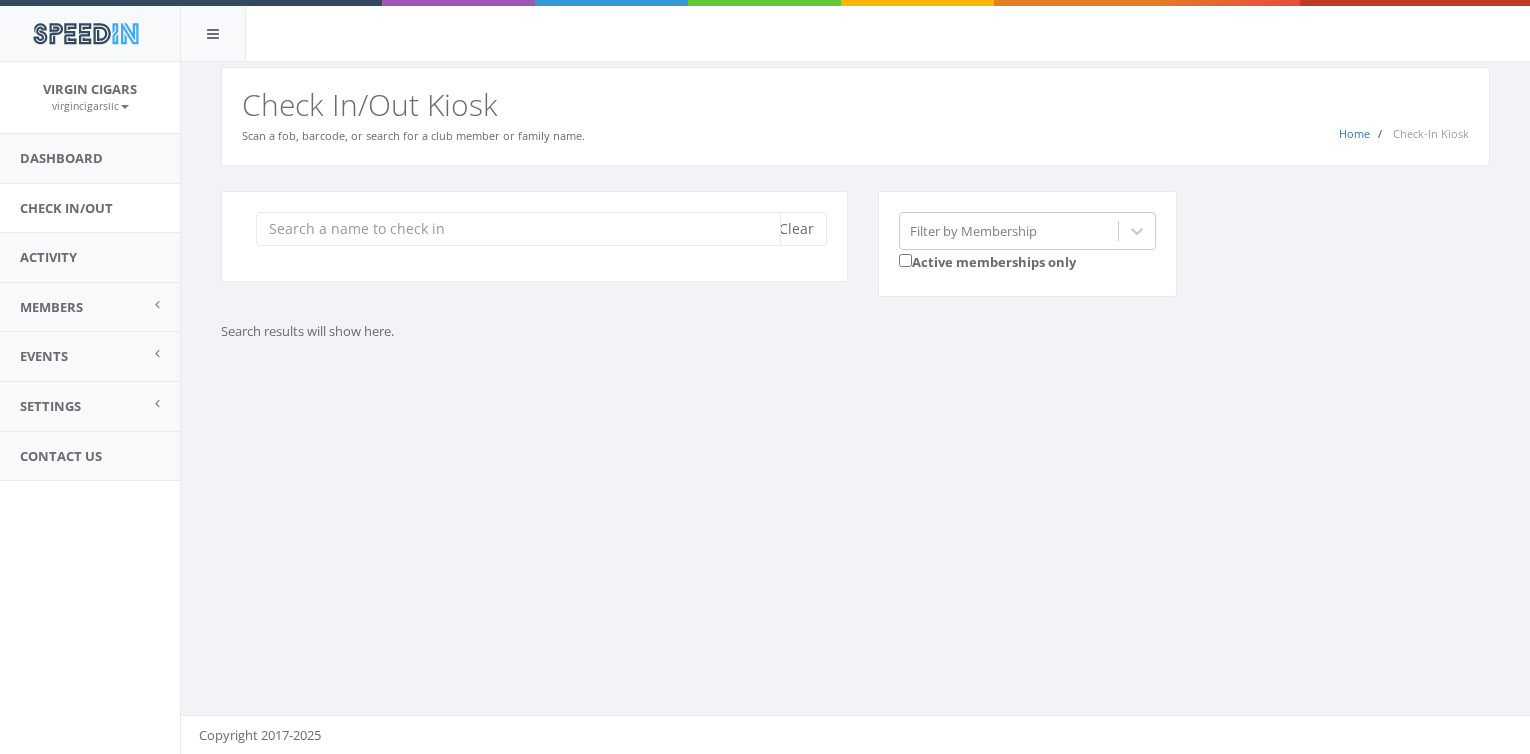type on "v" 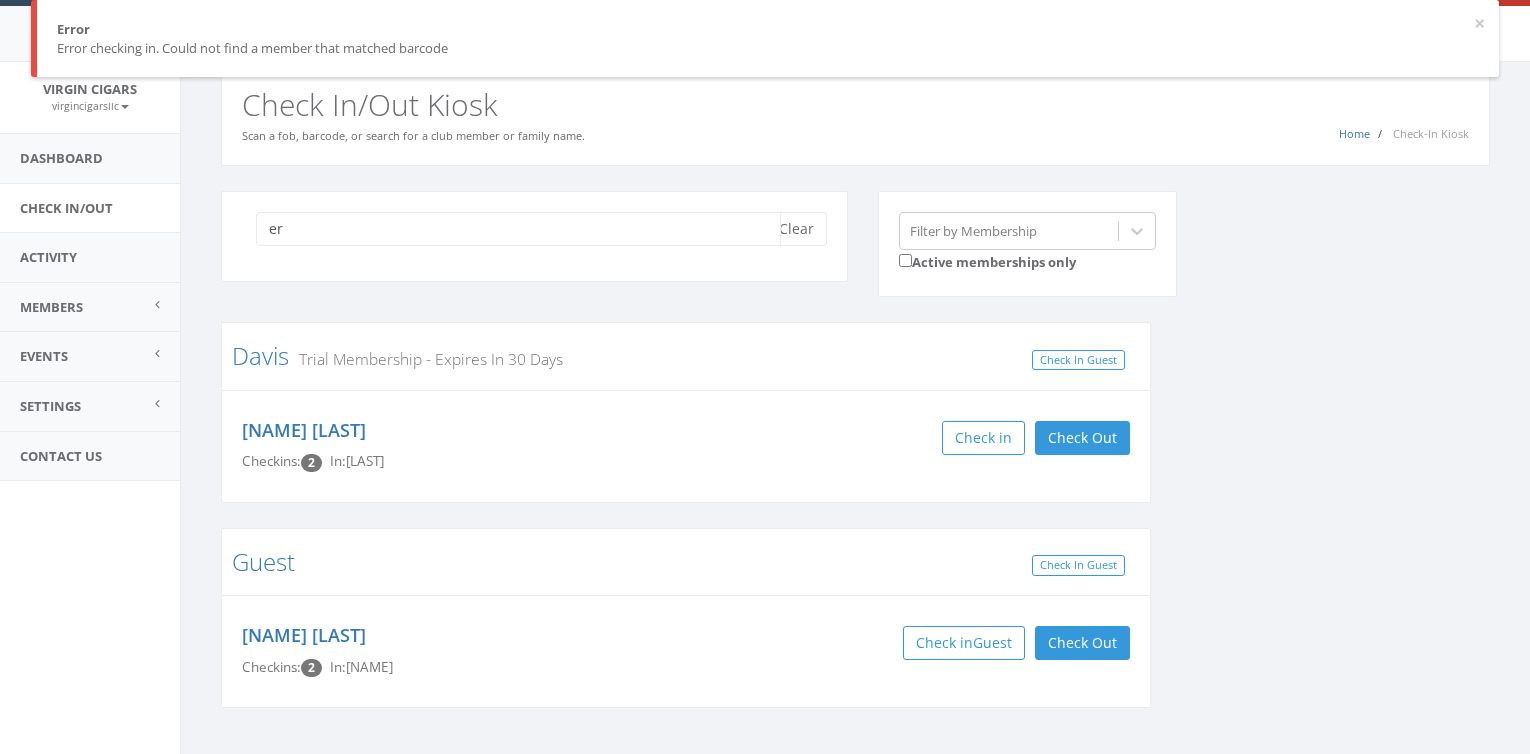 type on "e" 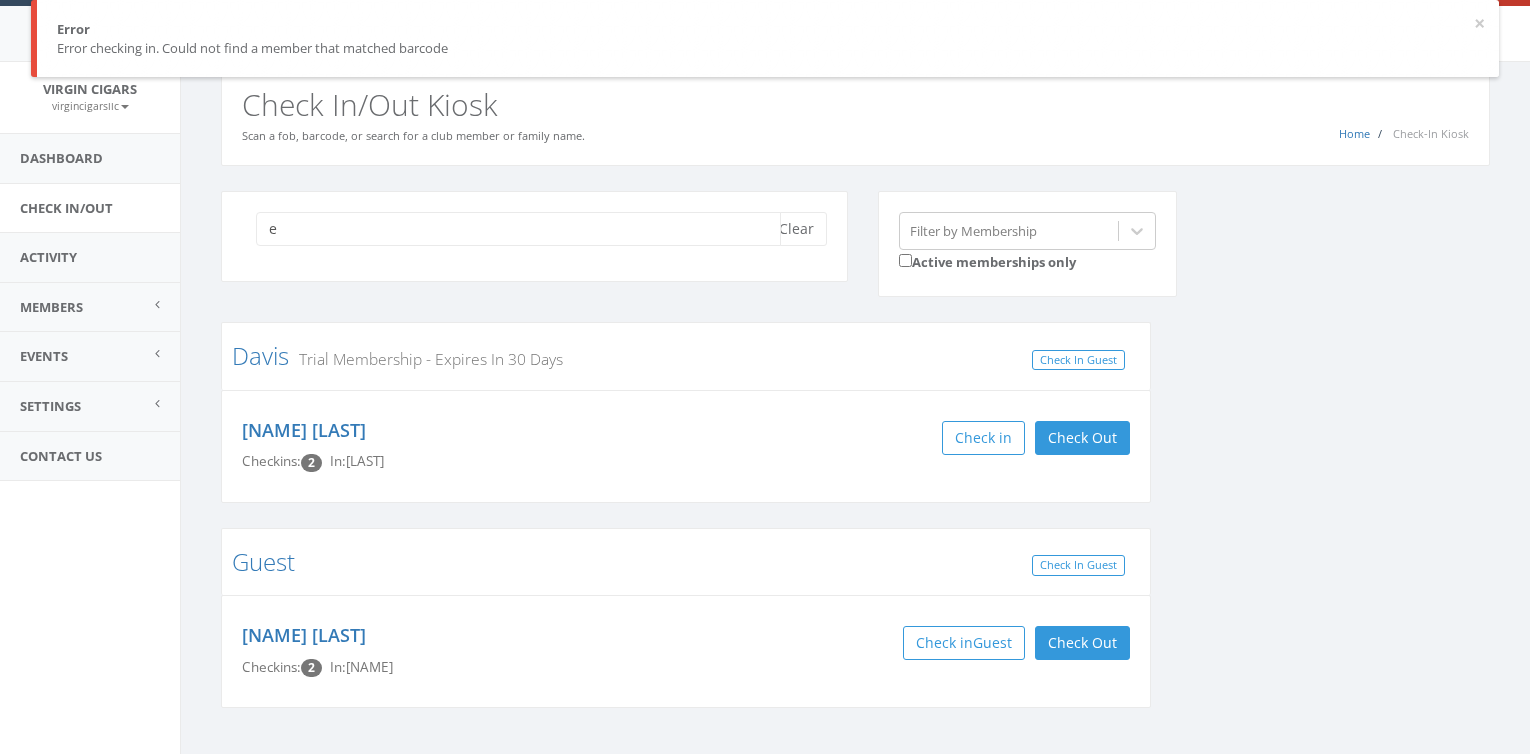 type 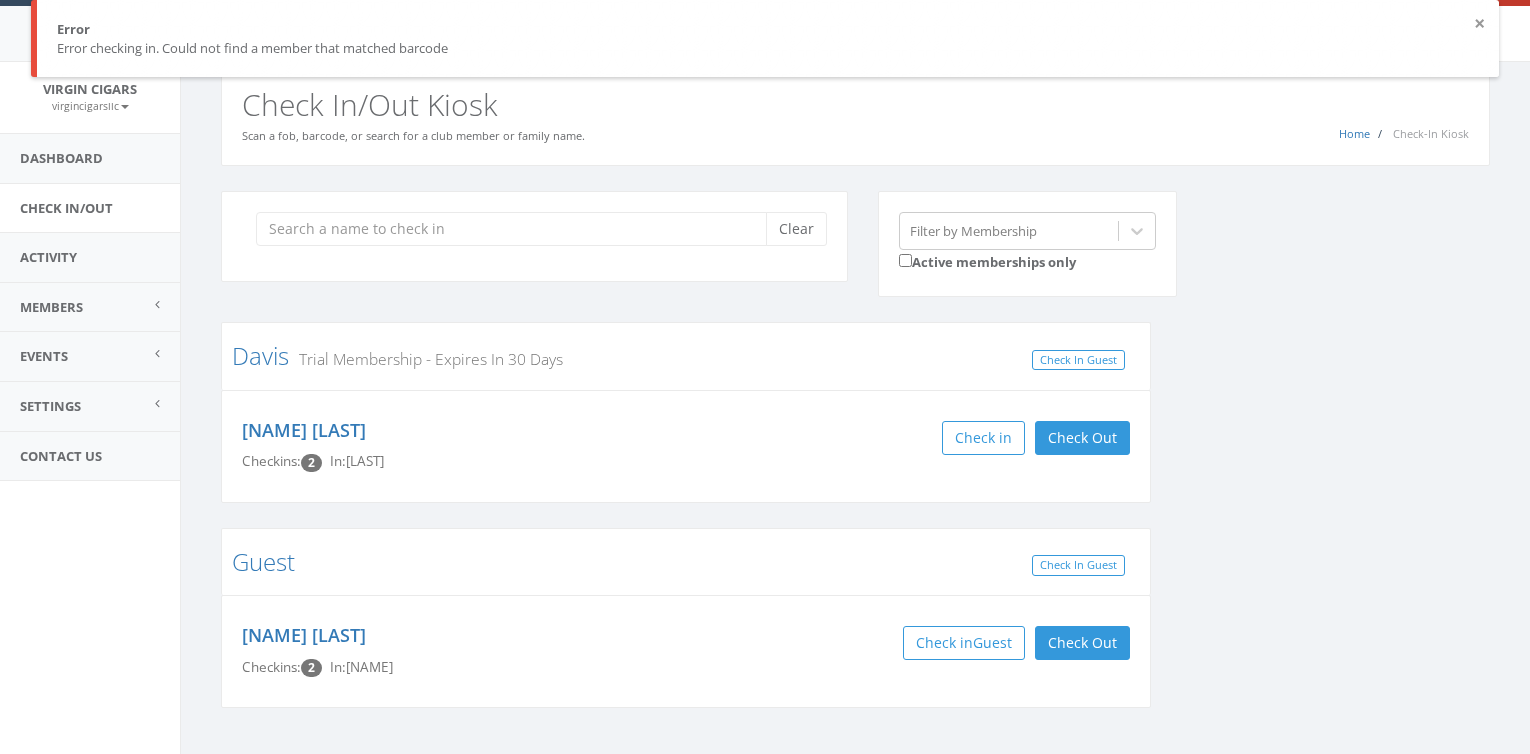 type 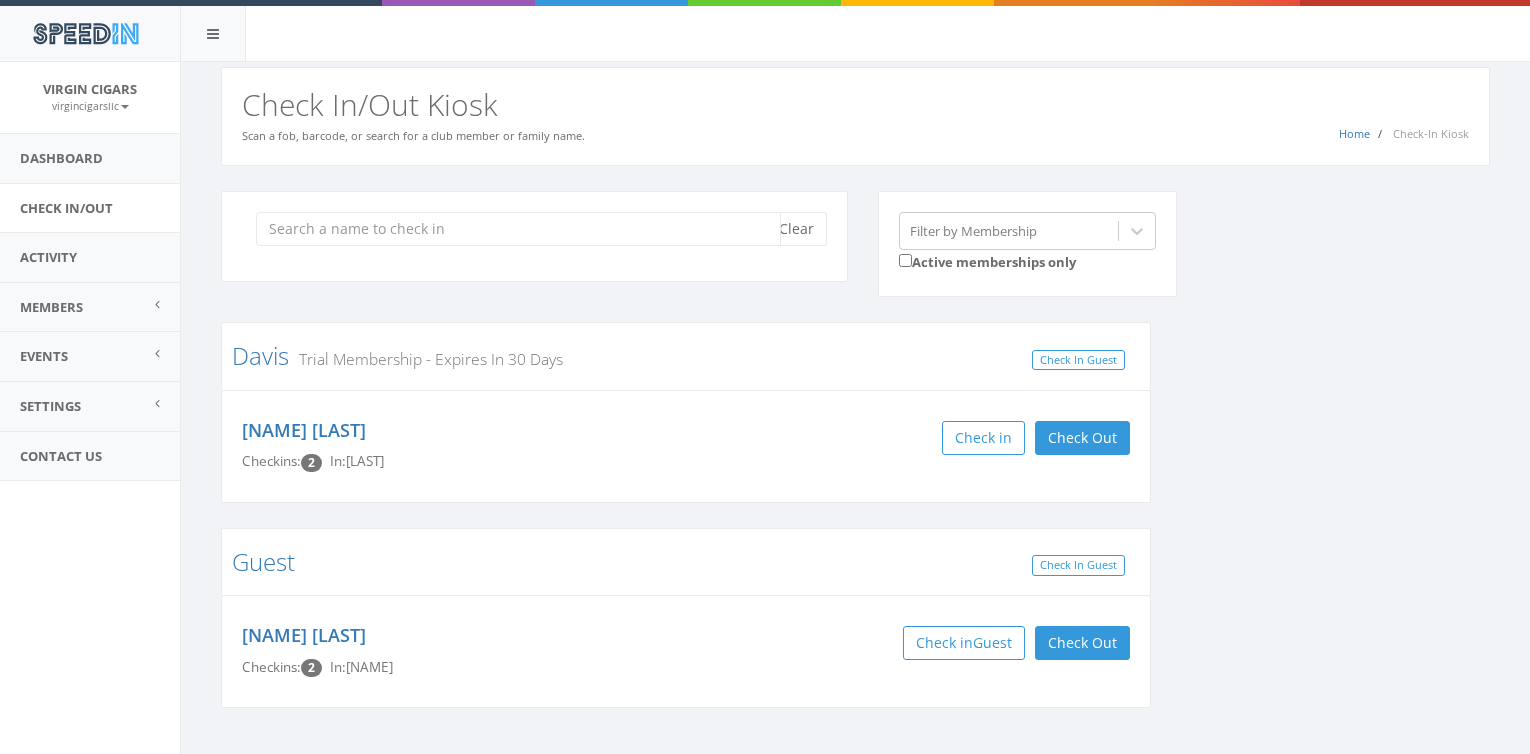 click at bounding box center (518, 229) 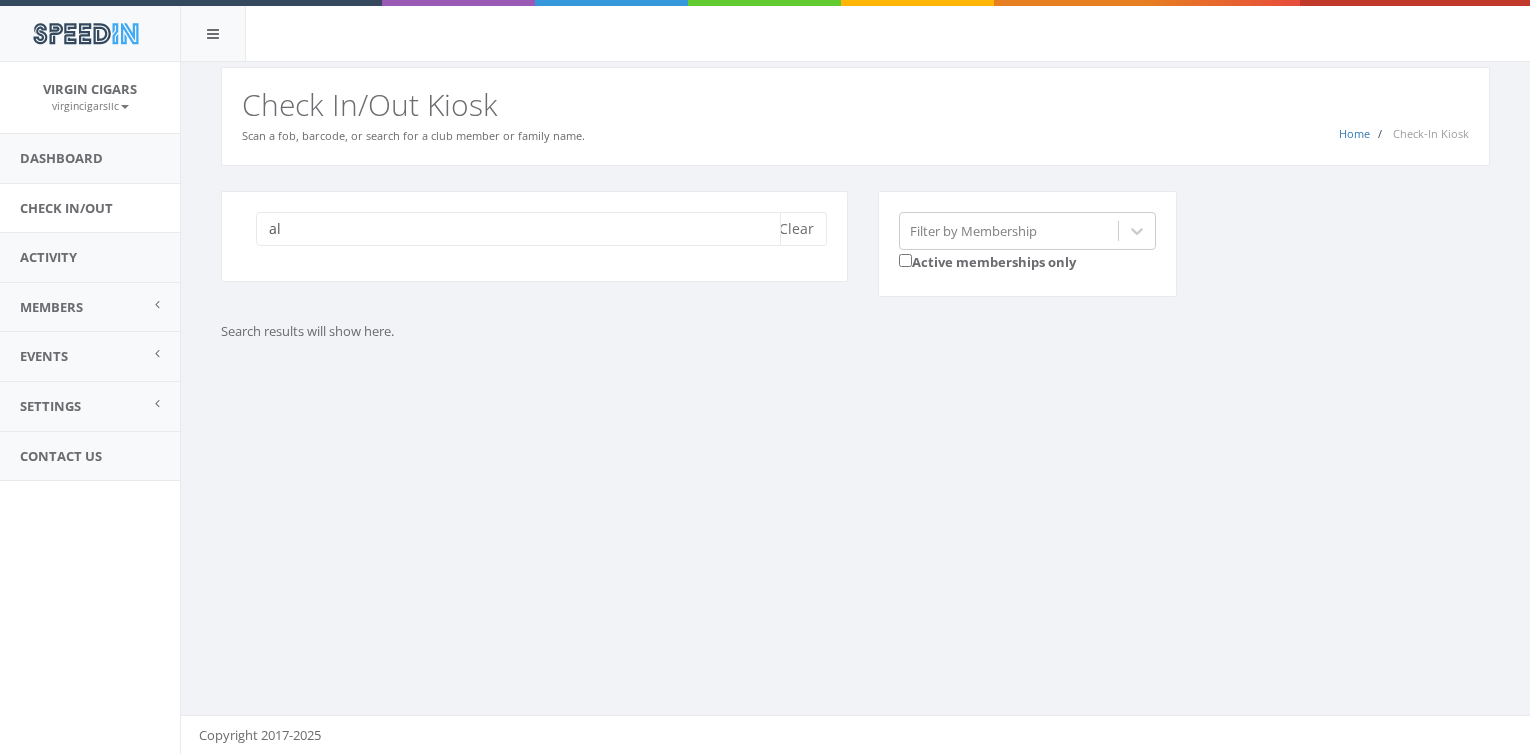 type on "a" 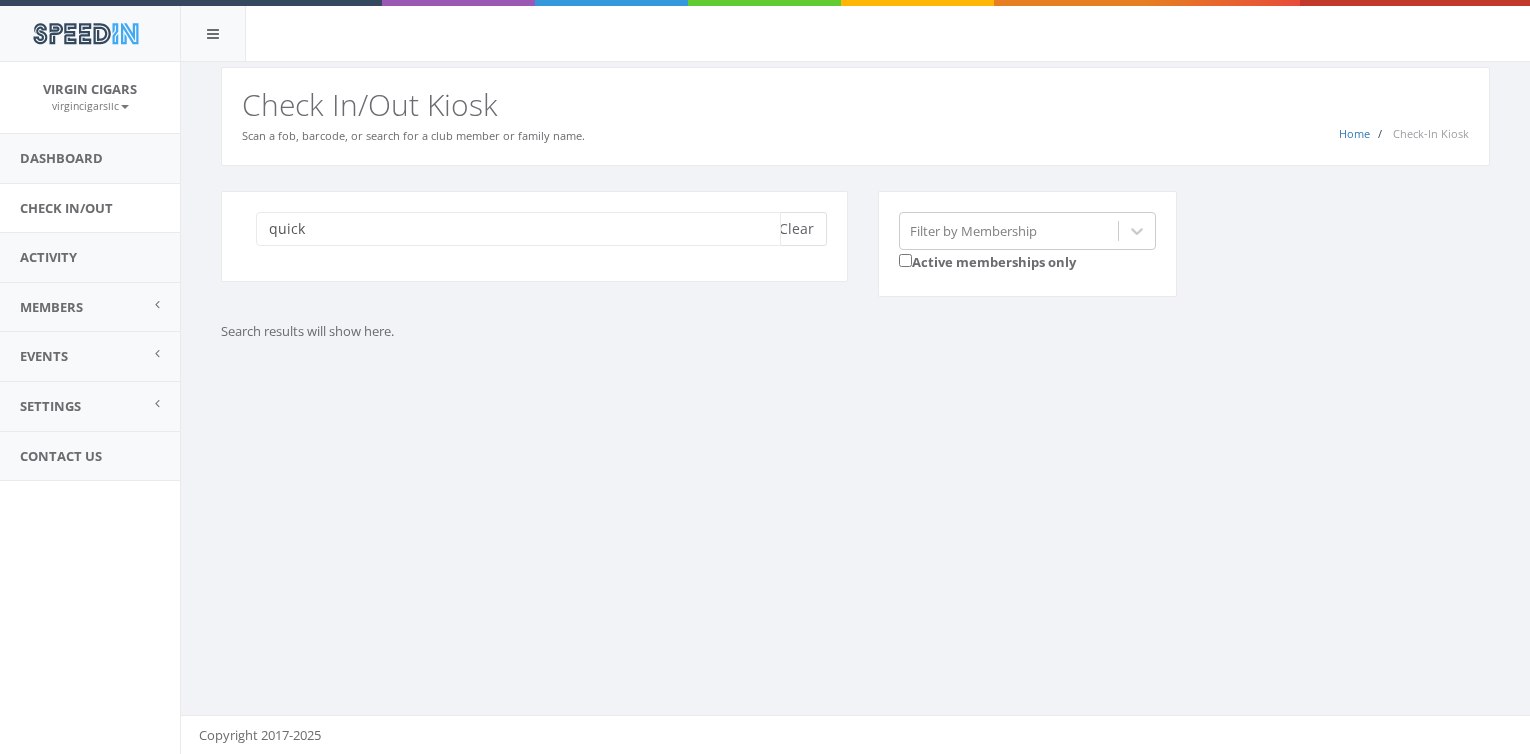 type on "quick" 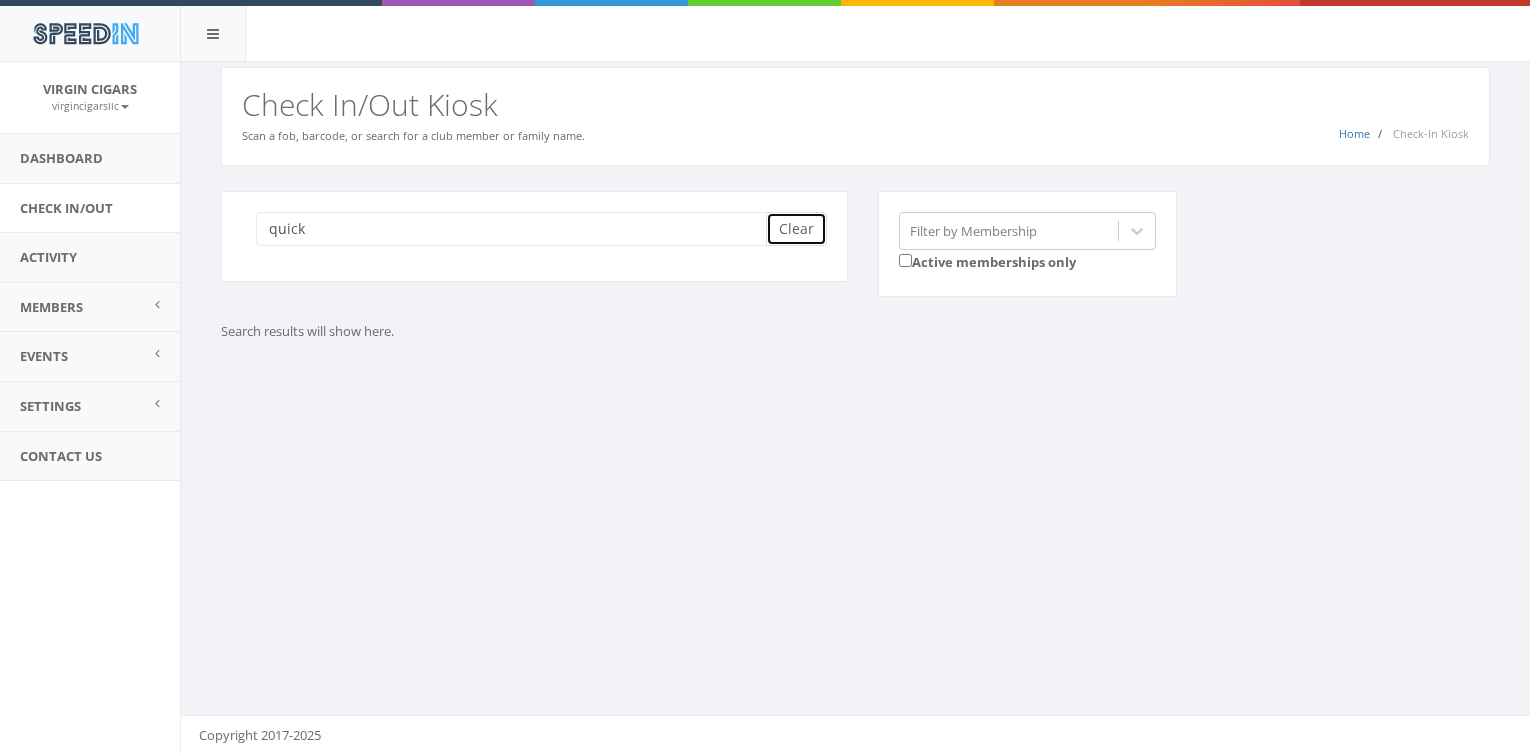 click on "Clear" at bounding box center (796, 229) 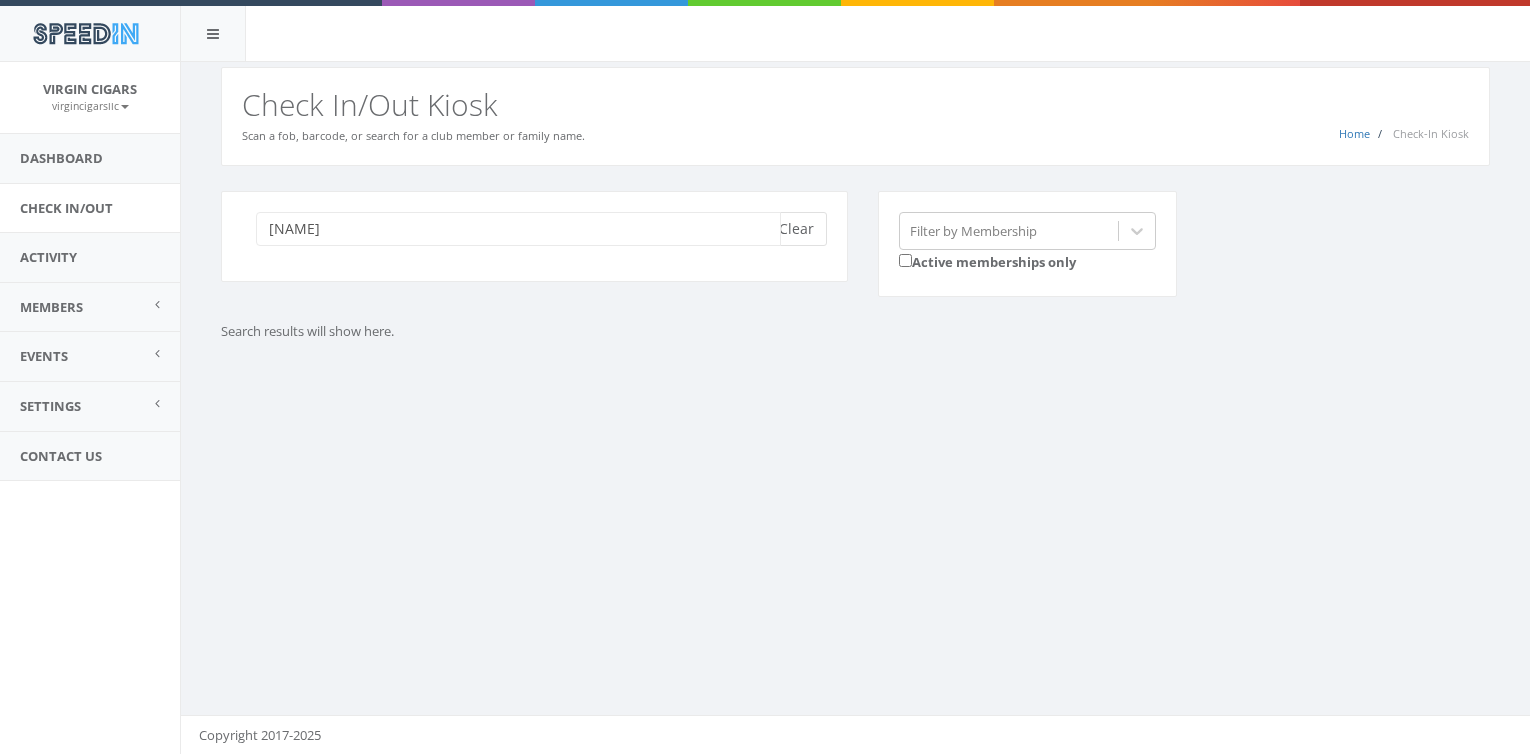type on "[NAME]" 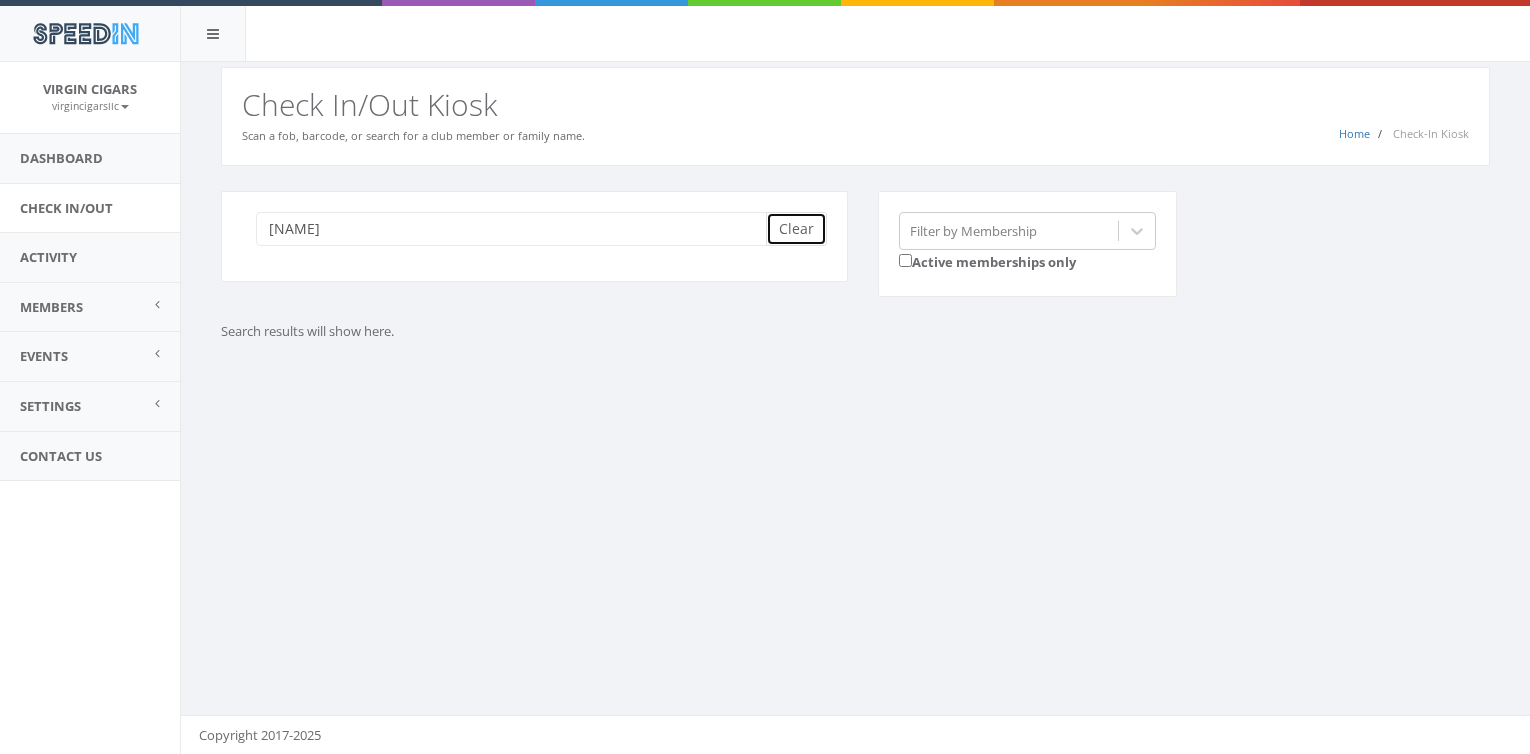 click on "Clear" at bounding box center (796, 229) 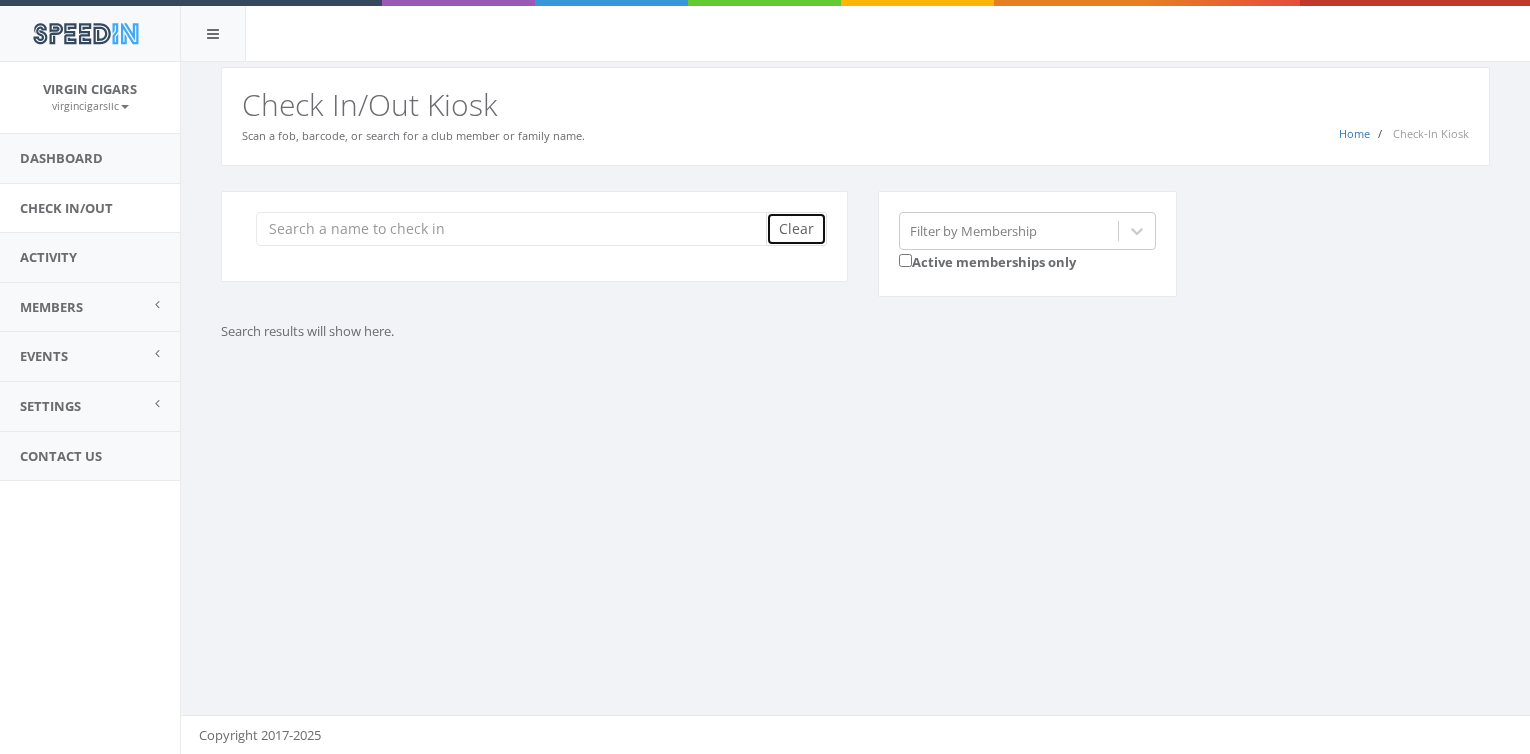 click on "Clear" at bounding box center [796, 229] 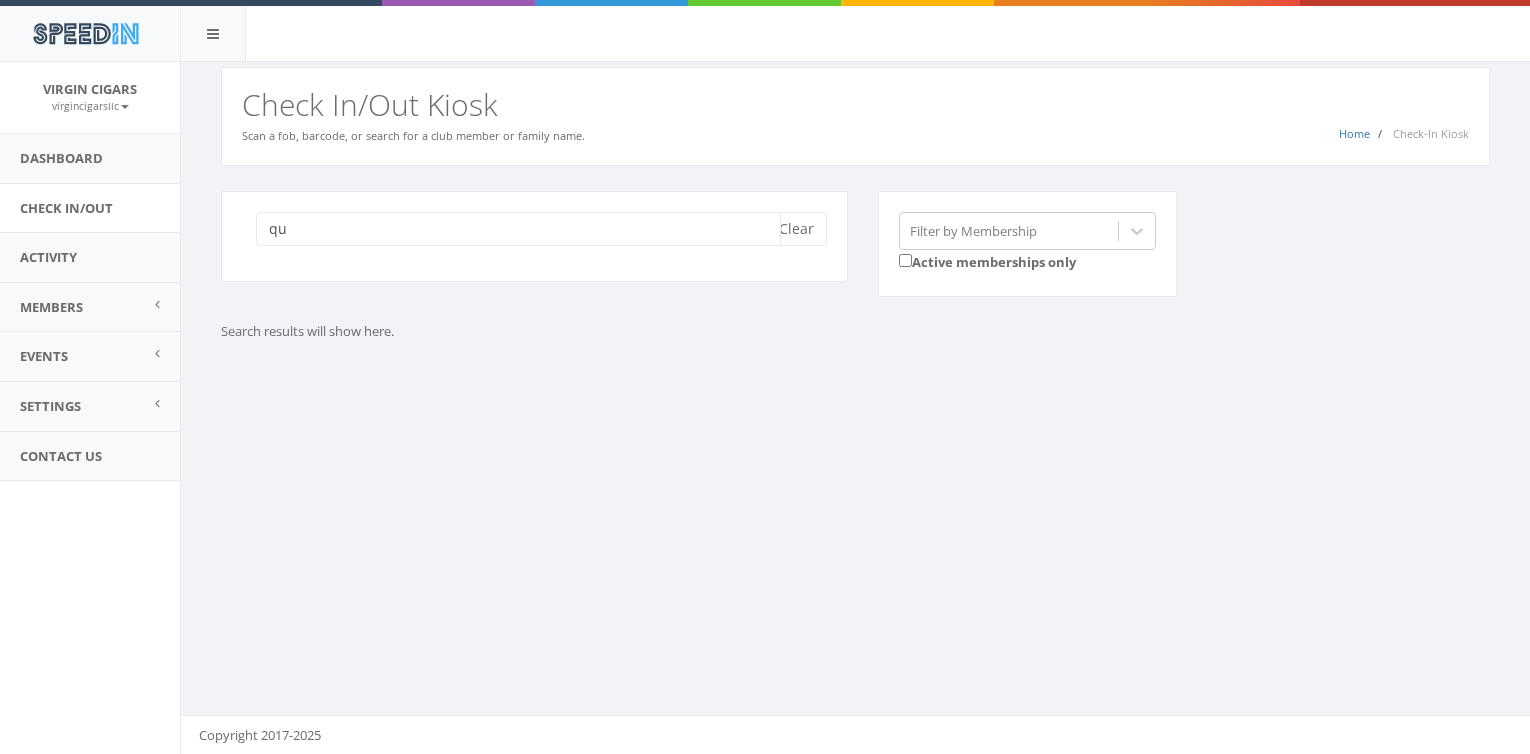 type on "q" 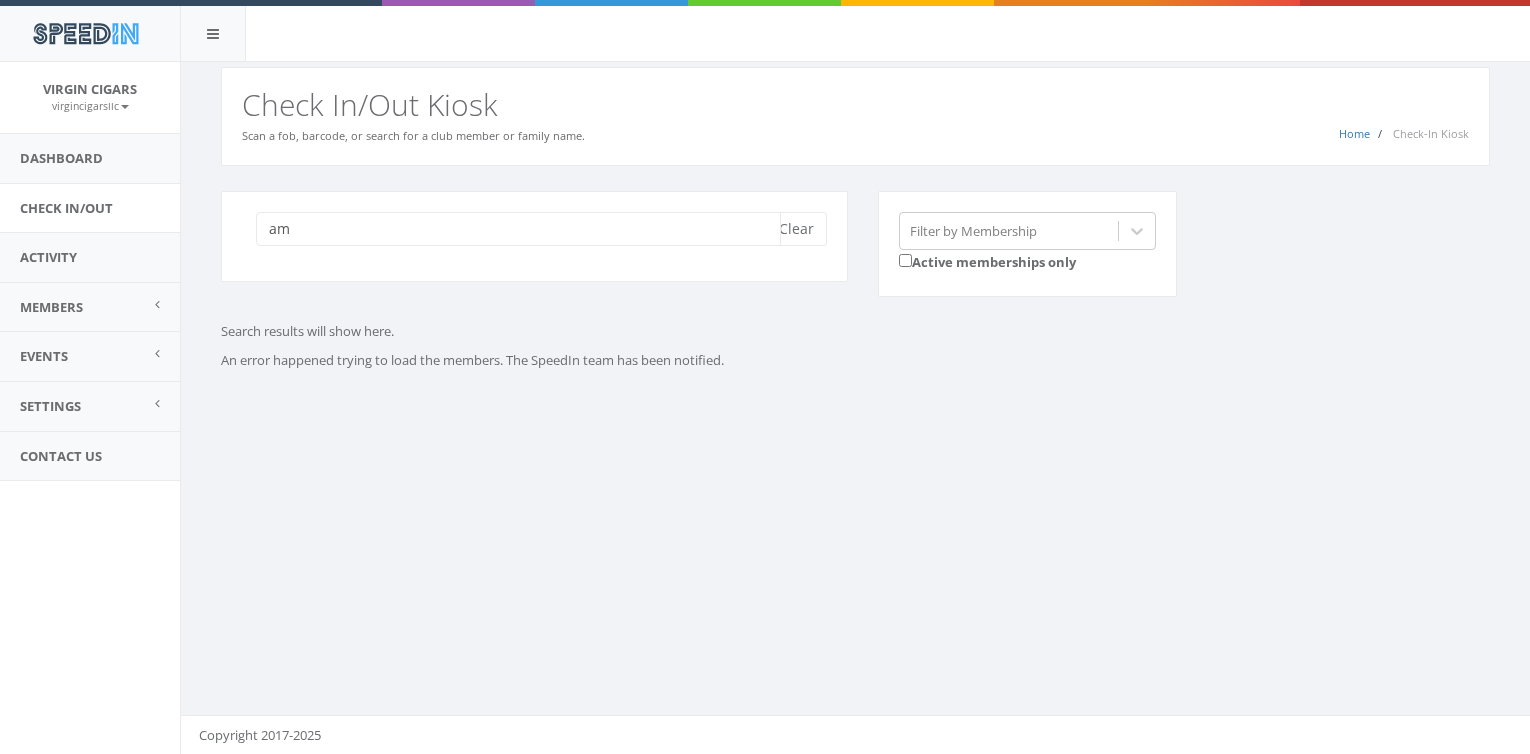 type on "a" 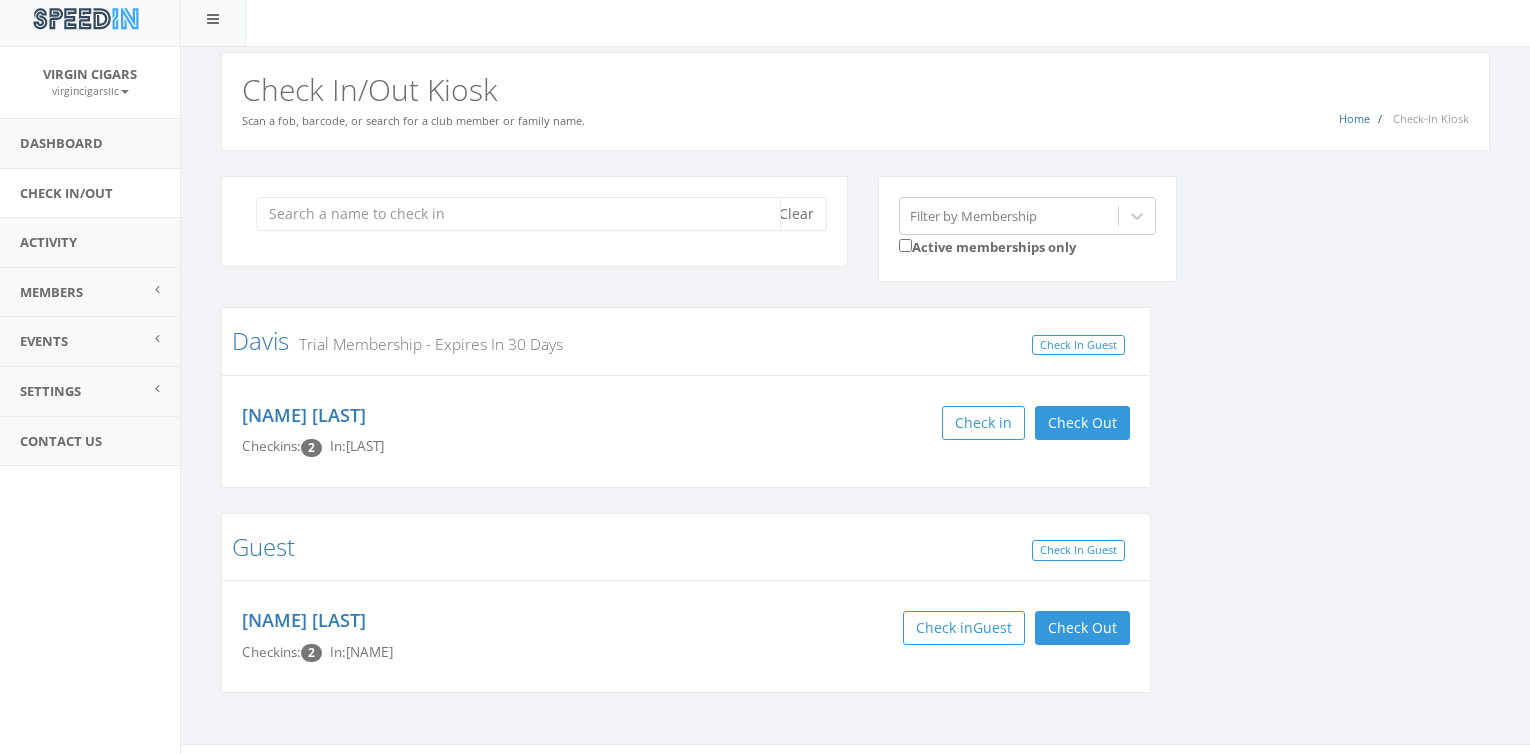 scroll, scrollTop: 0, scrollLeft: 0, axis: both 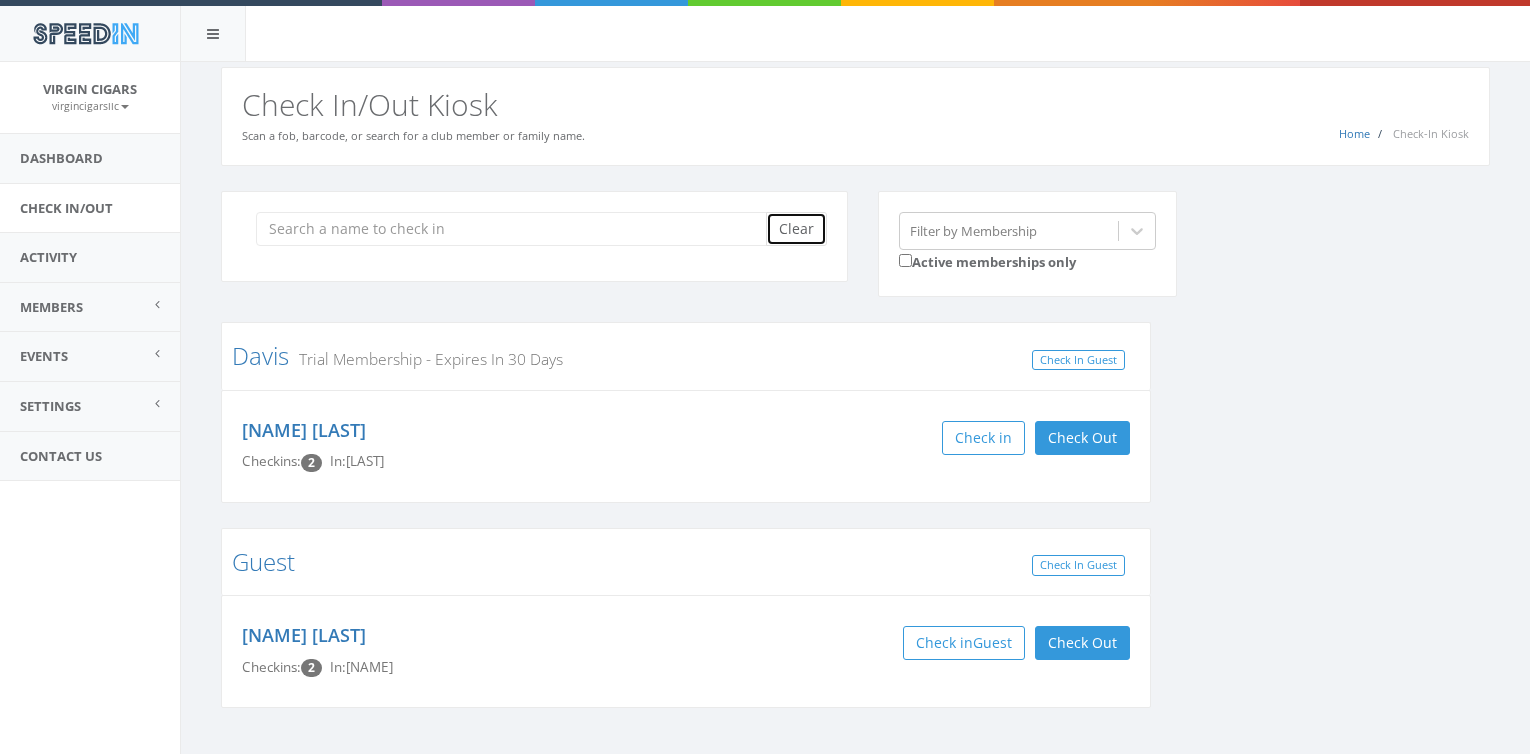 click on "Clear" at bounding box center (796, 229) 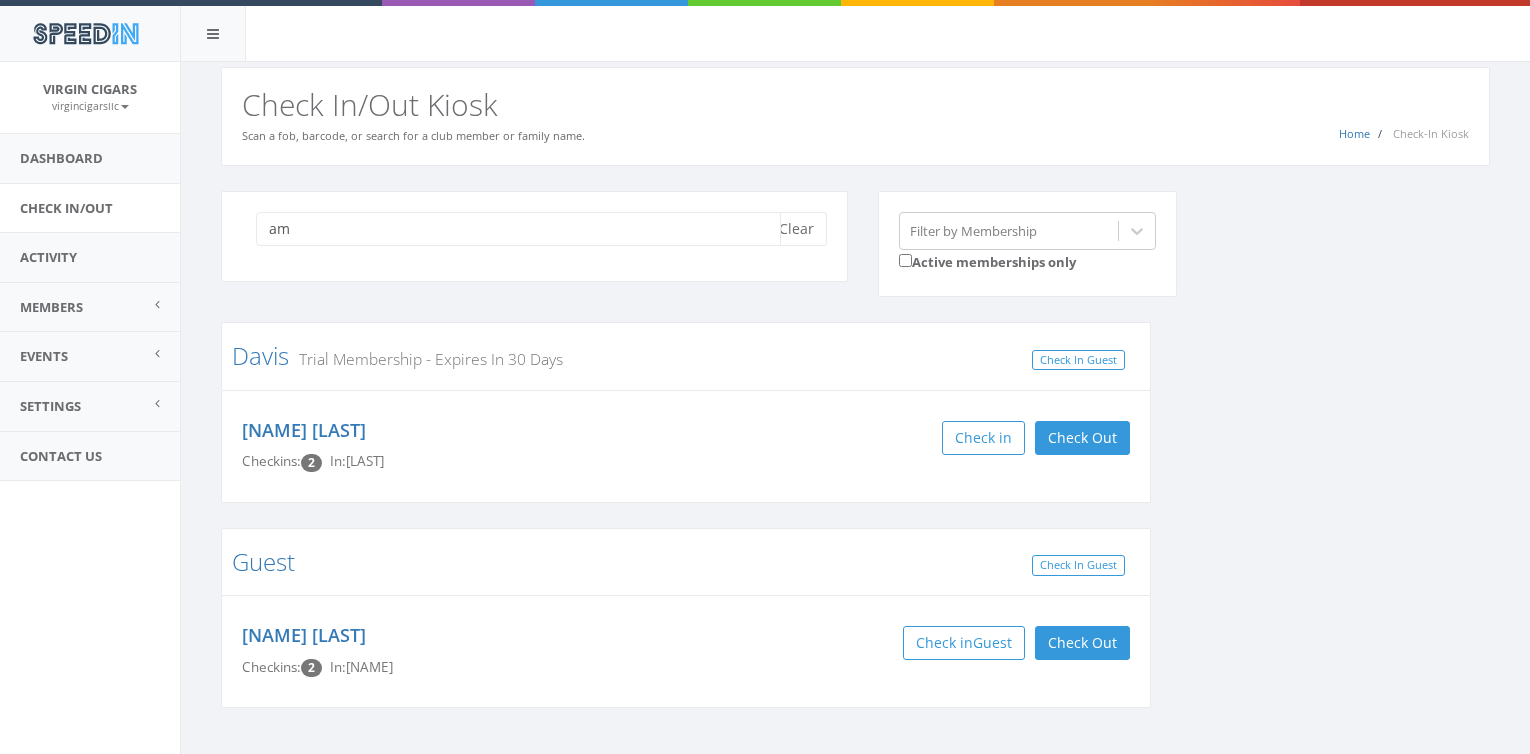 type on "a" 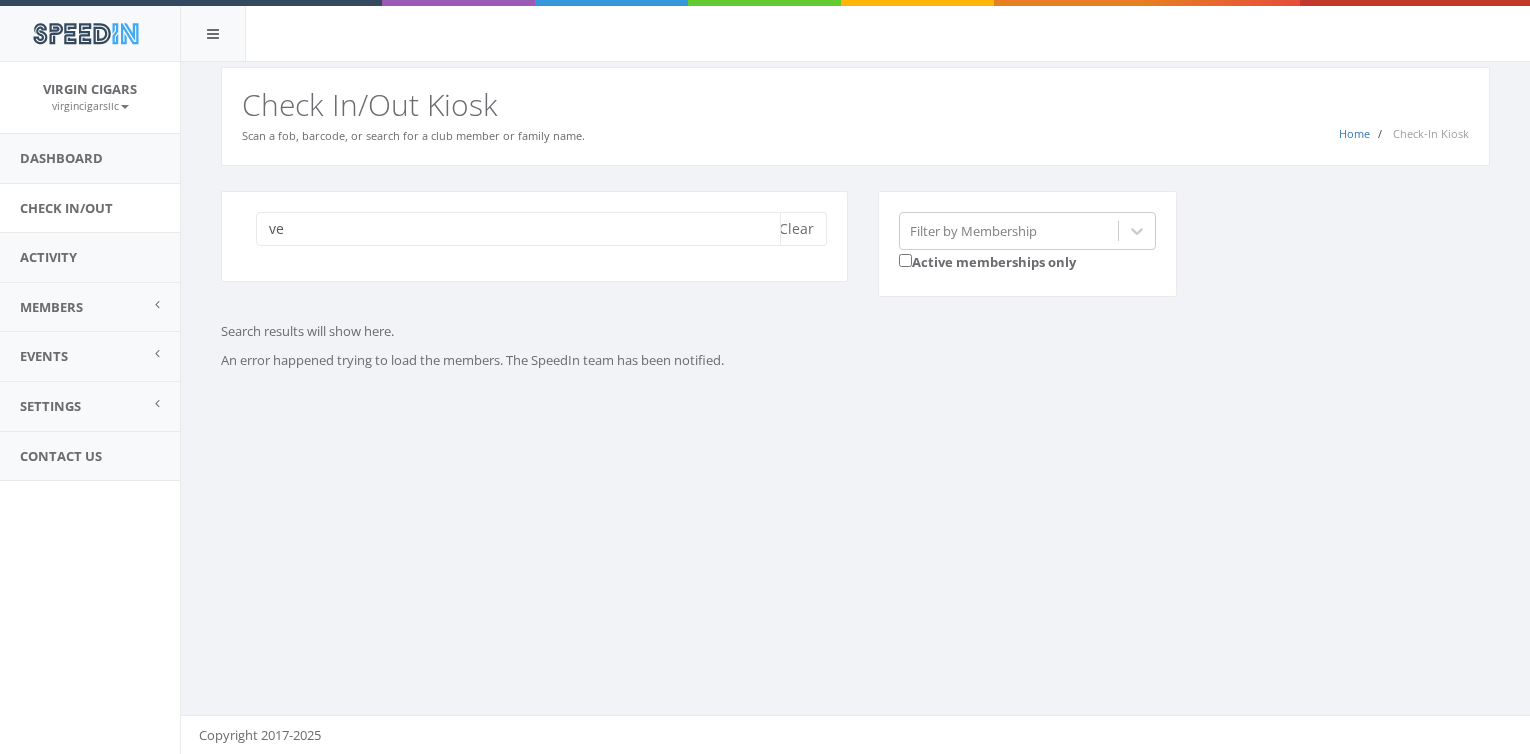 type on "v" 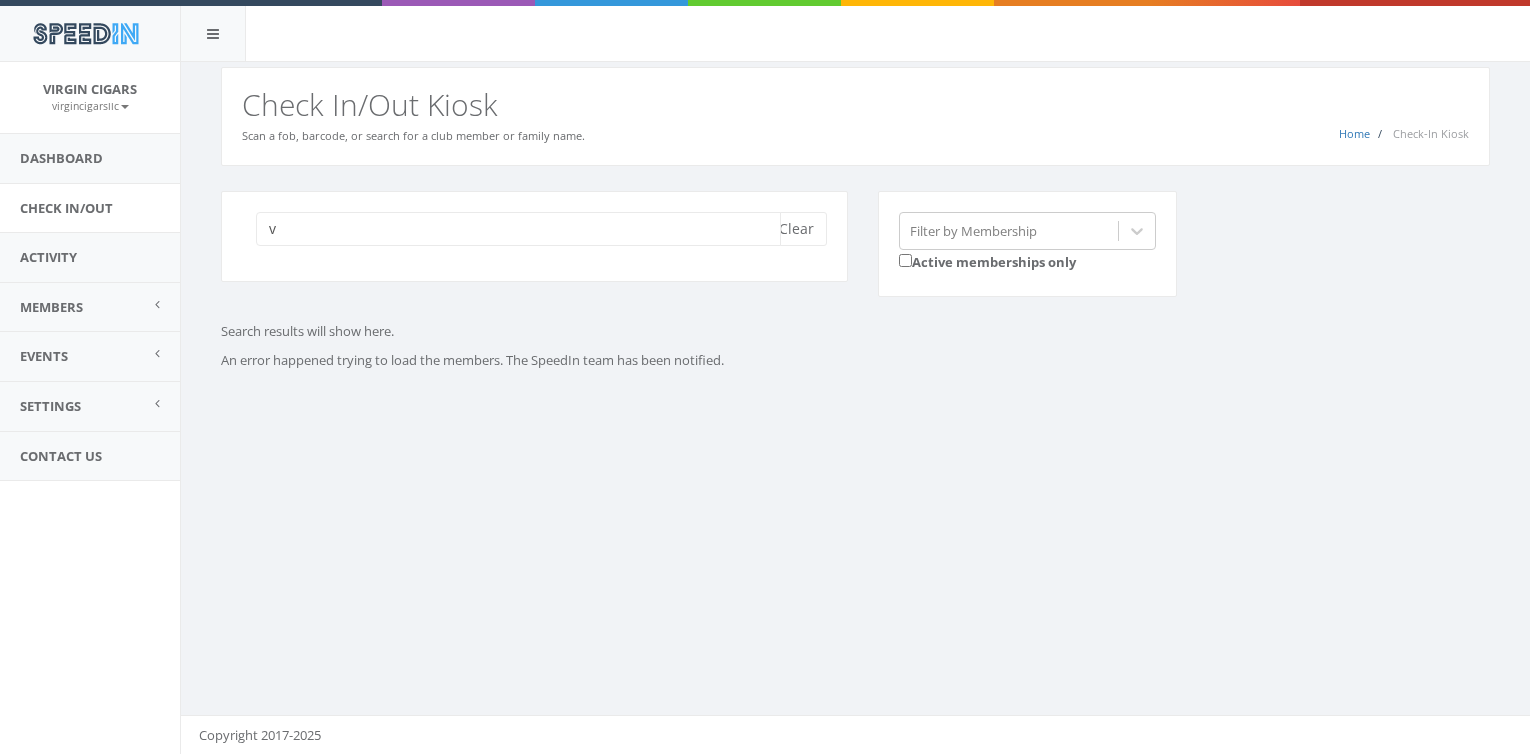 type 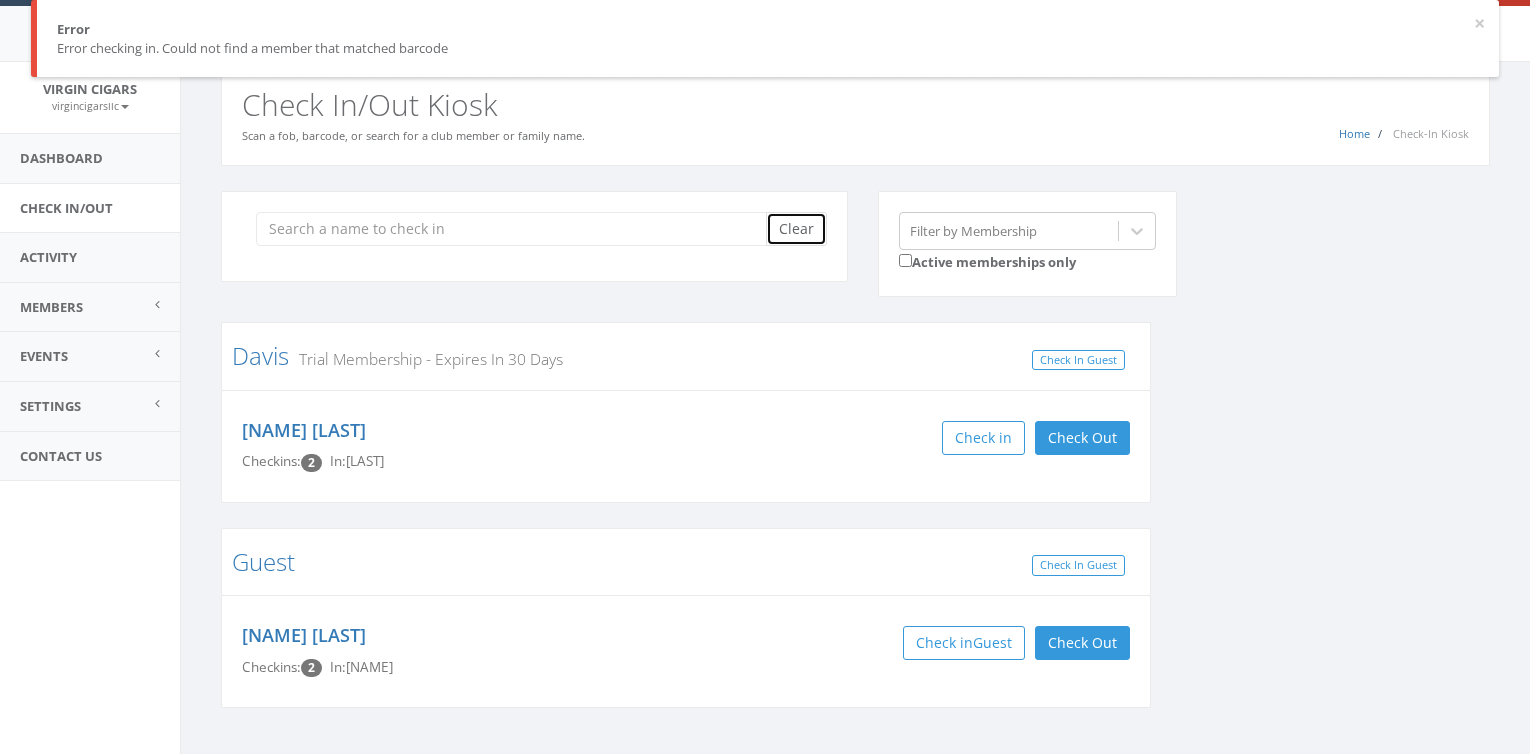 click on "Clear" at bounding box center [796, 229] 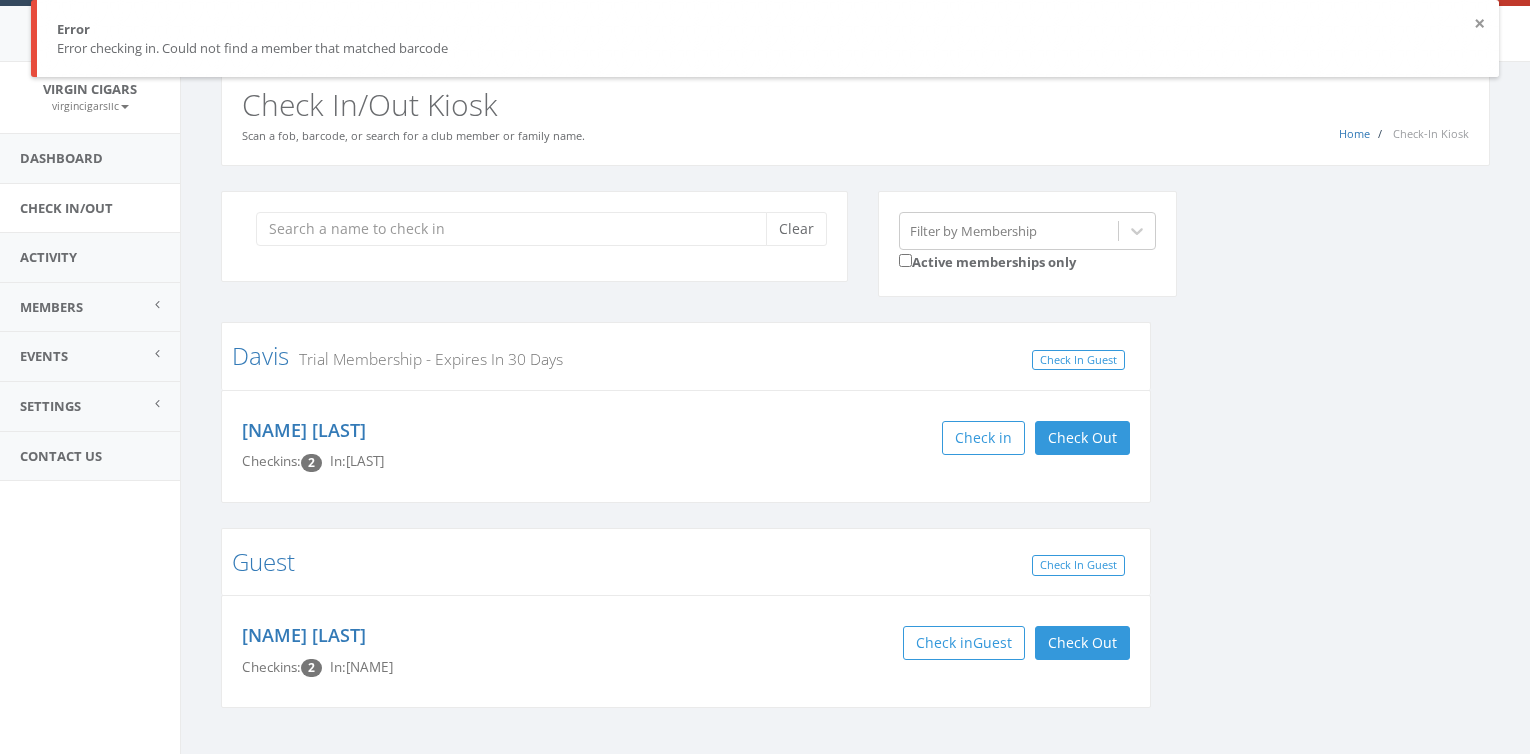 type 